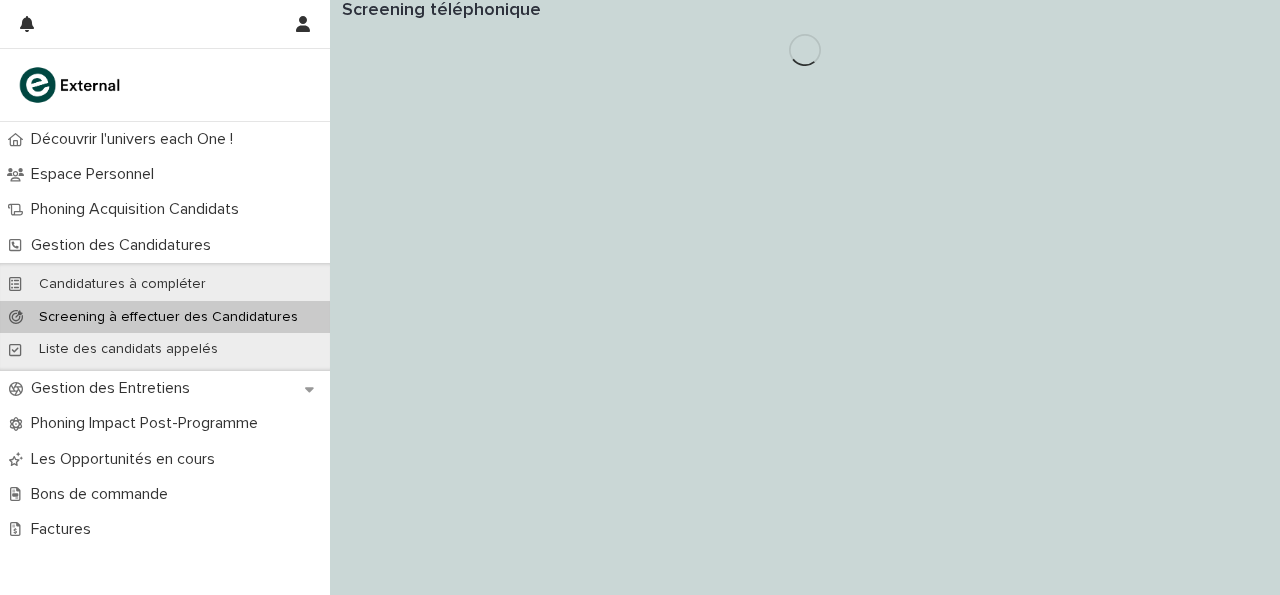 scroll, scrollTop: 0, scrollLeft: 0, axis: both 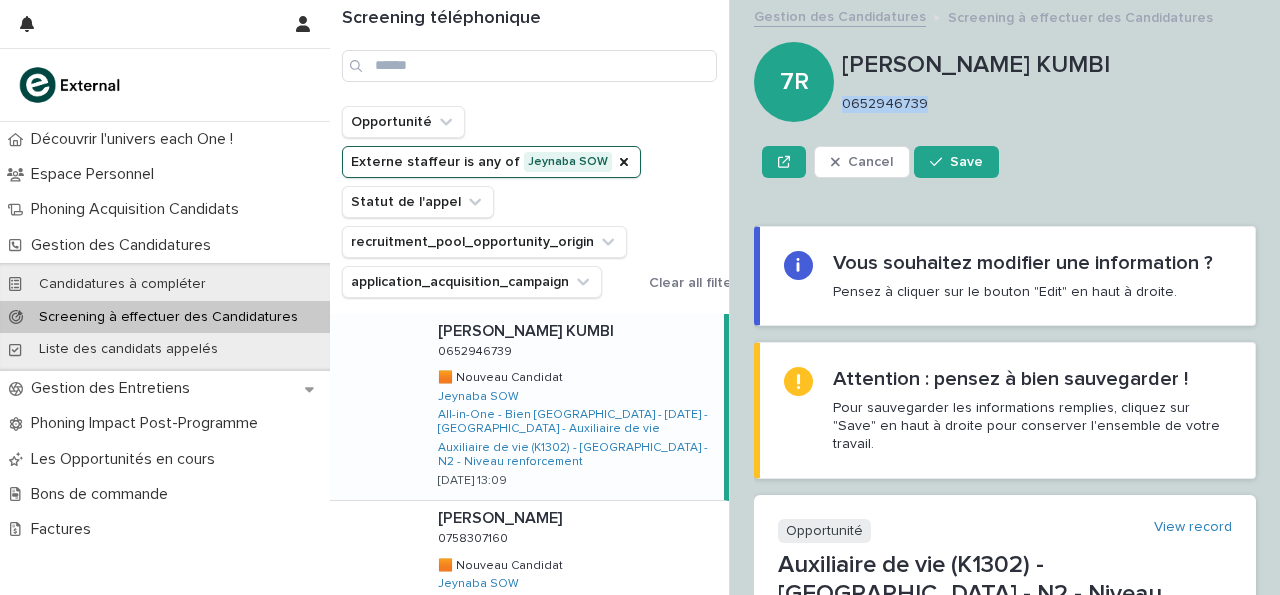 drag, startPoint x: 843, startPoint y: 104, endPoint x: 937, endPoint y: 95, distance: 94.42987 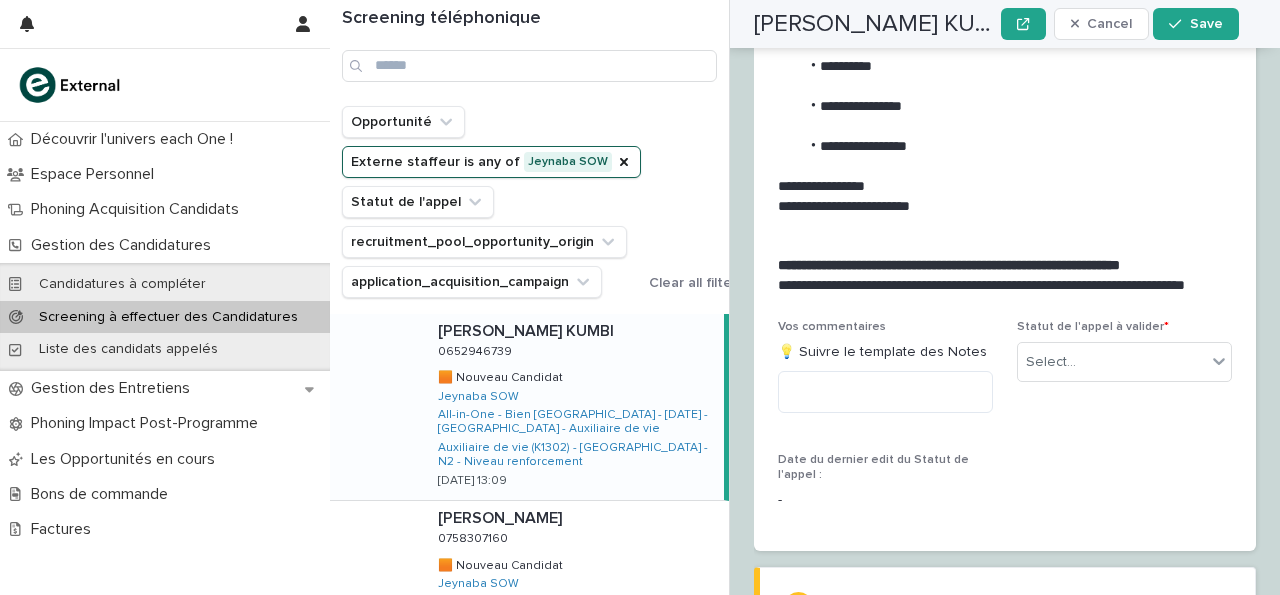 scroll, scrollTop: 3327, scrollLeft: 0, axis: vertical 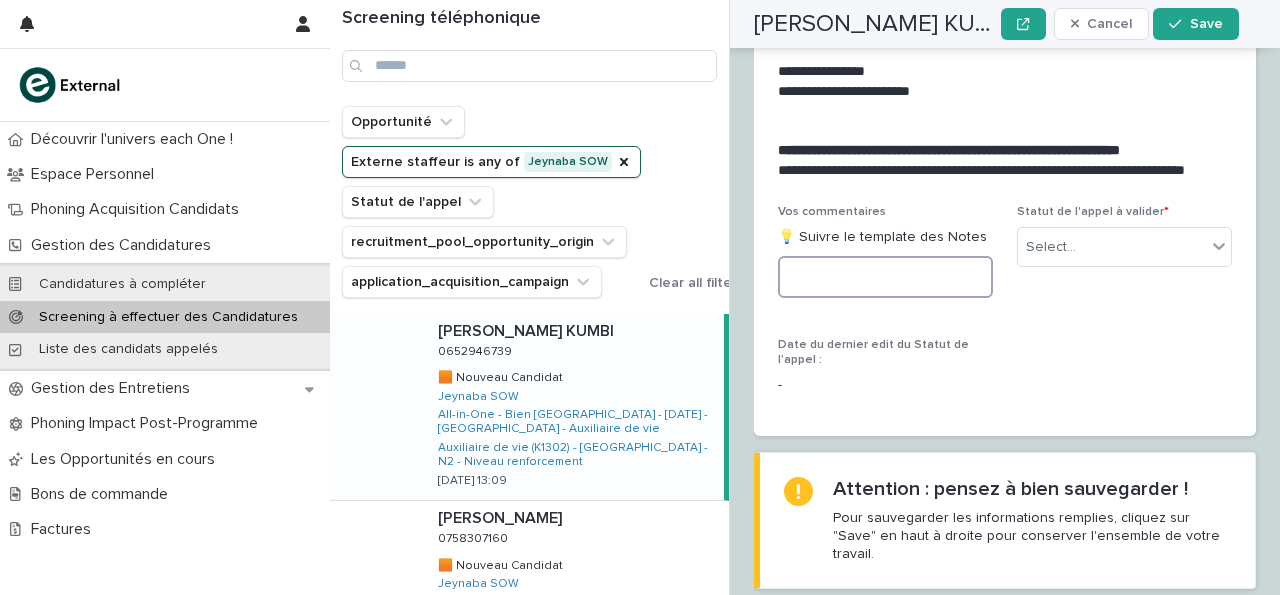 click at bounding box center (885, 277) 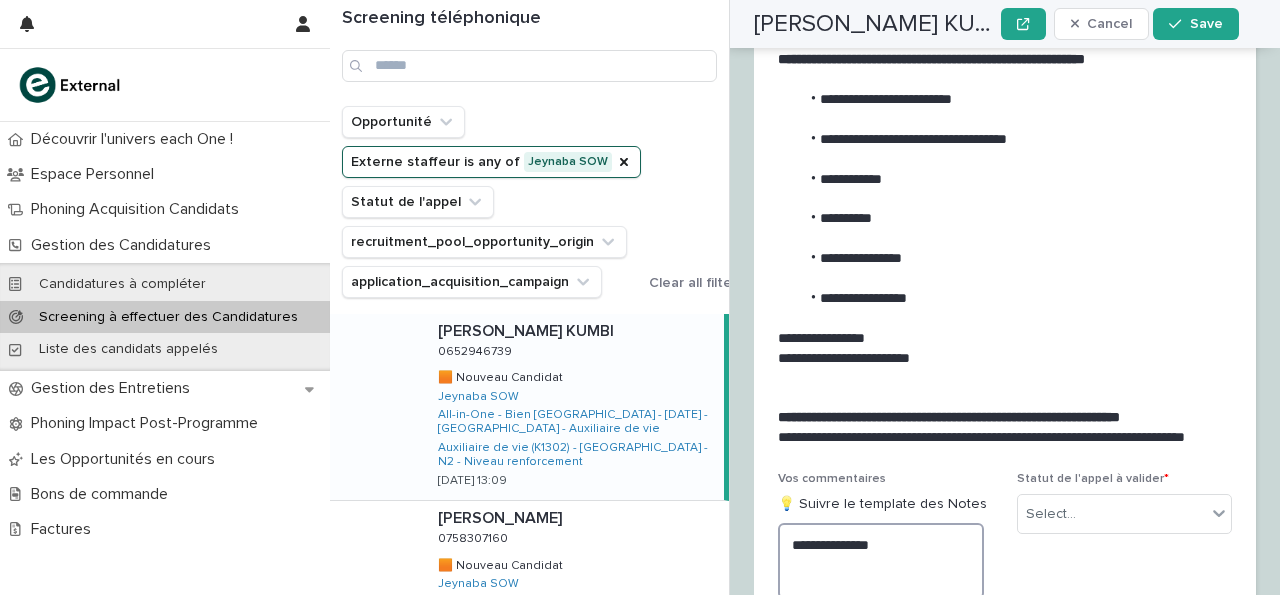 scroll, scrollTop: 3000, scrollLeft: 0, axis: vertical 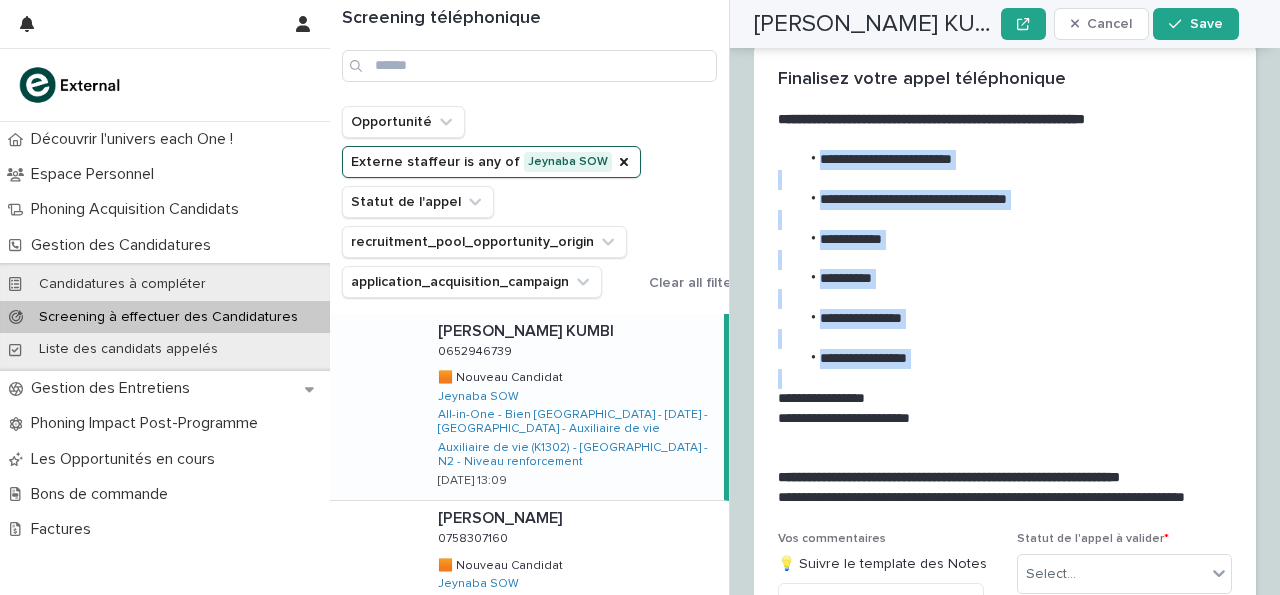 drag, startPoint x: 819, startPoint y: 89, endPoint x: 935, endPoint y: 311, distance: 250.47954 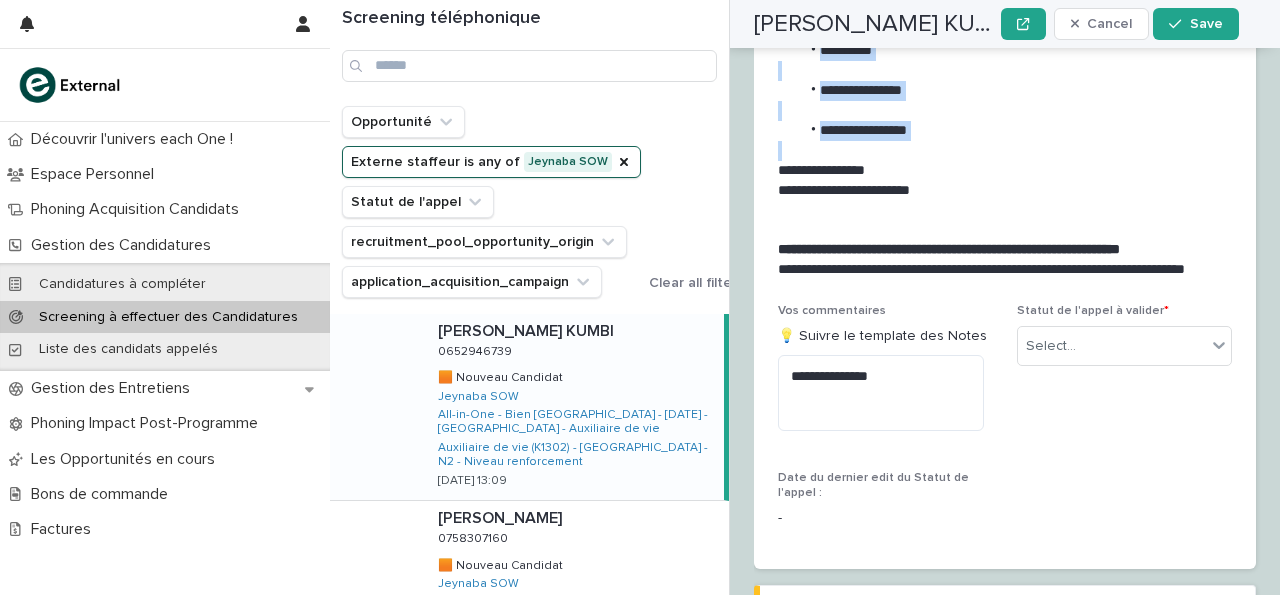 scroll, scrollTop: 3229, scrollLeft: 0, axis: vertical 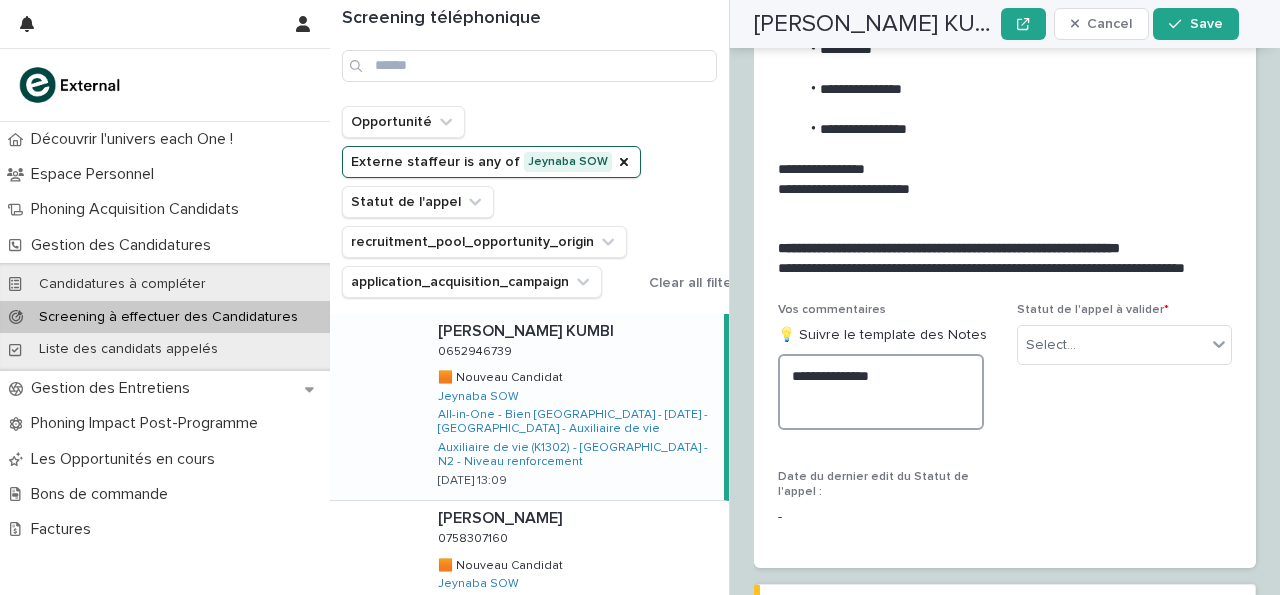 click on "**********" at bounding box center [881, 392] 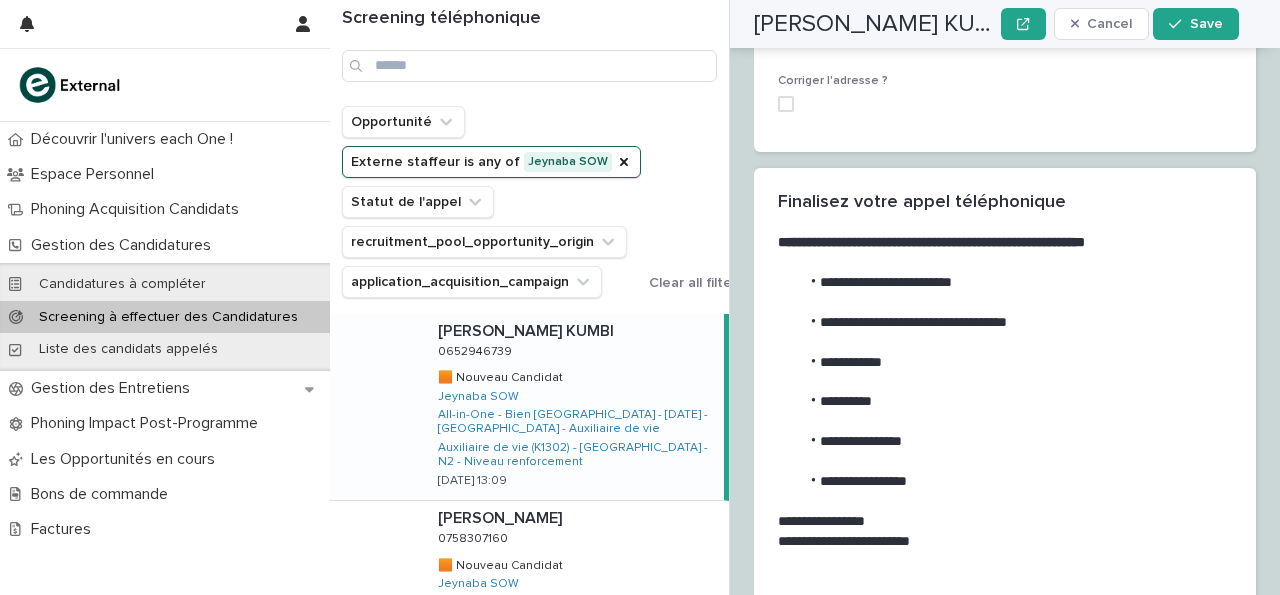 scroll, scrollTop: 2873, scrollLeft: 0, axis: vertical 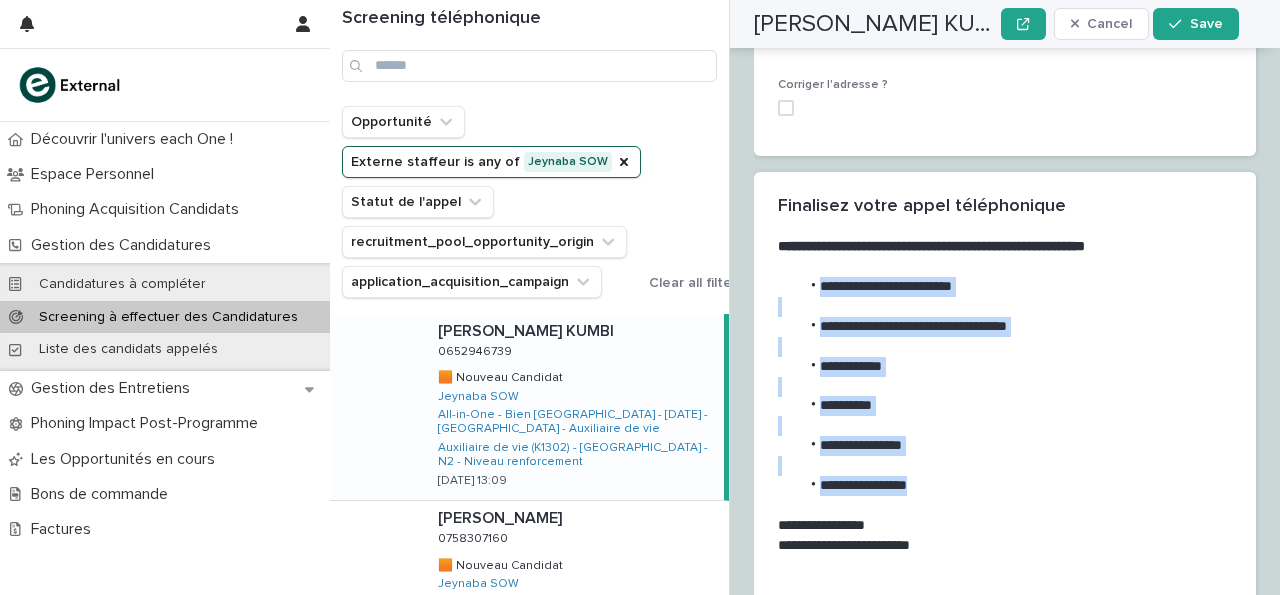 drag, startPoint x: 819, startPoint y: 226, endPoint x: 931, endPoint y: 421, distance: 224.87552 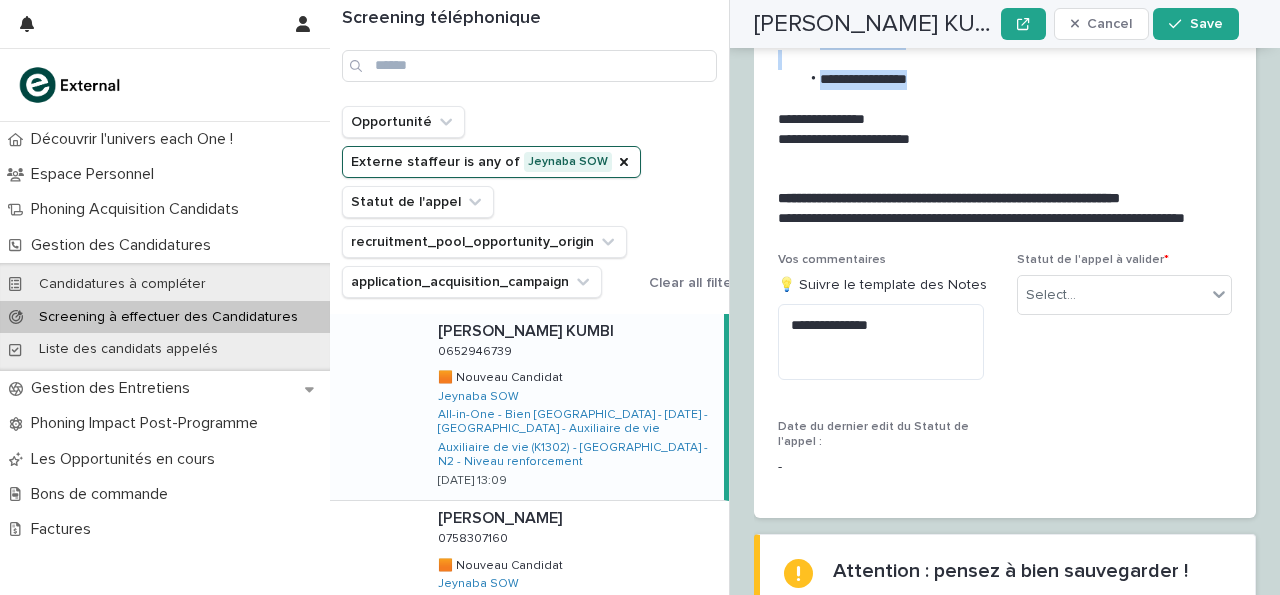 scroll, scrollTop: 3288, scrollLeft: 0, axis: vertical 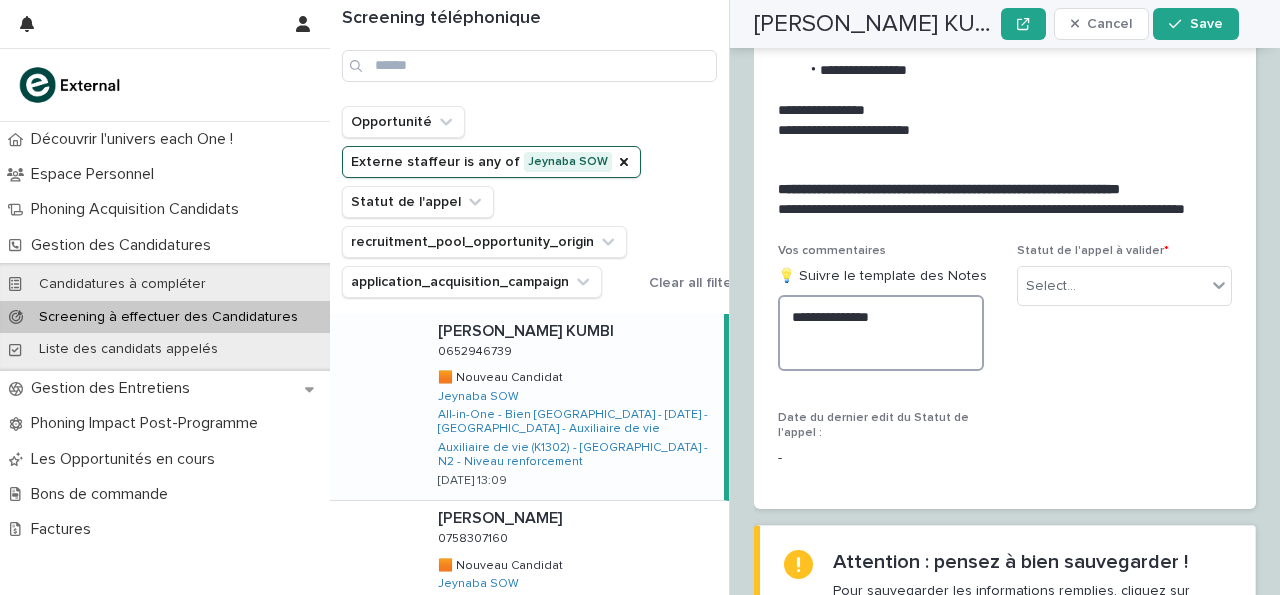 click on "**********" at bounding box center (881, 333) 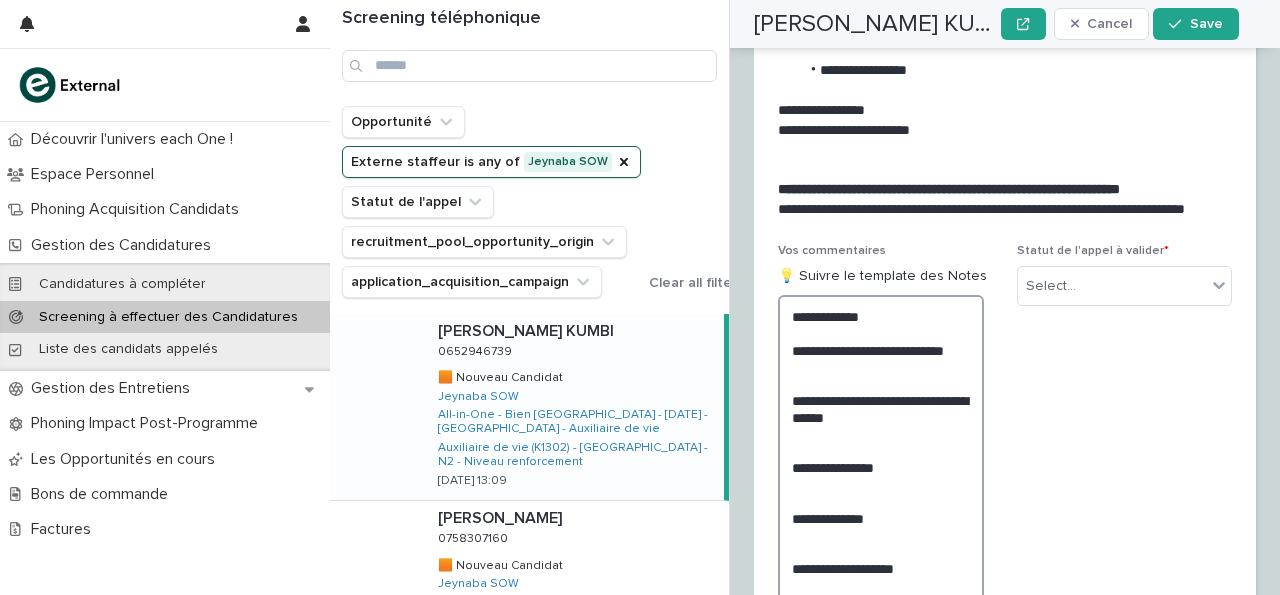 click on "**********" at bounding box center (881, 467) 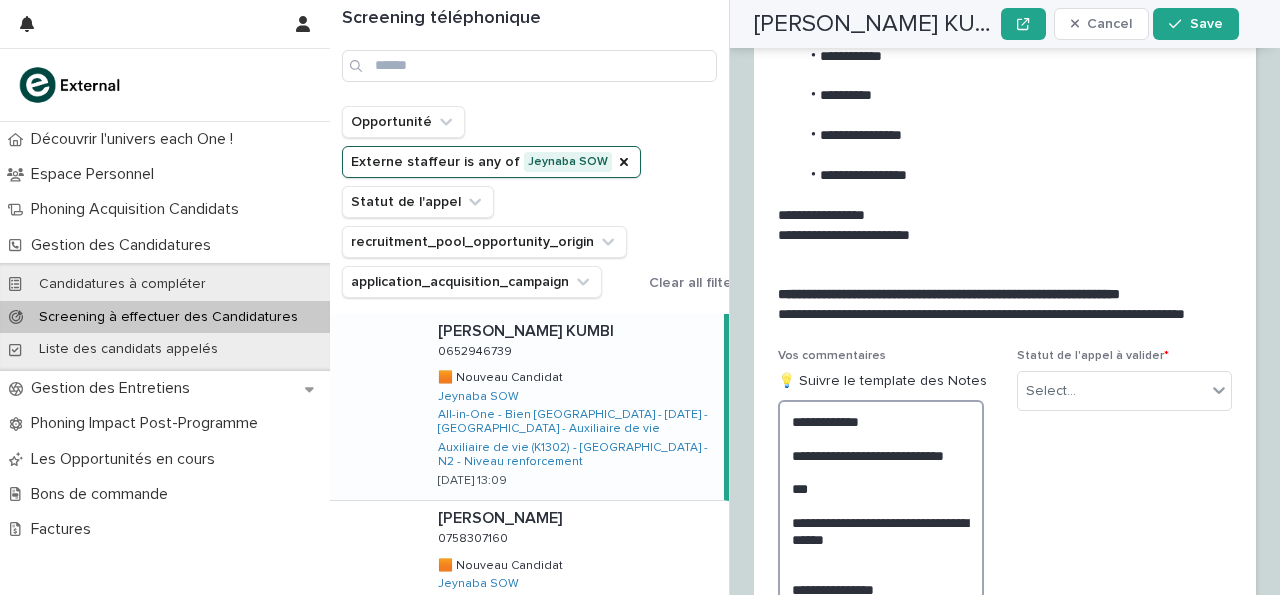 scroll, scrollTop: 3189, scrollLeft: 0, axis: vertical 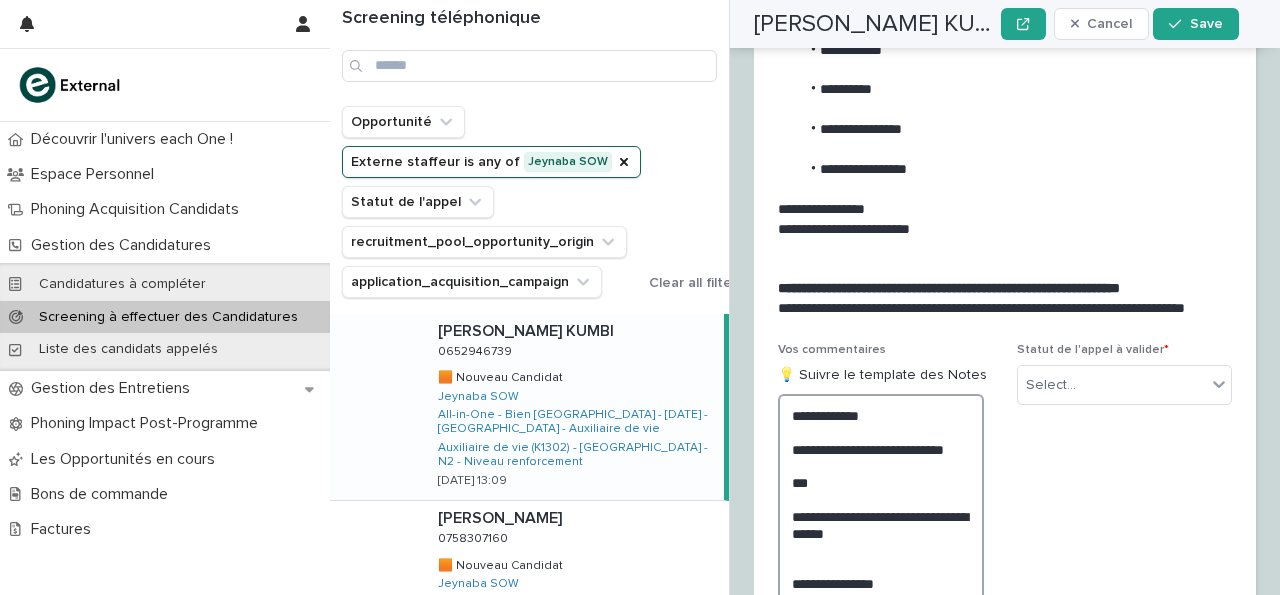click on "**********" at bounding box center (881, 574) 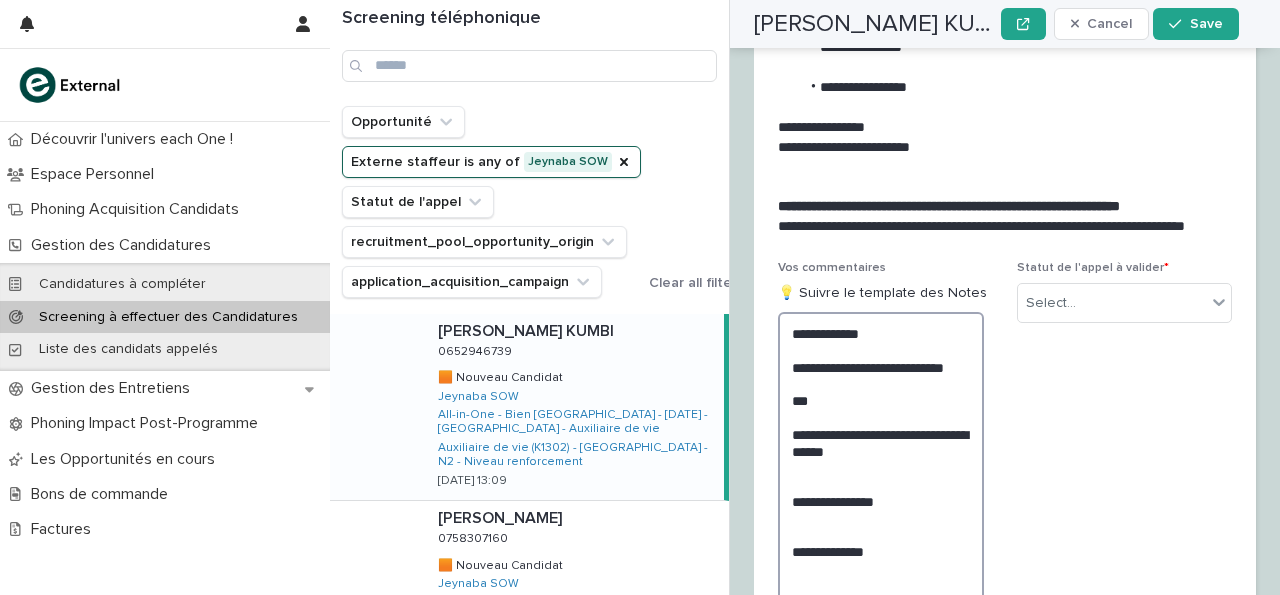 scroll, scrollTop: 3279, scrollLeft: 0, axis: vertical 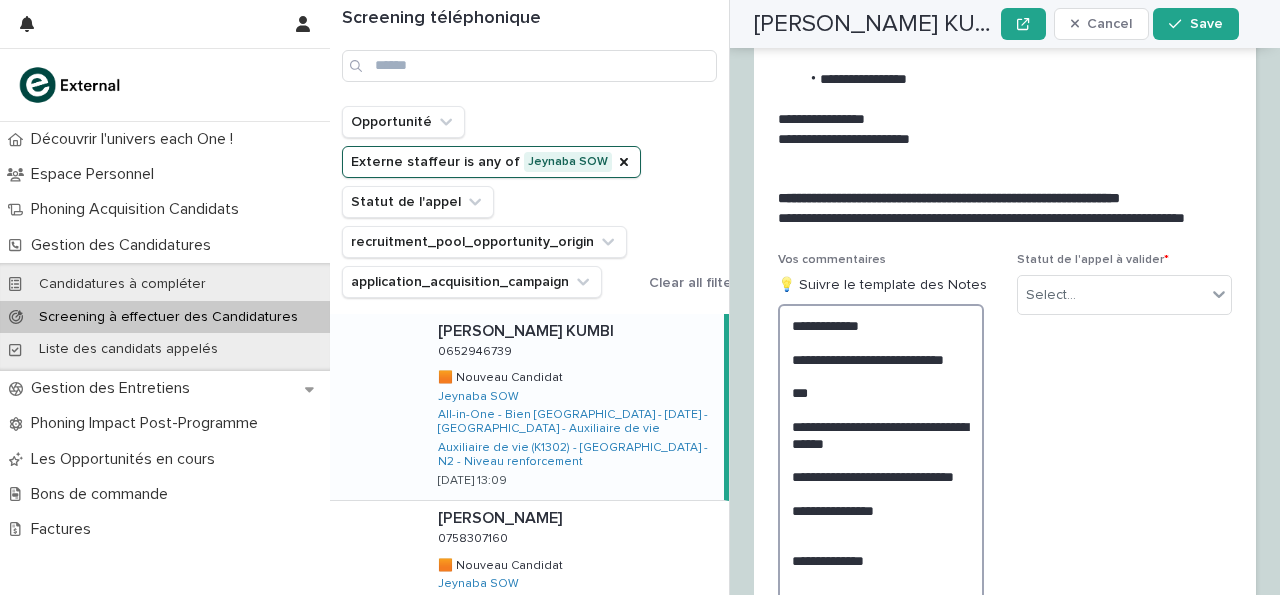 click on "**********" at bounding box center (881, 501) 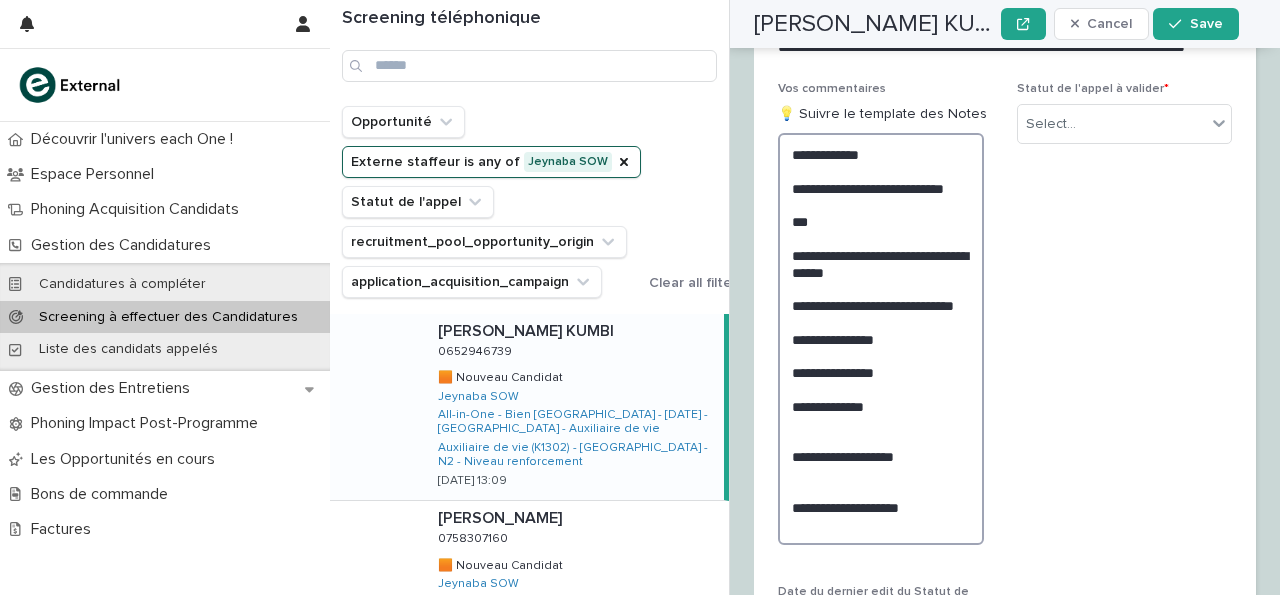 scroll, scrollTop: 3453, scrollLeft: 0, axis: vertical 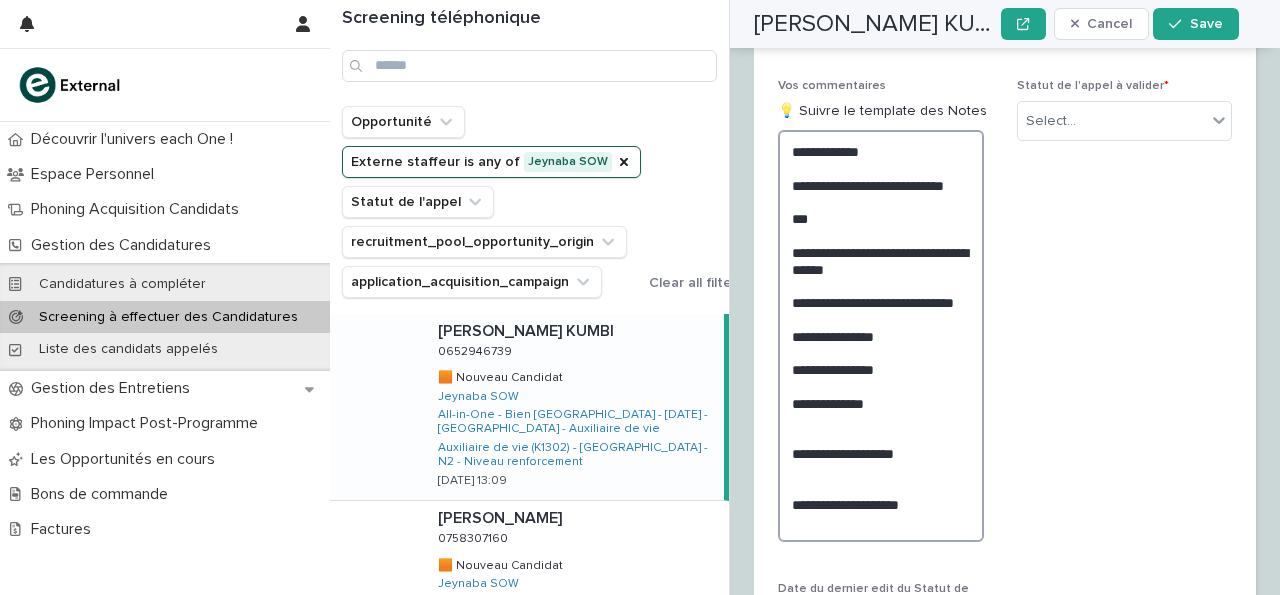 click on "**********" at bounding box center (881, 336) 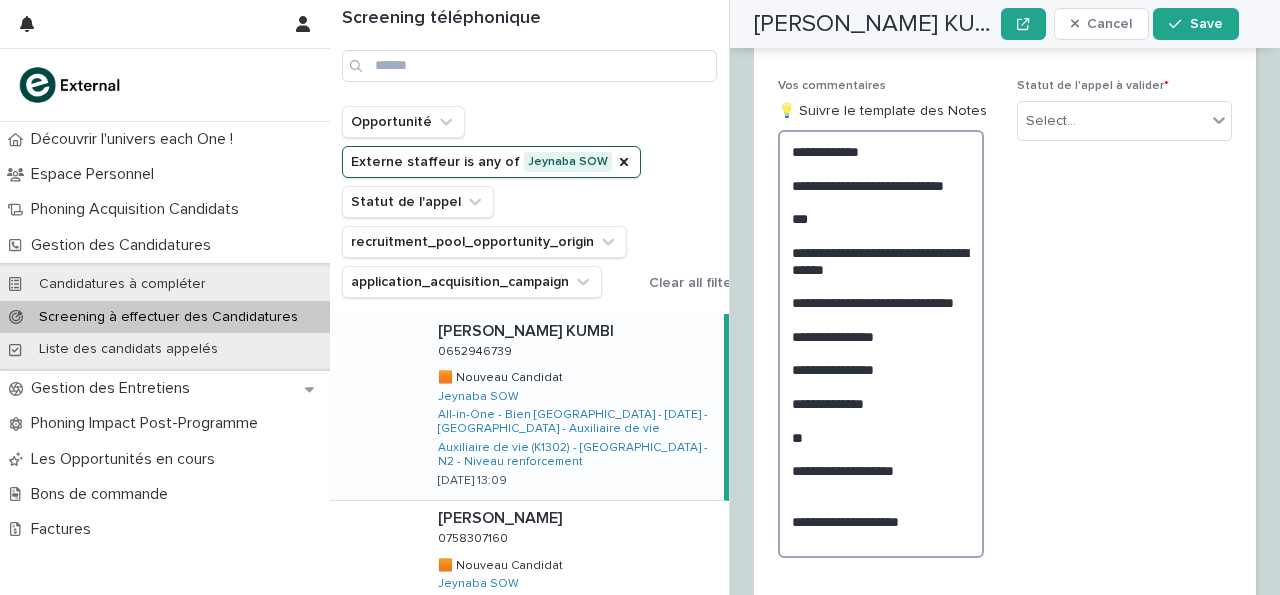 scroll, scrollTop: 3453, scrollLeft: 0, axis: vertical 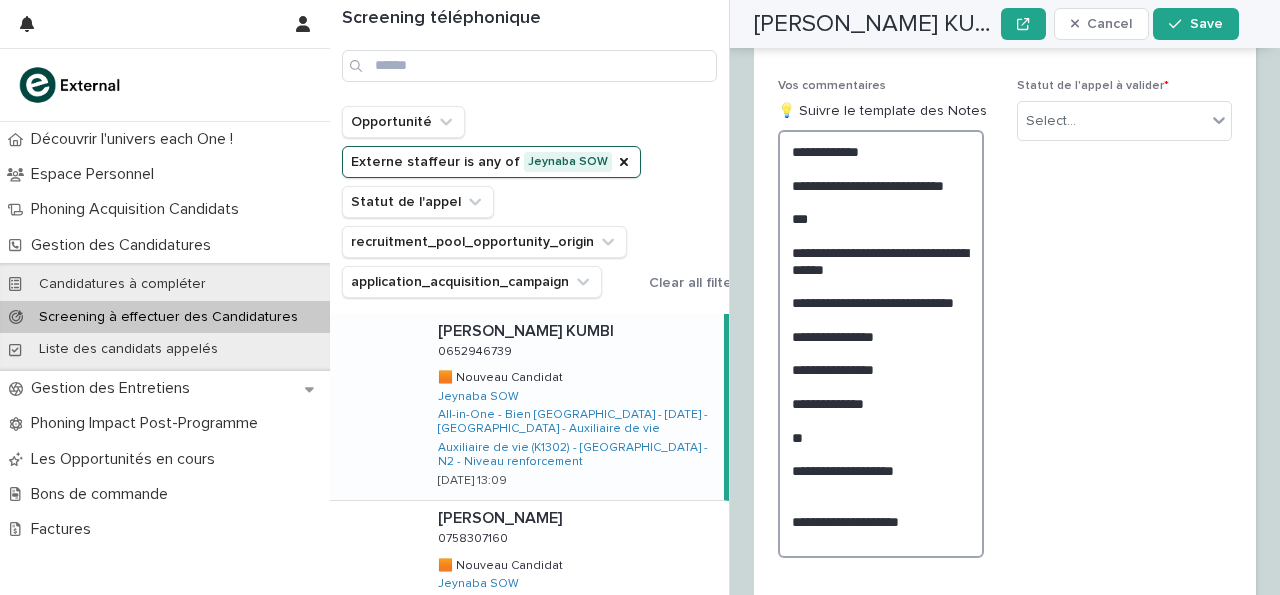 click on "**********" at bounding box center [881, 344] 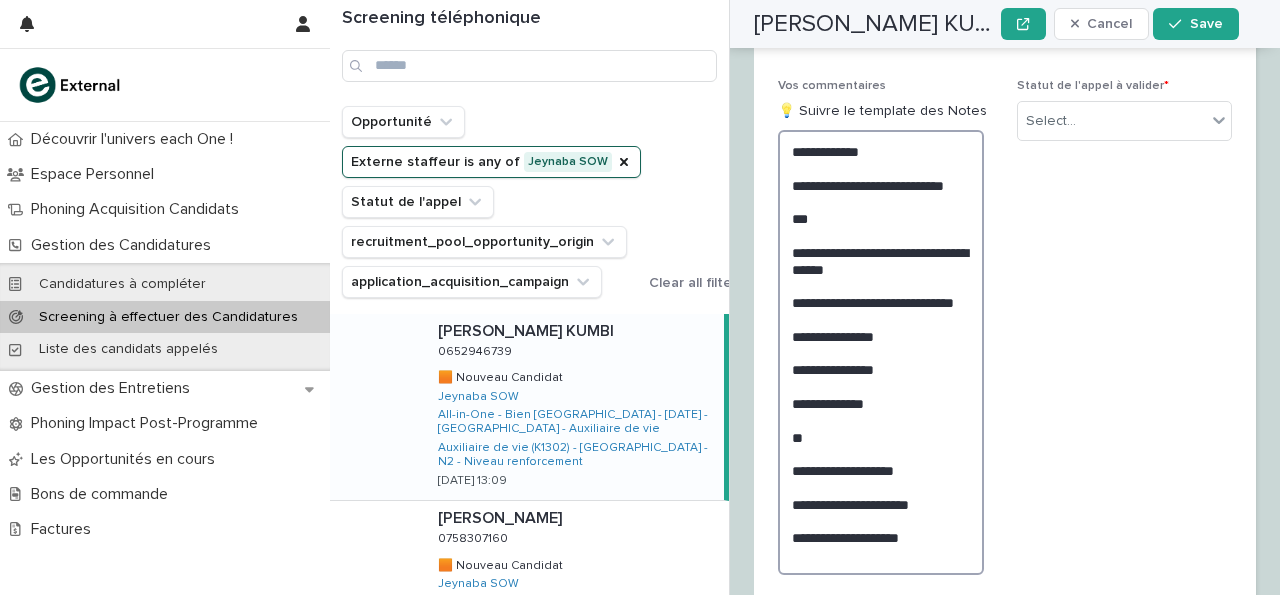 scroll, scrollTop: 3453, scrollLeft: 0, axis: vertical 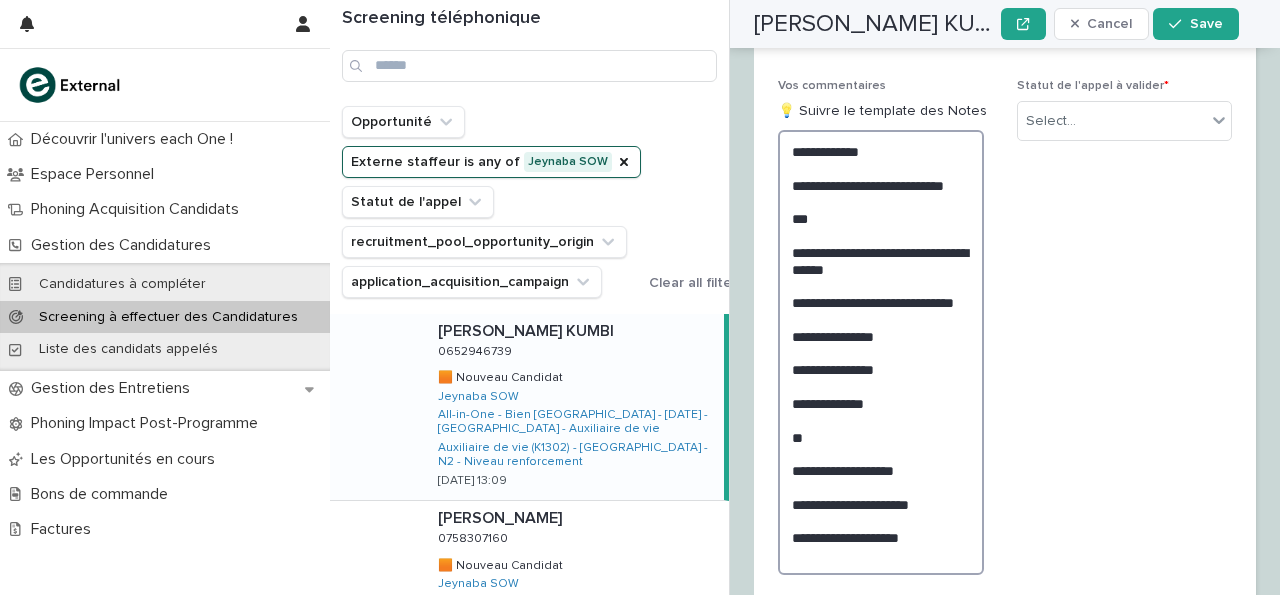 click on "**********" at bounding box center [881, 352] 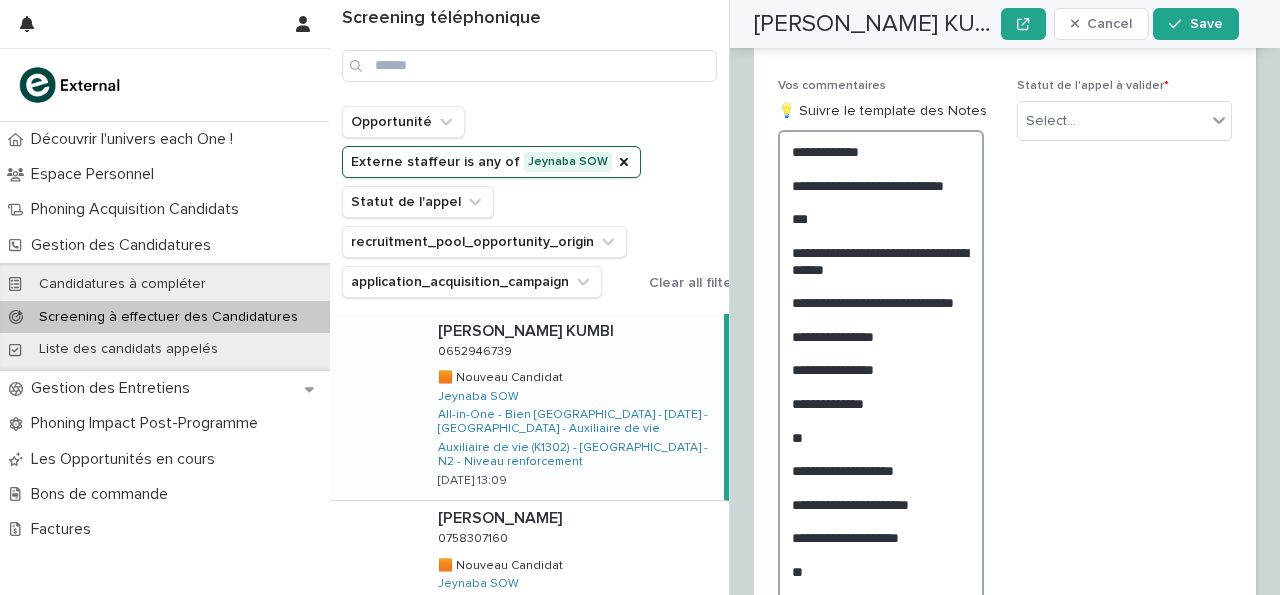 scroll, scrollTop: 3453, scrollLeft: 0, axis: vertical 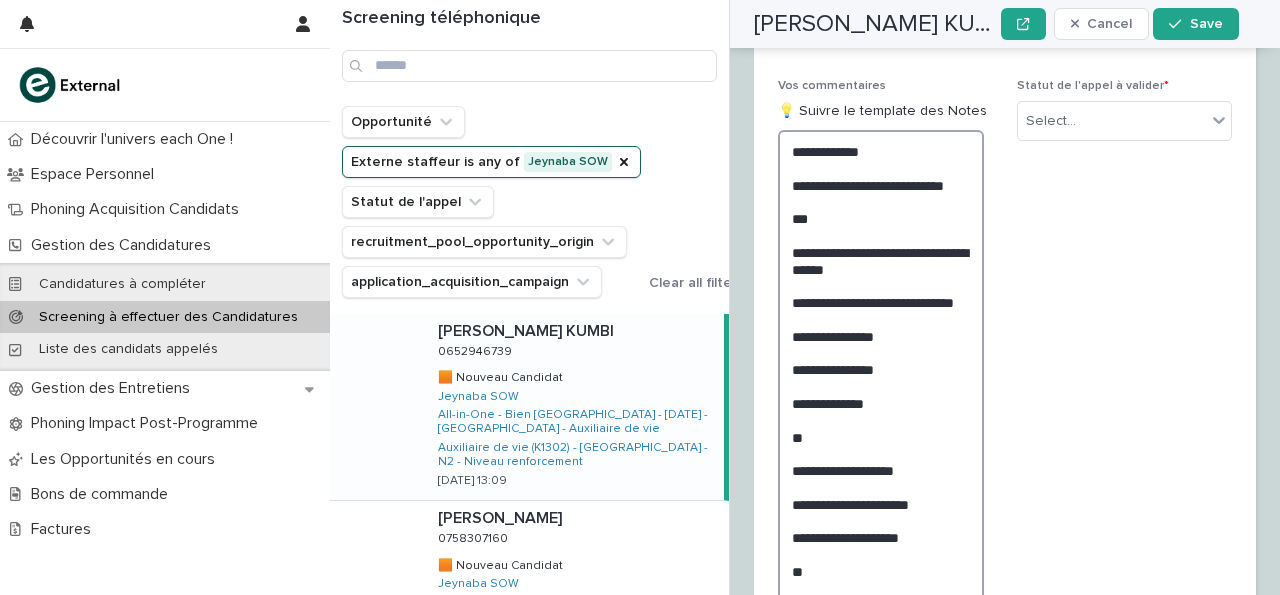 click on "**********" at bounding box center (881, 369) 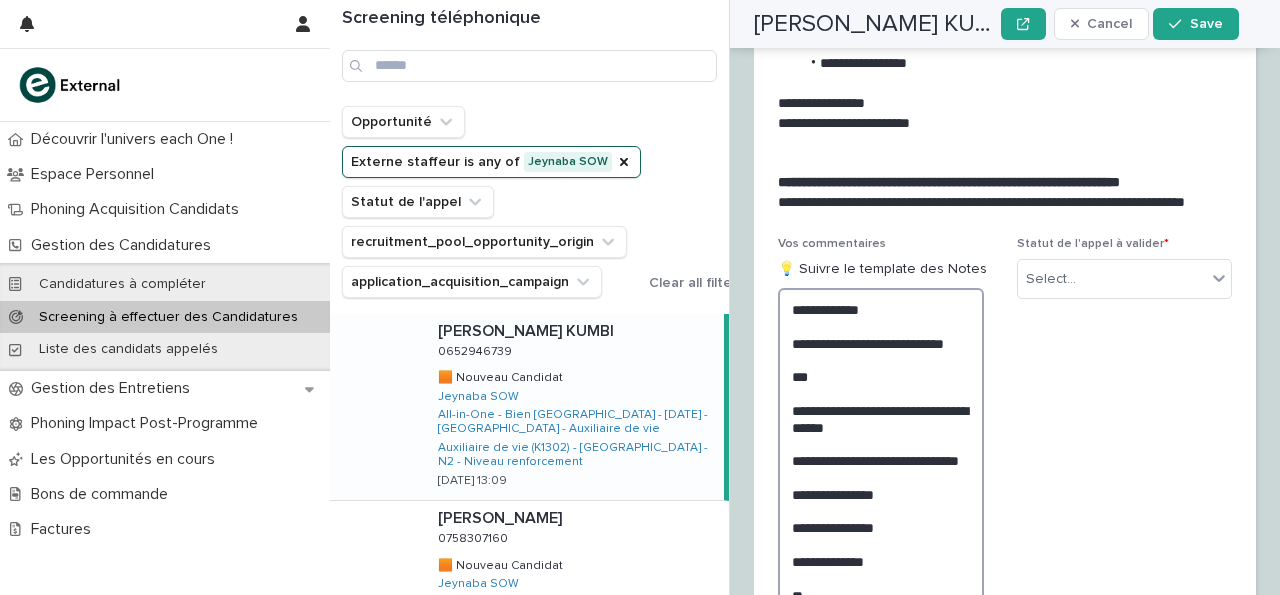 scroll, scrollTop: 3295, scrollLeft: 0, axis: vertical 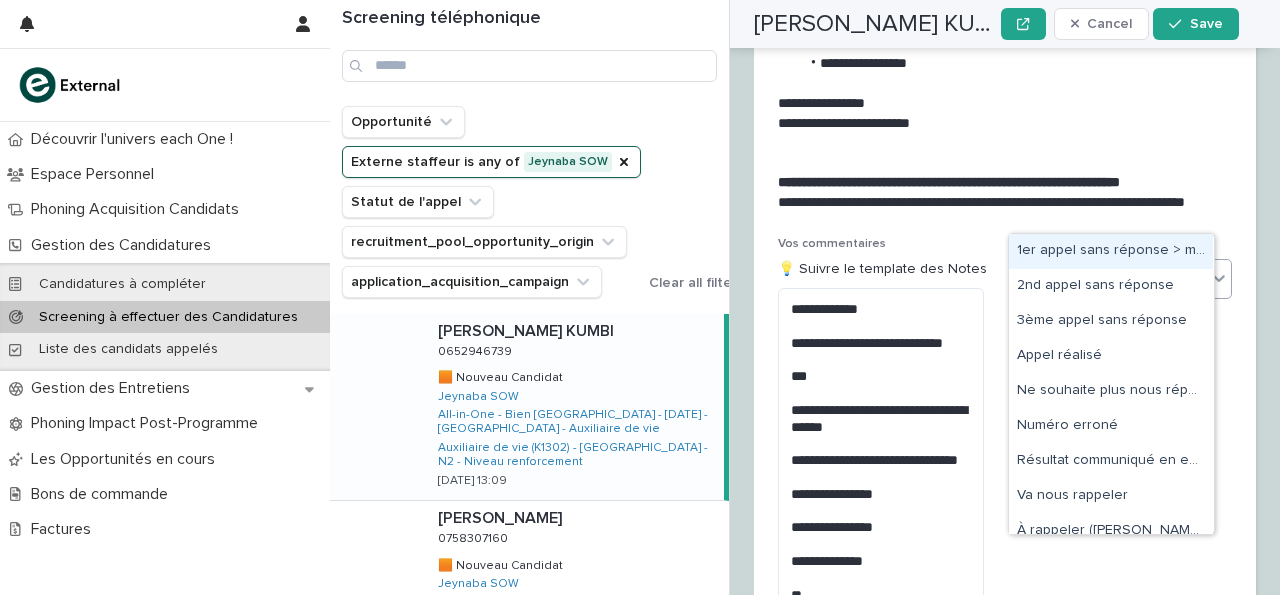 click on "Select..." at bounding box center [1112, 279] 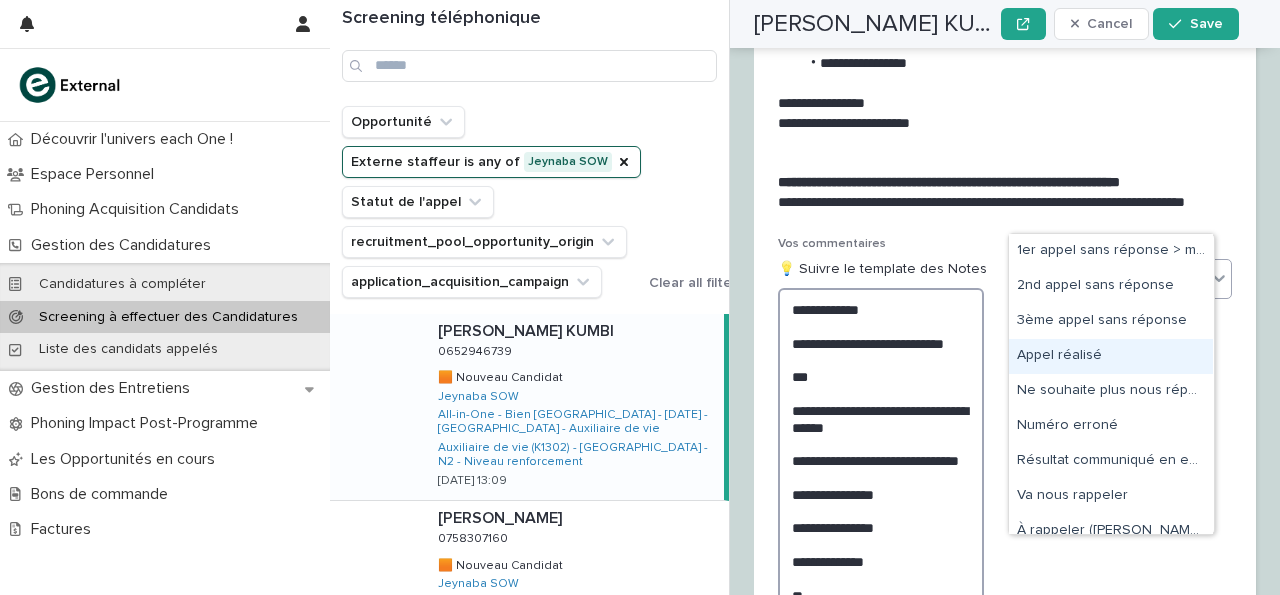 click on "**********" at bounding box center (881, 527) 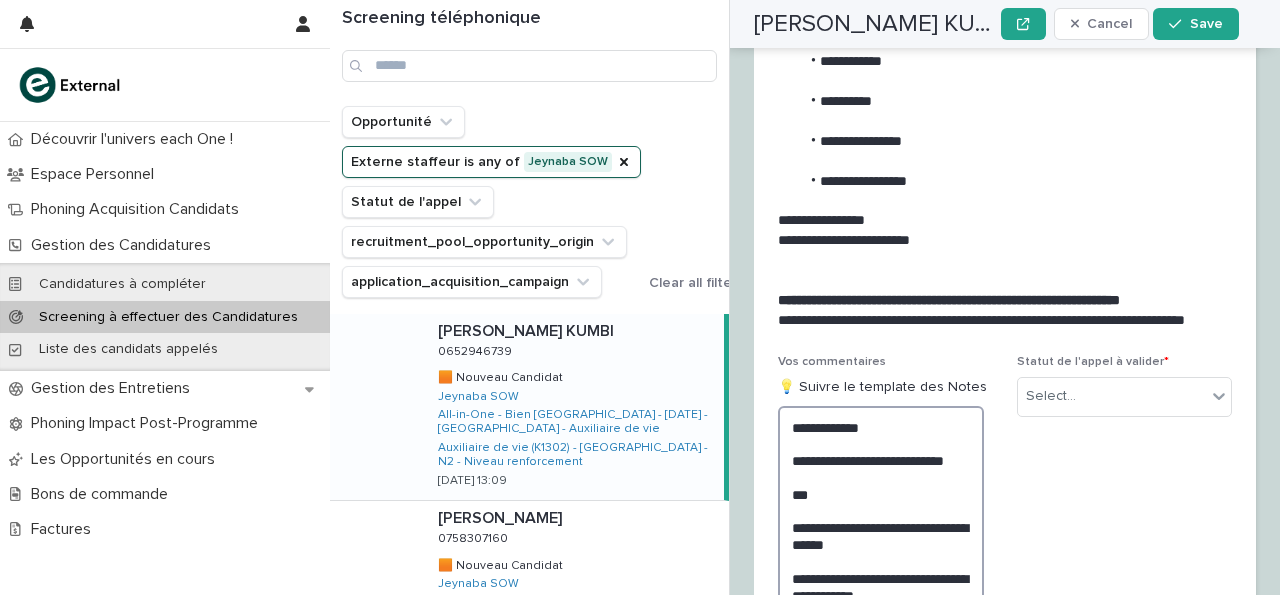 scroll, scrollTop: 3412, scrollLeft: 0, axis: vertical 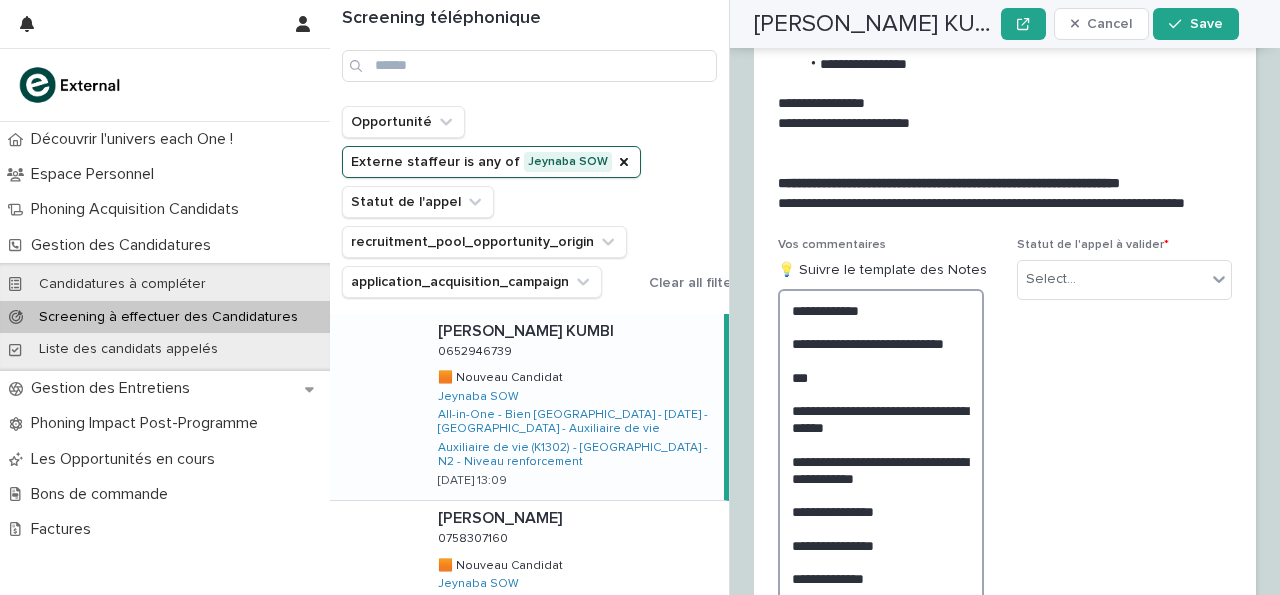 type on "**********" 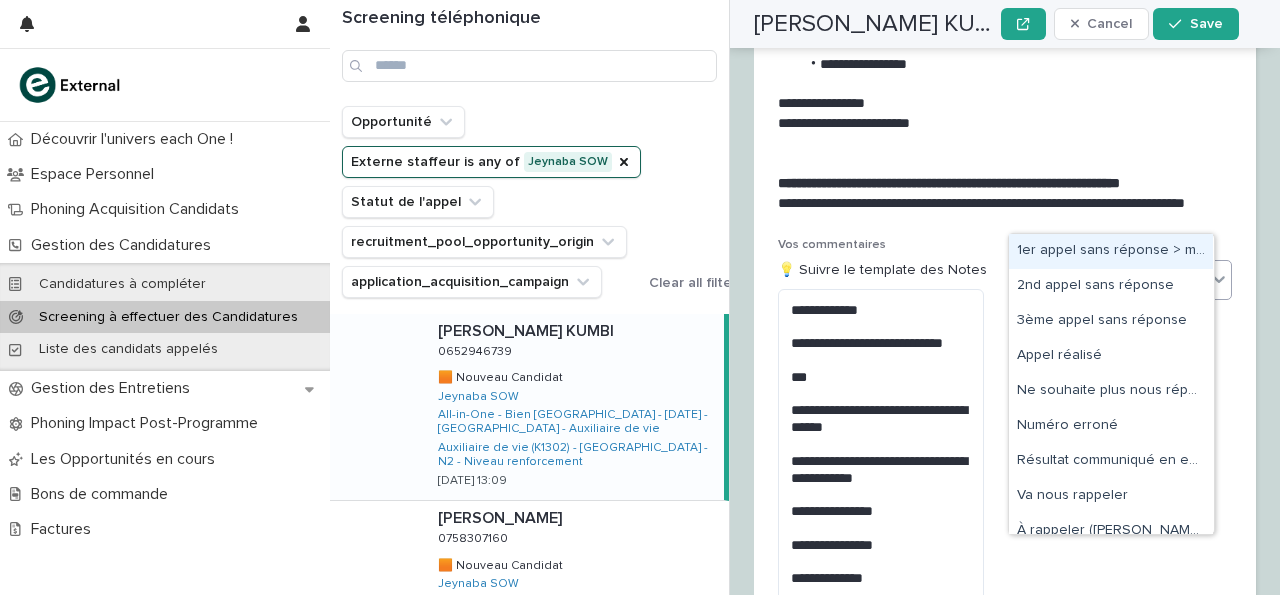 click on "Select..." at bounding box center [1112, 279] 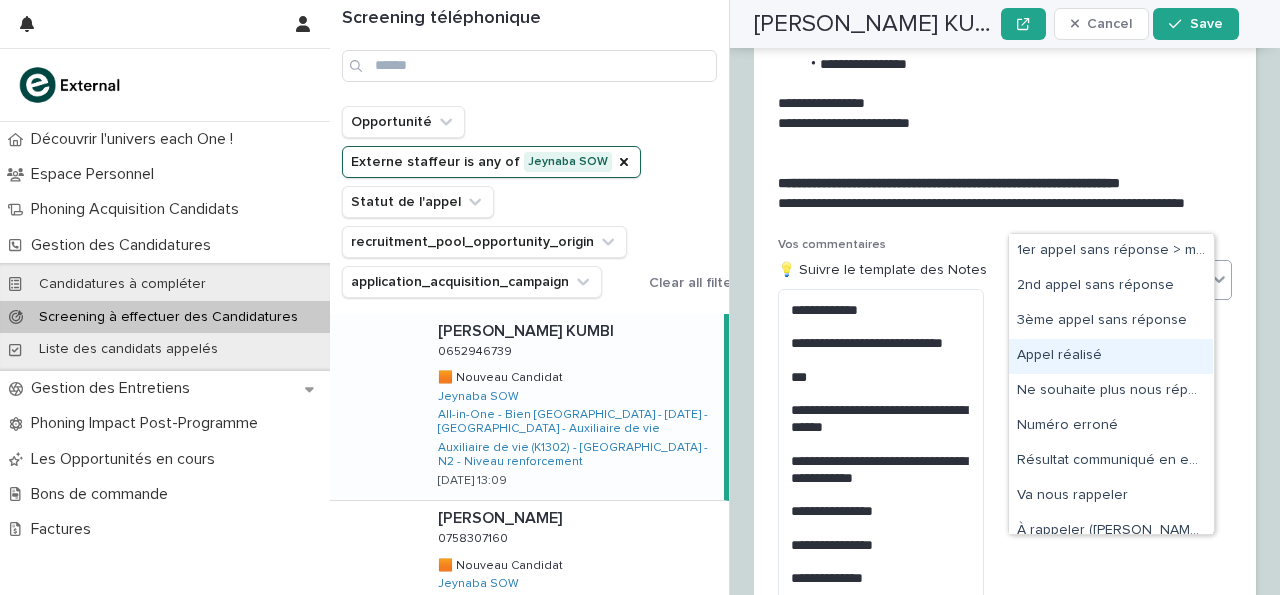 click on "Appel réalisé" at bounding box center [1111, 356] 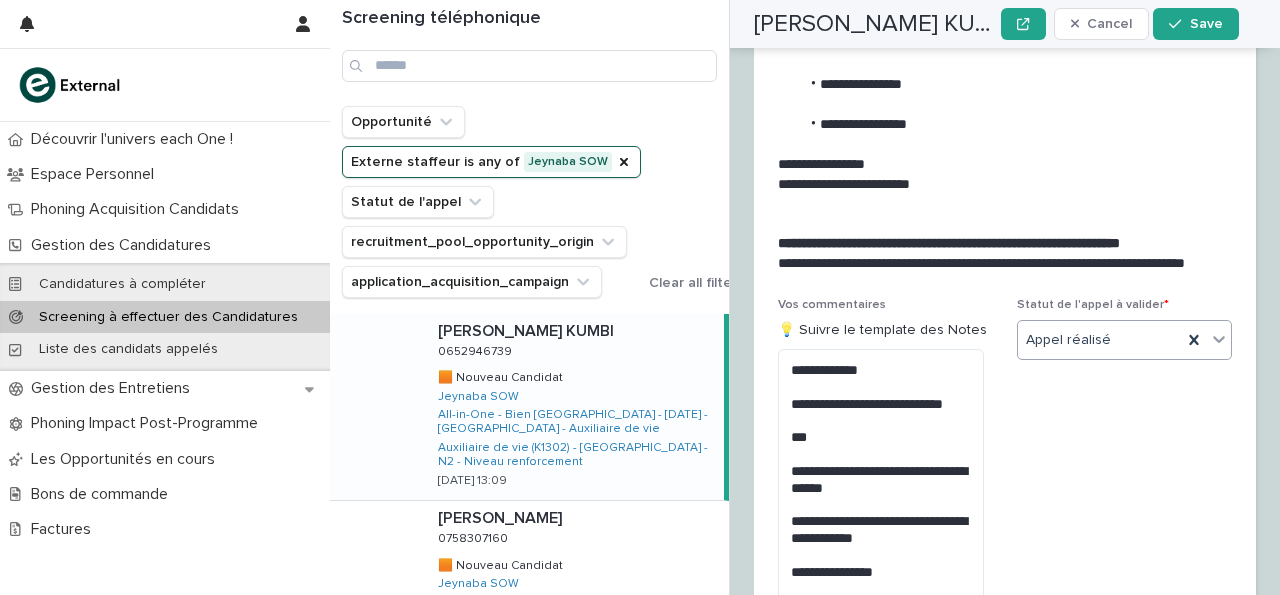 scroll, scrollTop: 3880, scrollLeft: 0, axis: vertical 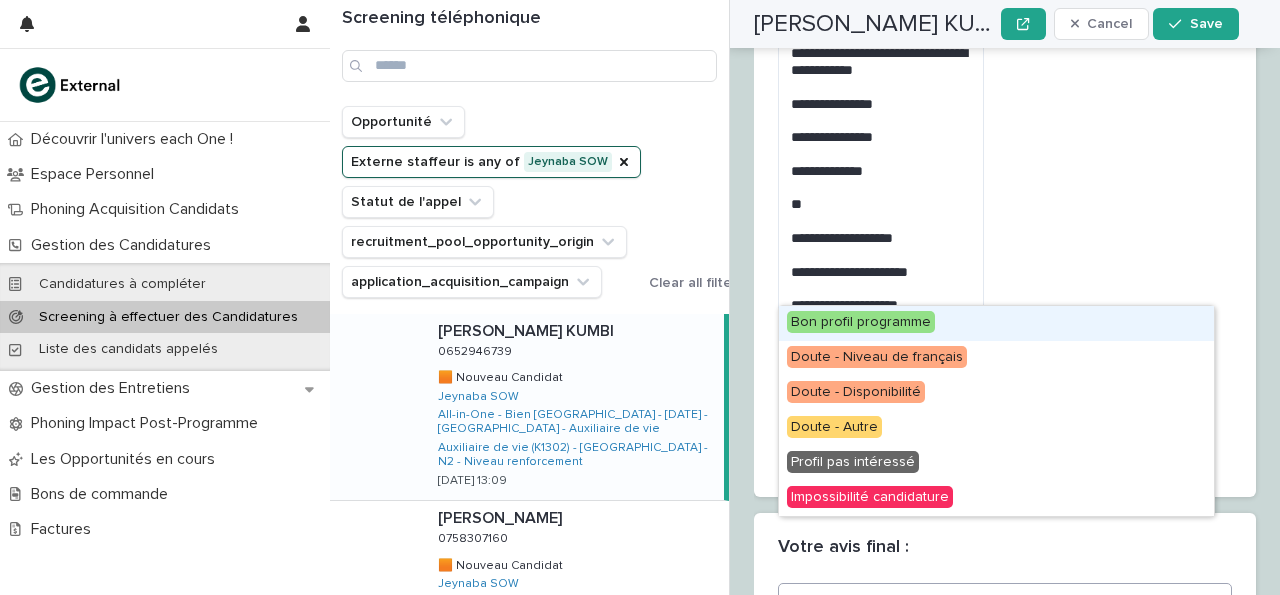 click on "Select..." at bounding box center [992, 602] 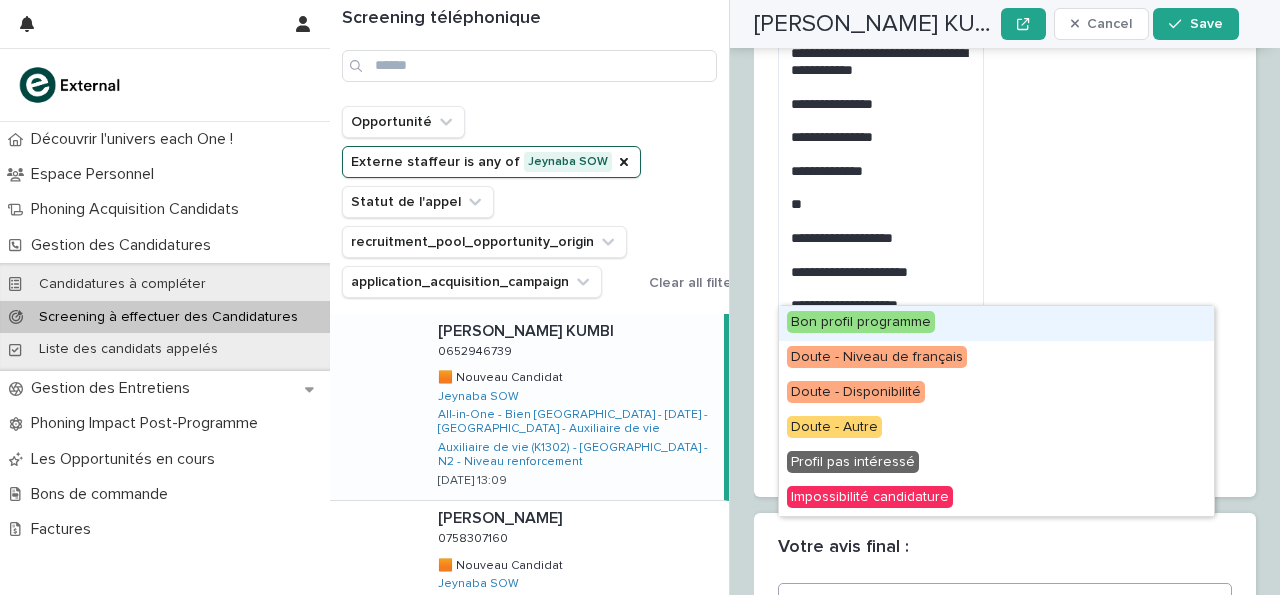 click on "Bon profil programme" at bounding box center [861, 322] 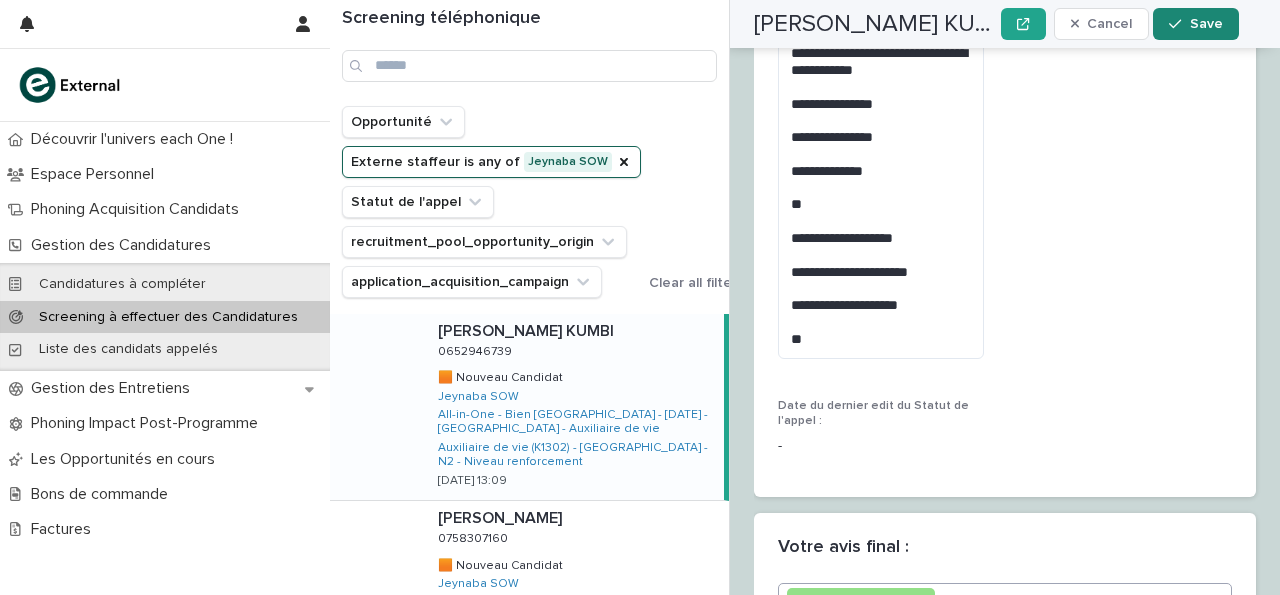 click on "Save" at bounding box center (1195, 24) 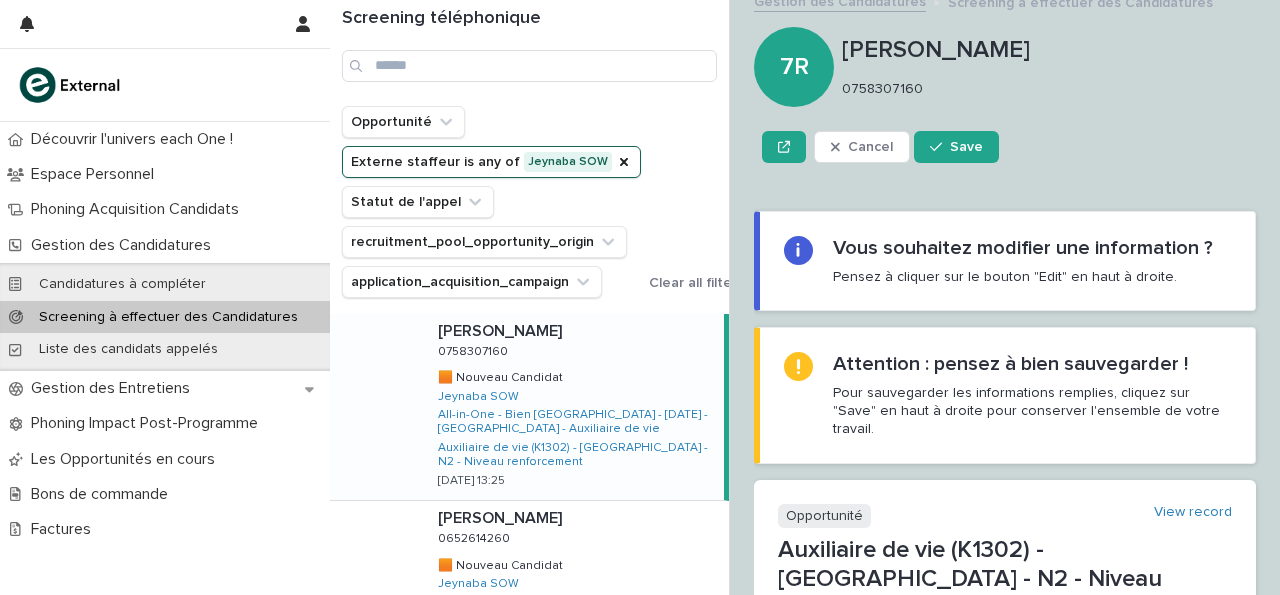 scroll, scrollTop: 14, scrollLeft: 0, axis: vertical 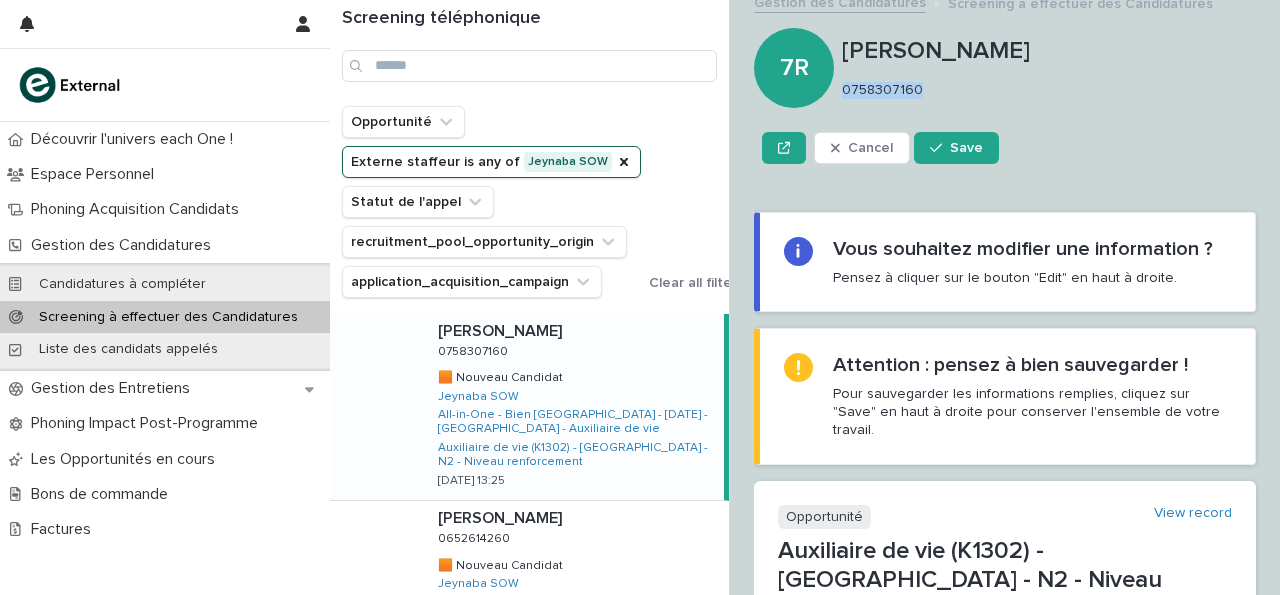 drag, startPoint x: 843, startPoint y: 84, endPoint x: 928, endPoint y: 95, distance: 85.70881 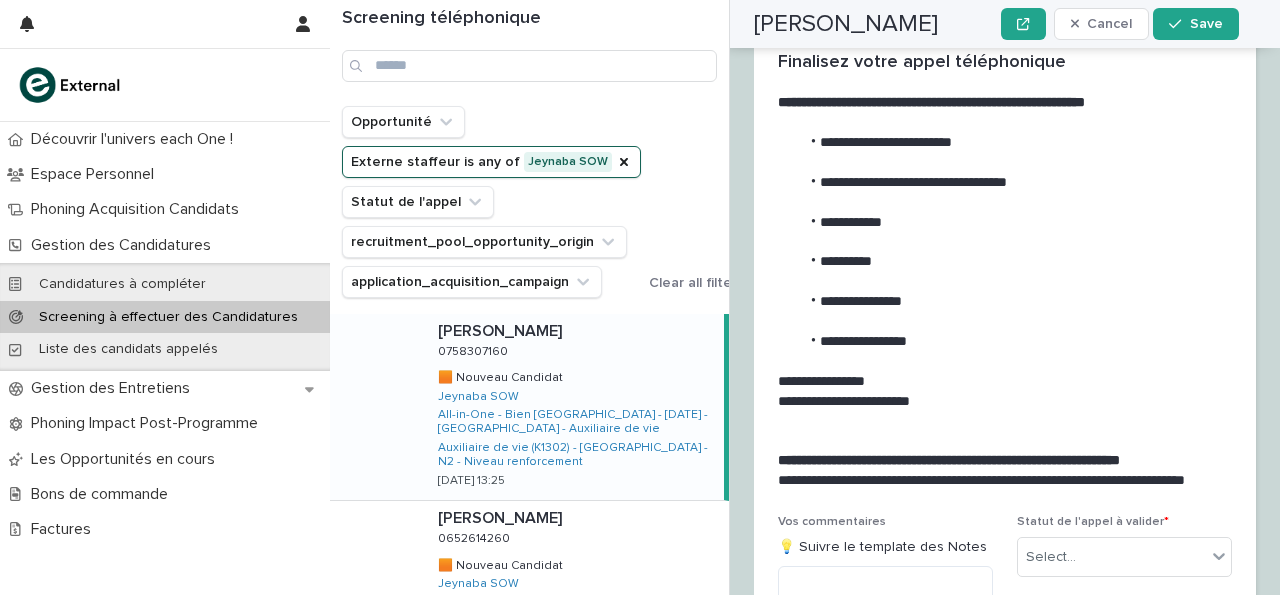 scroll, scrollTop: 2914, scrollLeft: 0, axis: vertical 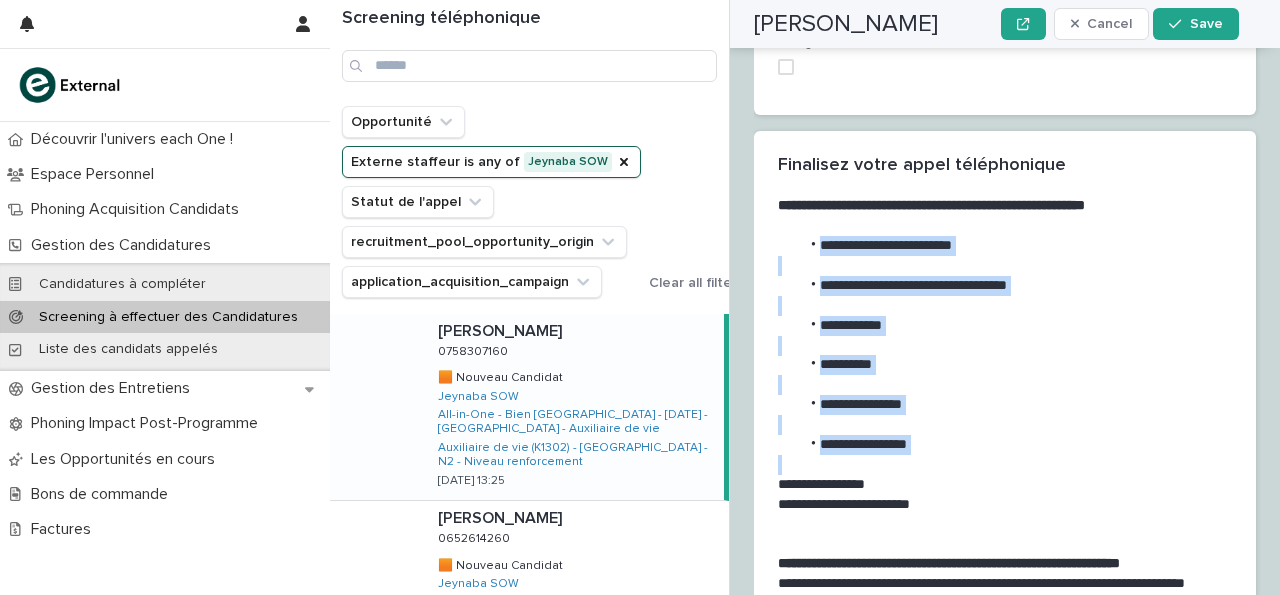 drag, startPoint x: 819, startPoint y: 177, endPoint x: 931, endPoint y: 391, distance: 241.53674 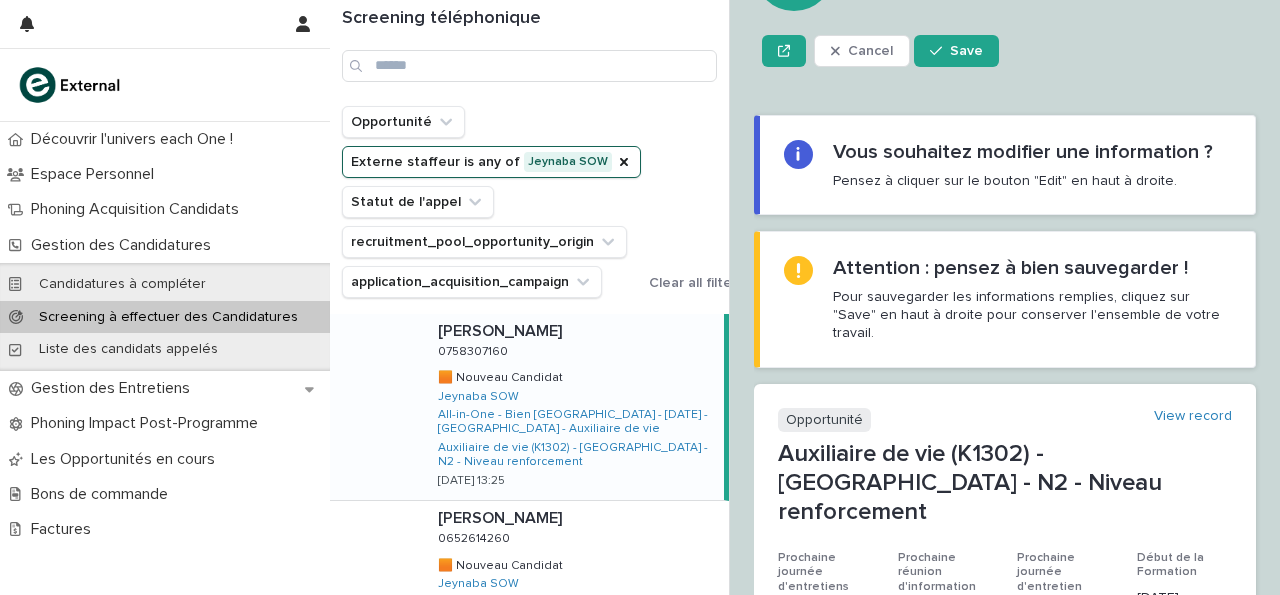 scroll, scrollTop: 0, scrollLeft: 0, axis: both 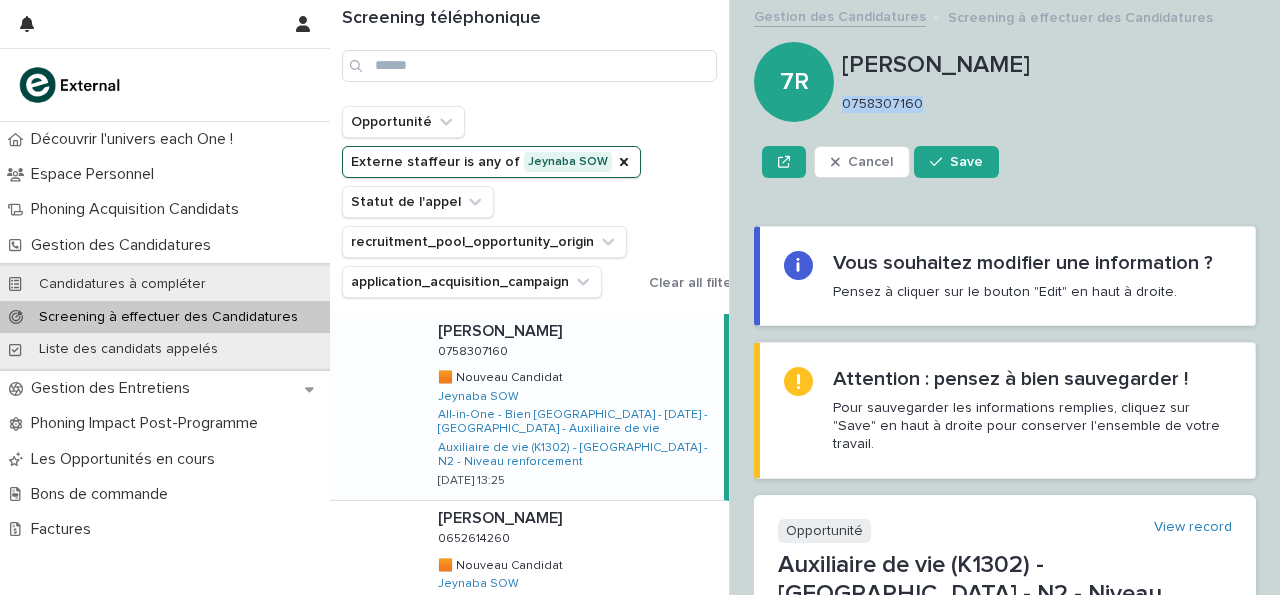 drag, startPoint x: 843, startPoint y: 101, endPoint x: 921, endPoint y: 109, distance: 78.40918 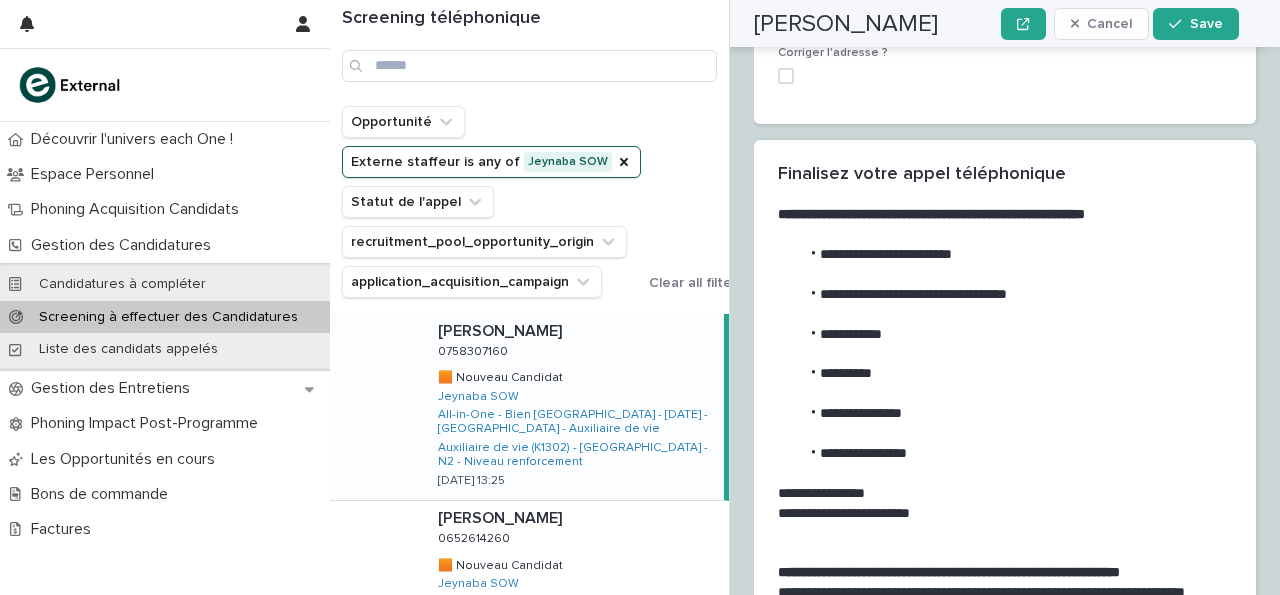 scroll, scrollTop: 3327, scrollLeft: 0, axis: vertical 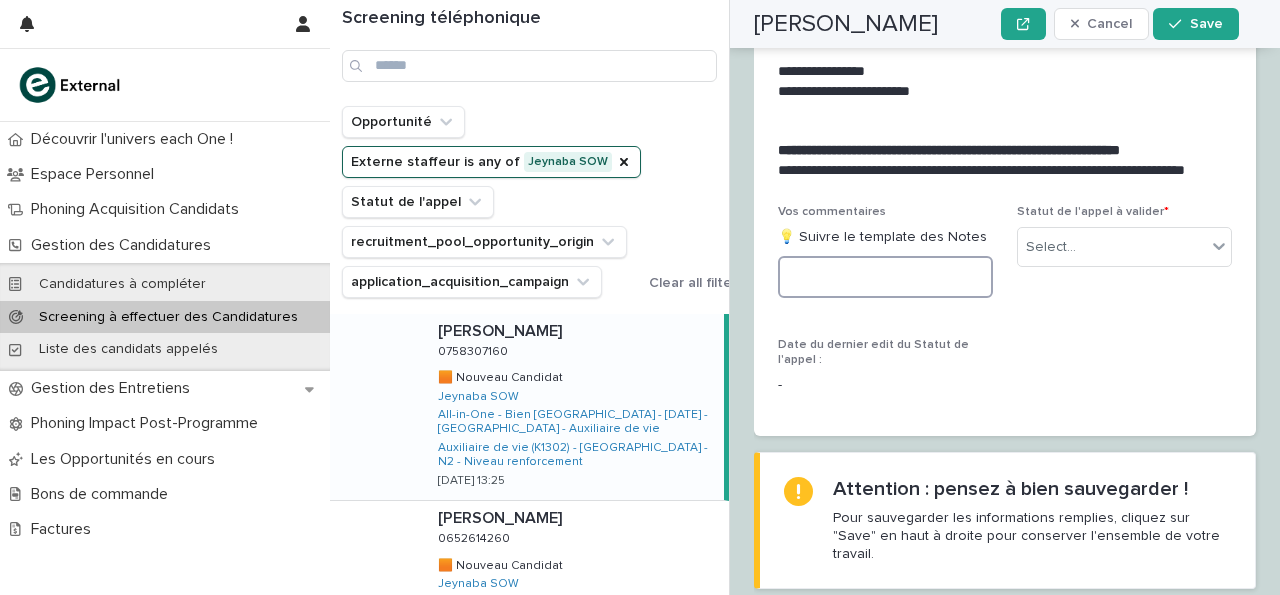 click at bounding box center (885, 277) 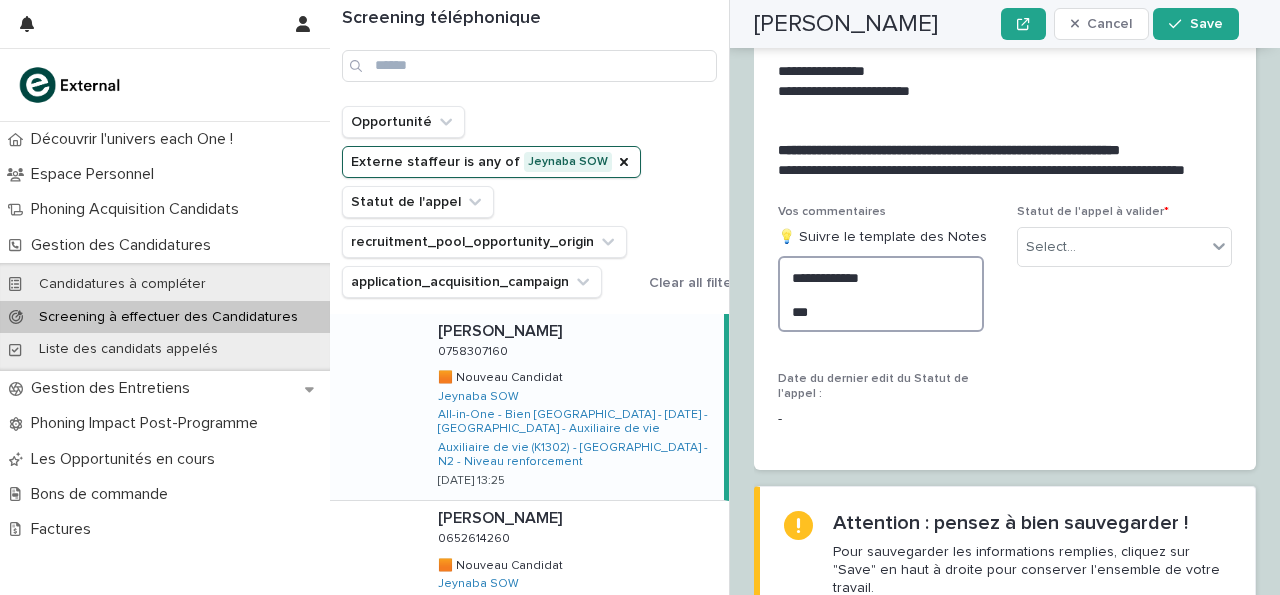 type on "**********" 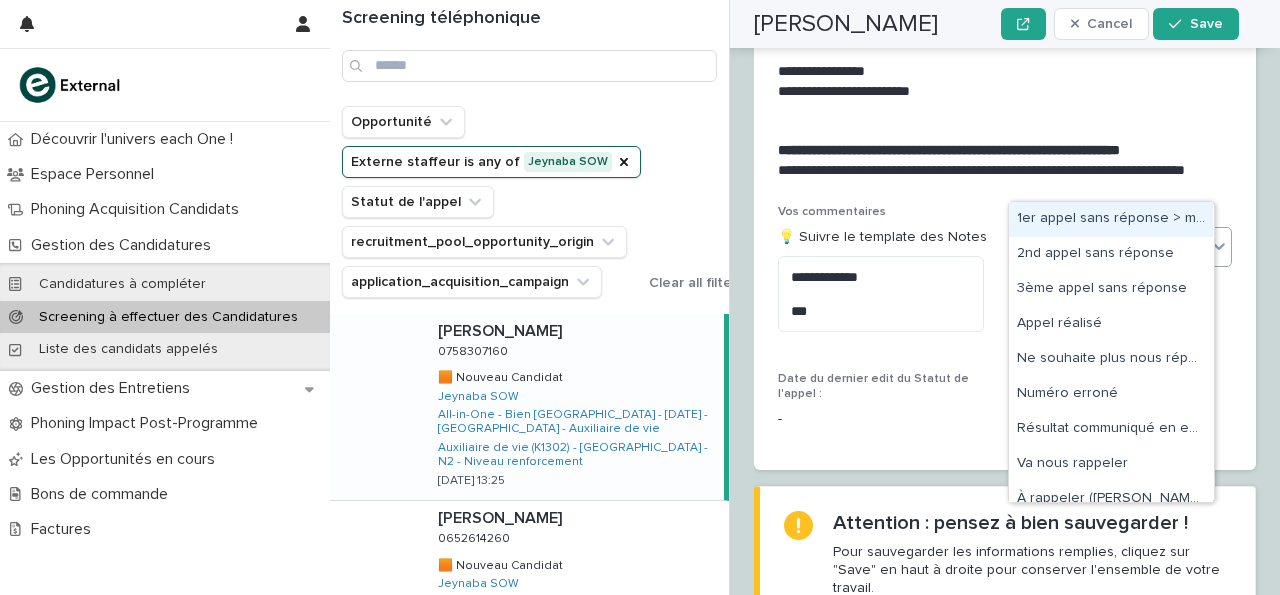 click on "1er appel sans réponse > message laissé" at bounding box center (1111, 219) 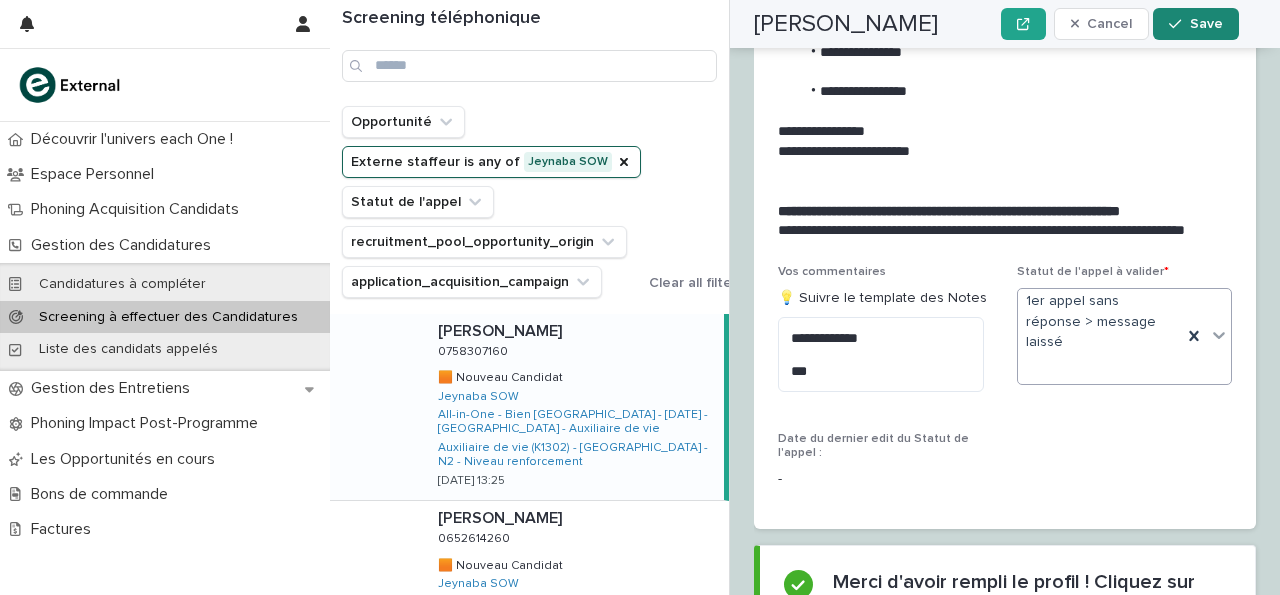 click on "Save" at bounding box center (1195, 24) 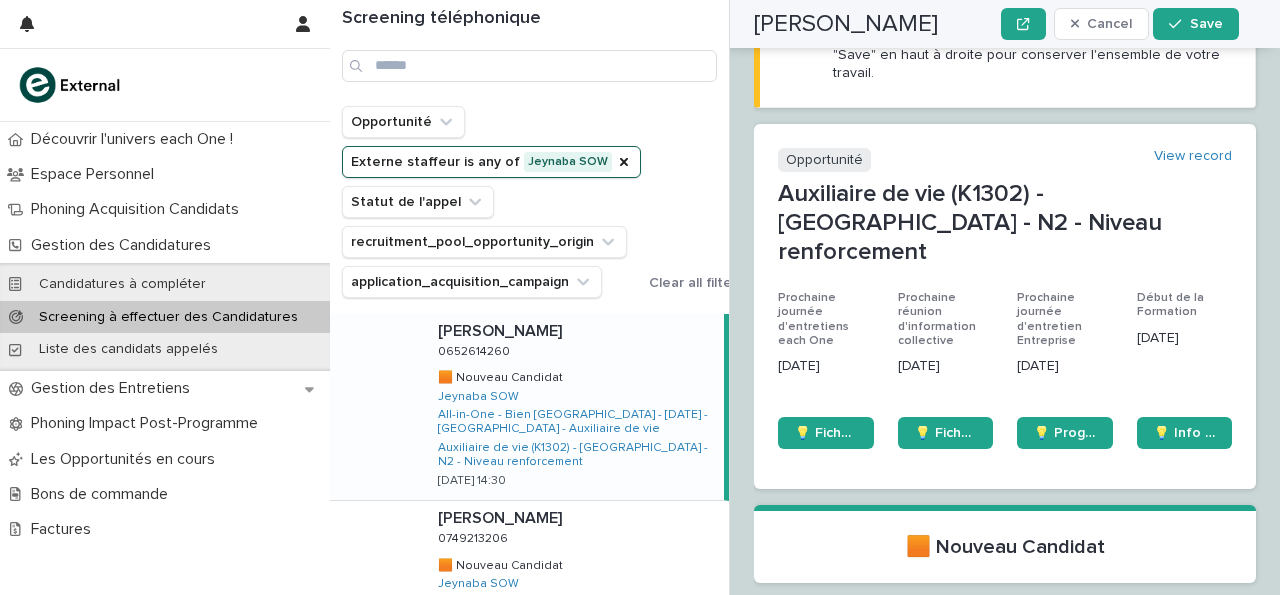 scroll, scrollTop: 0, scrollLeft: 0, axis: both 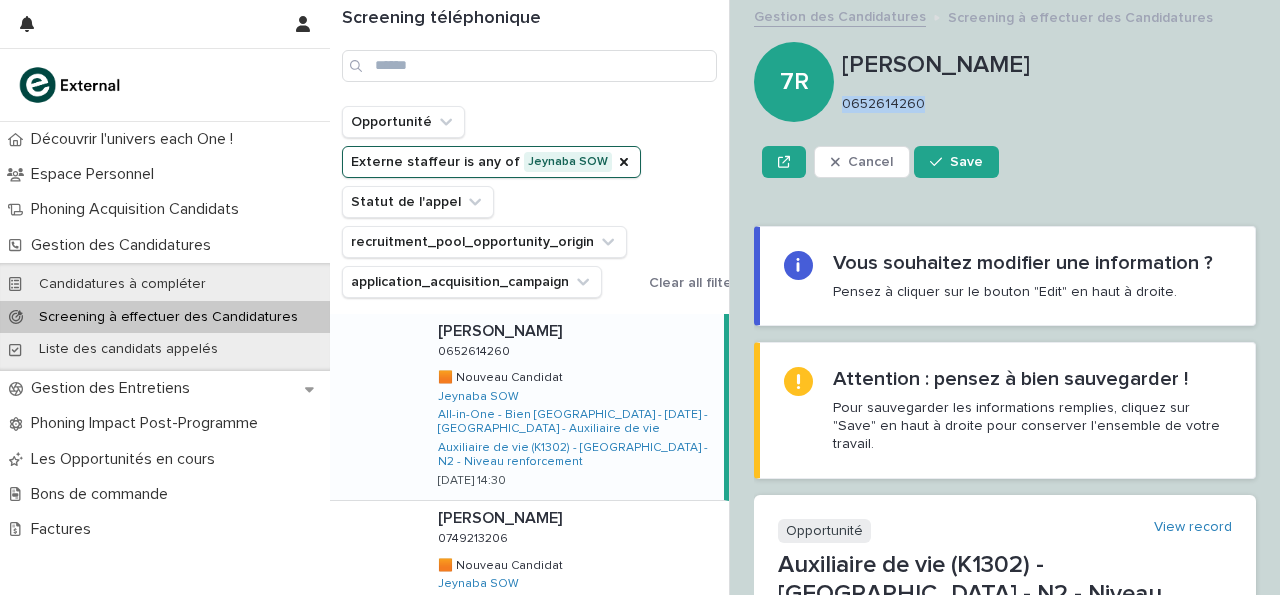 drag, startPoint x: 845, startPoint y: 105, endPoint x: 937, endPoint y: 91, distance: 93.05912 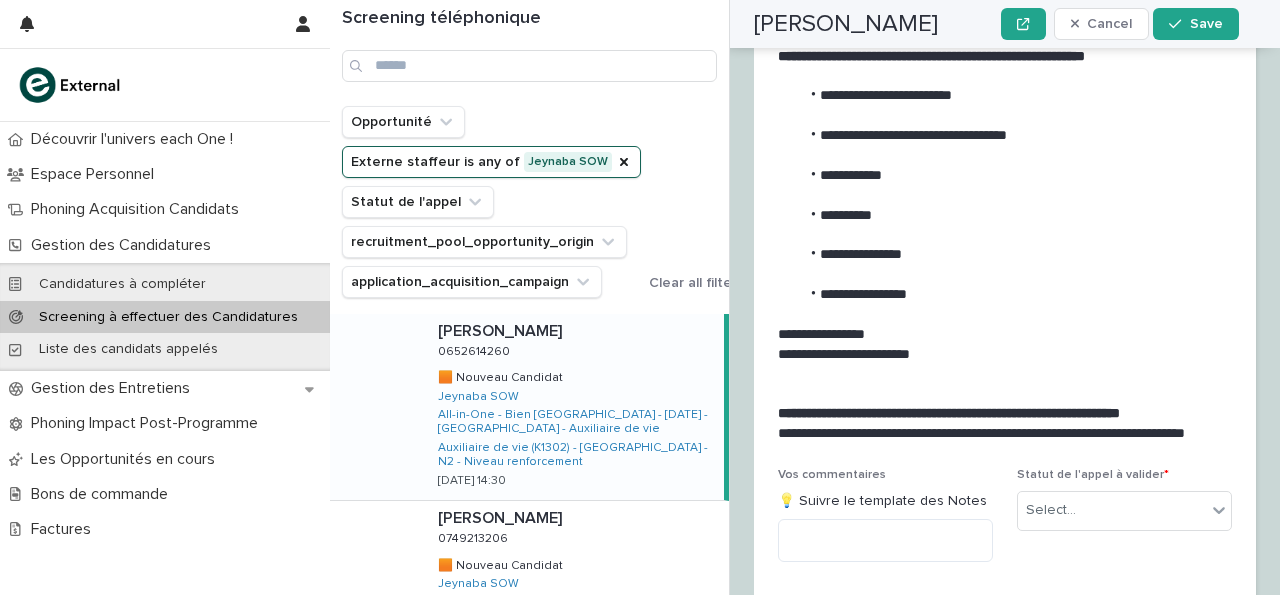 scroll, scrollTop: 3306, scrollLeft: 0, axis: vertical 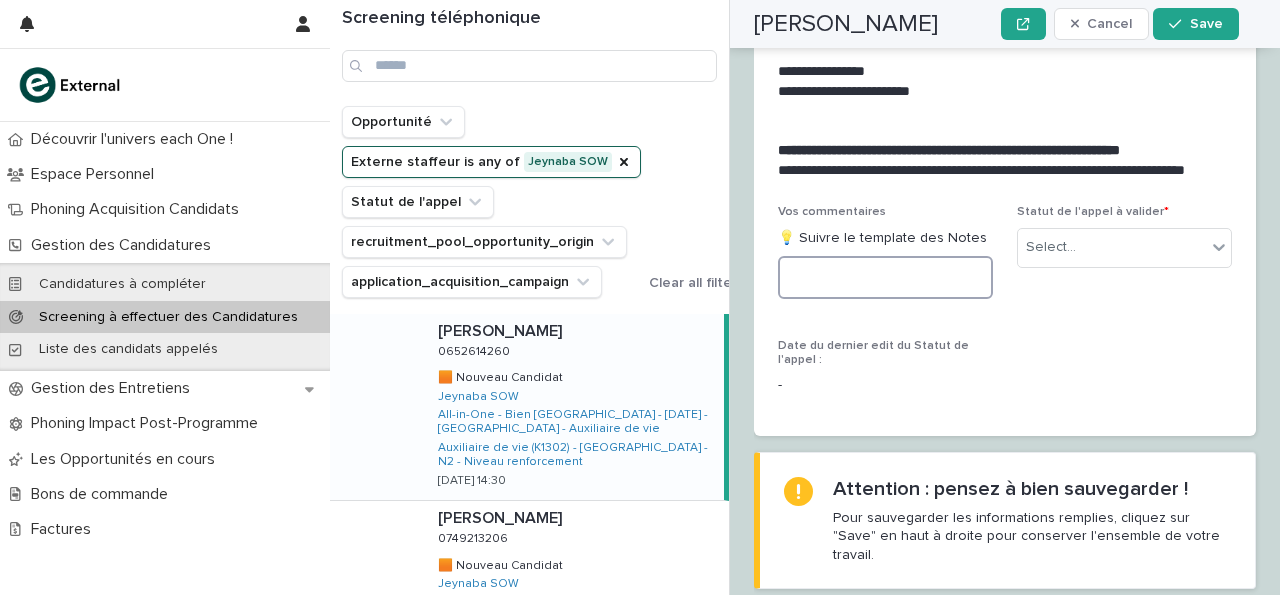 click at bounding box center [885, 277] 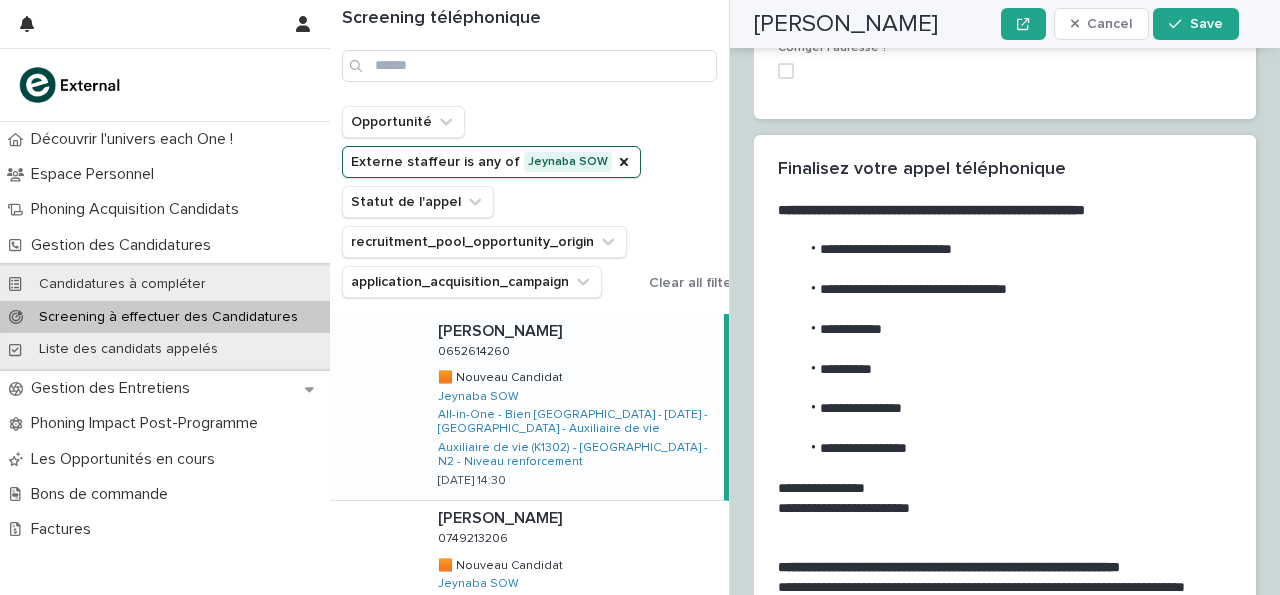 scroll, scrollTop: 2887, scrollLeft: 0, axis: vertical 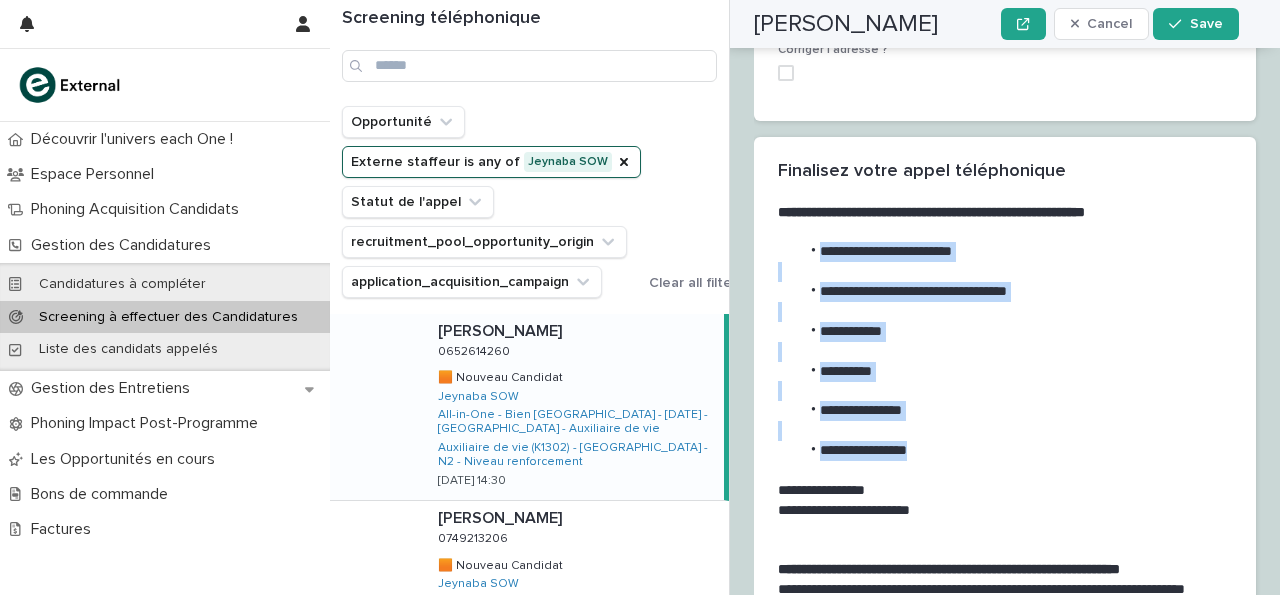 drag, startPoint x: 819, startPoint y: 183, endPoint x: 965, endPoint y: 387, distance: 250.86252 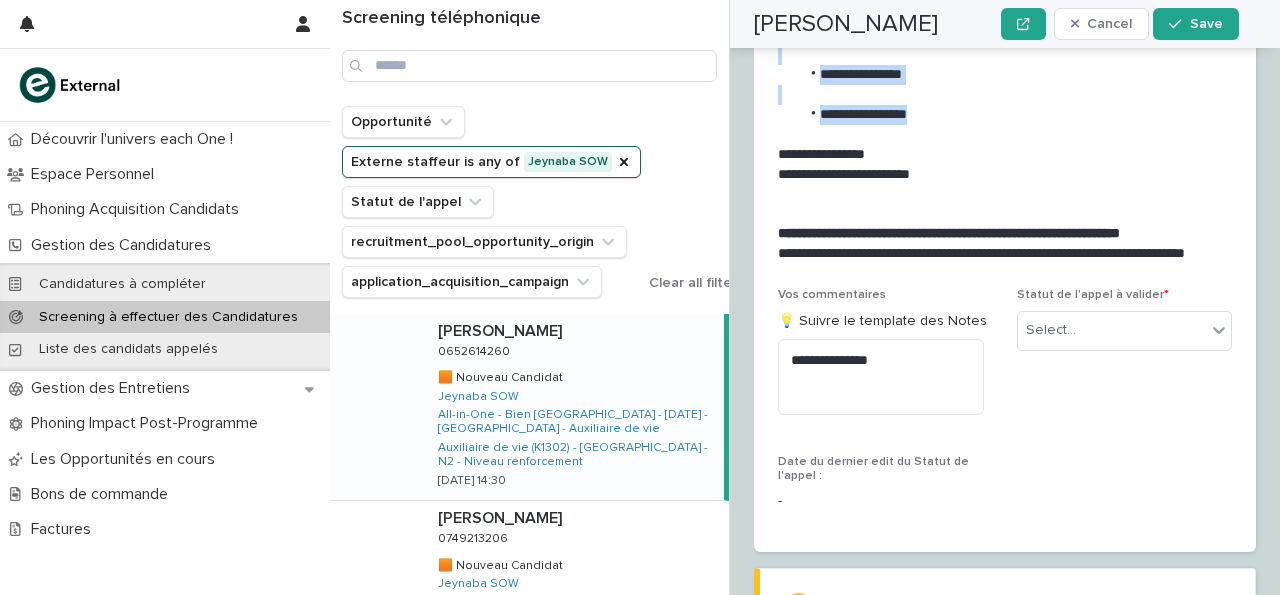 scroll, scrollTop: 3235, scrollLeft: 0, axis: vertical 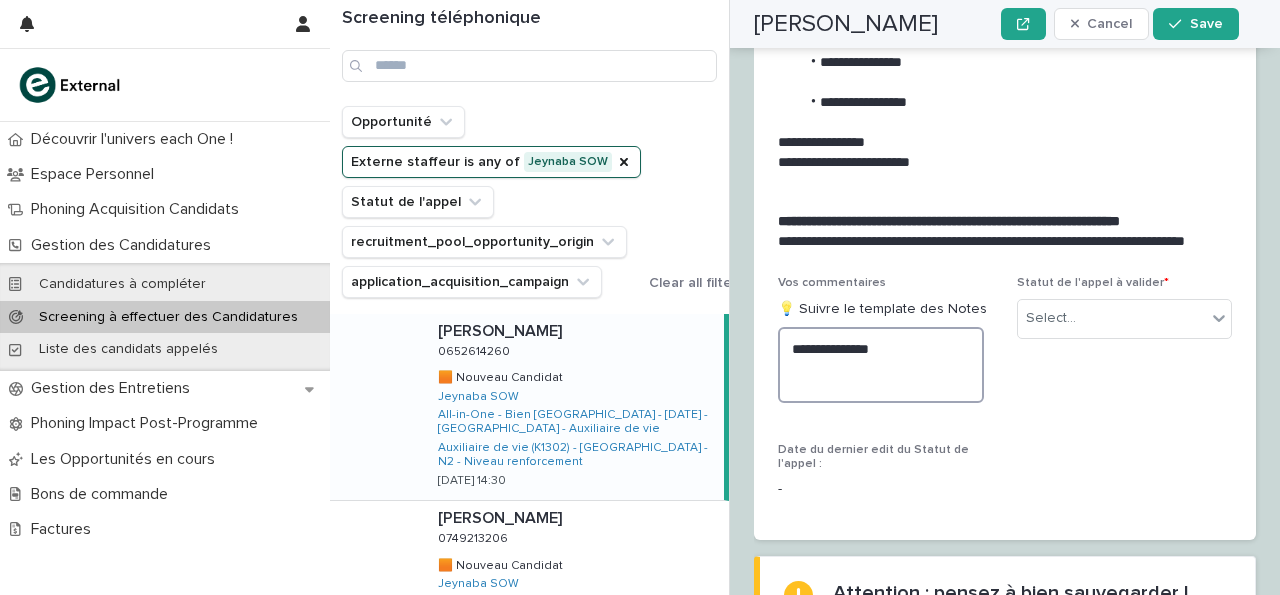 click on "**********" at bounding box center [881, 364] 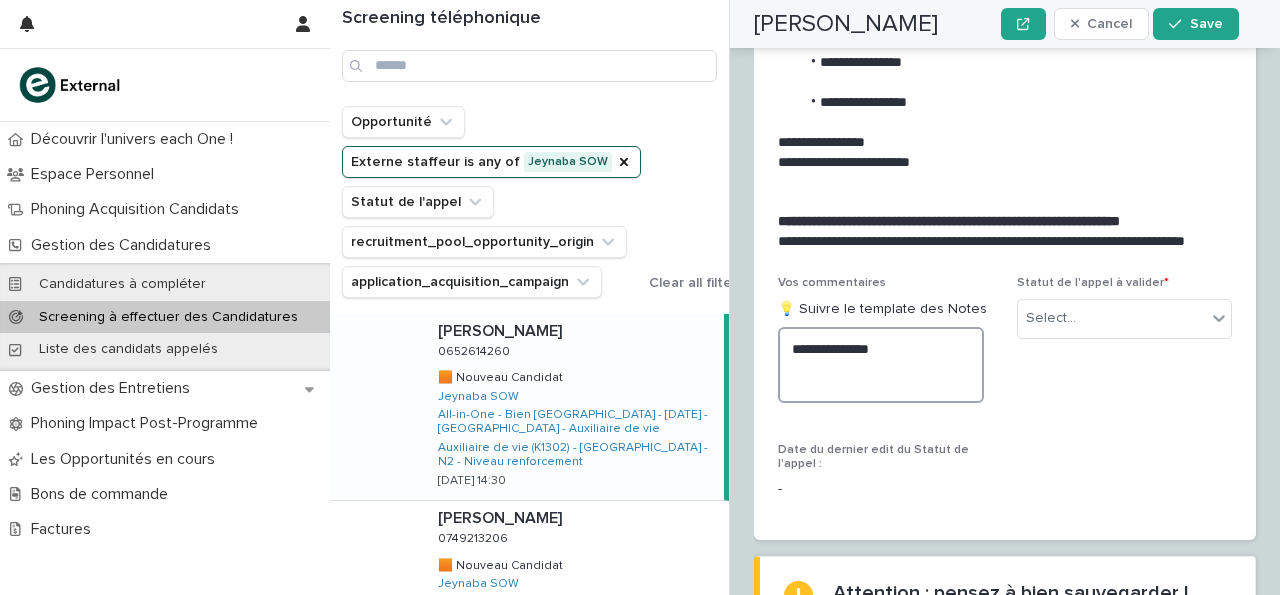 paste on "**********" 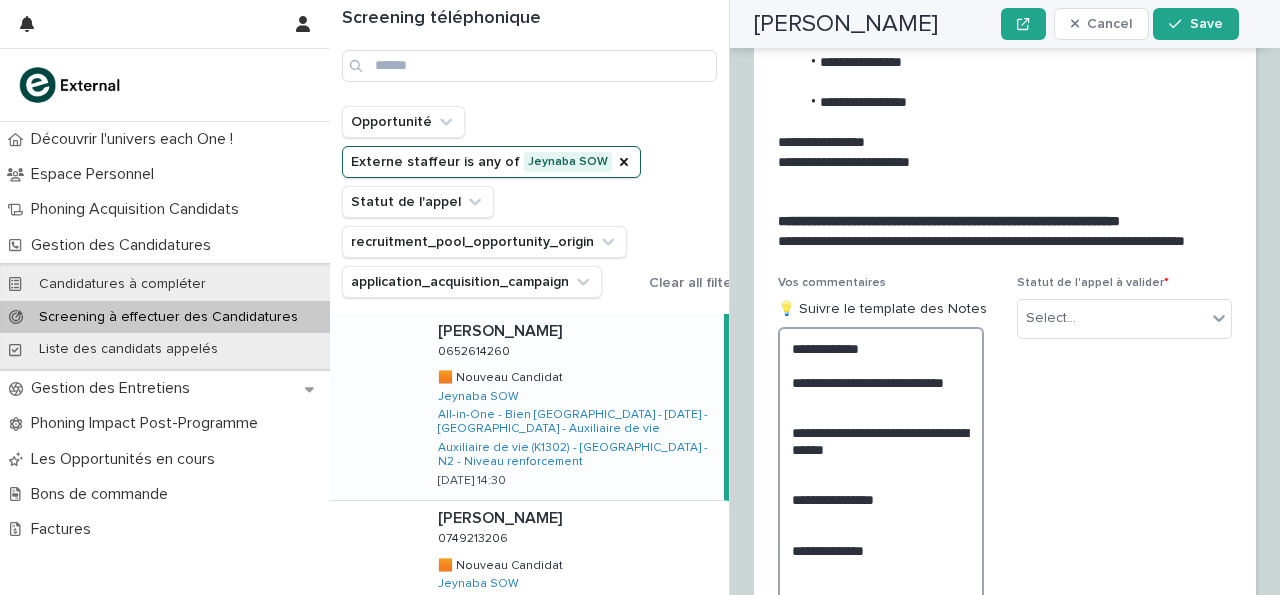 click on "**********" at bounding box center [881, 499] 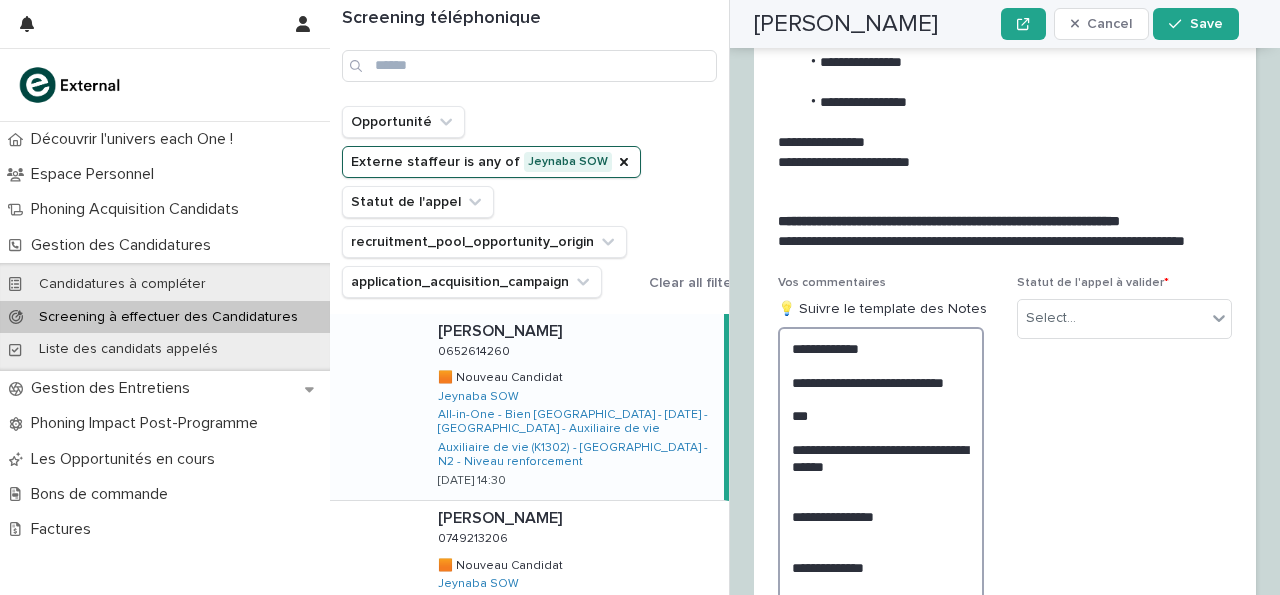 click on "**********" at bounding box center (881, 507) 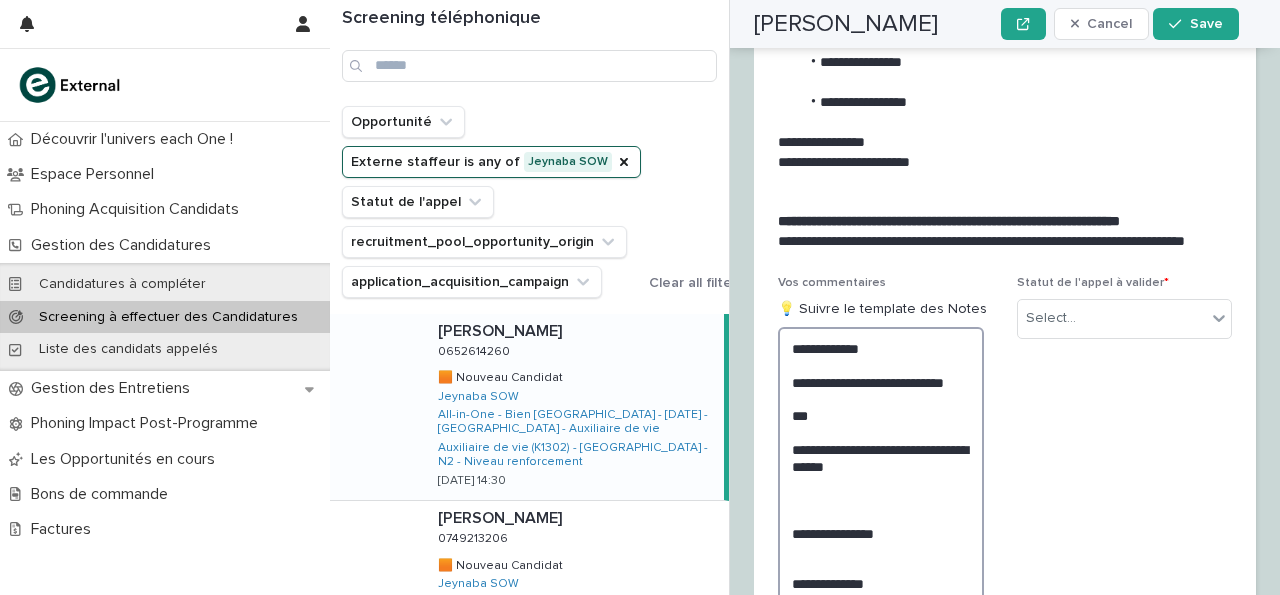 click on "**********" at bounding box center [881, 516] 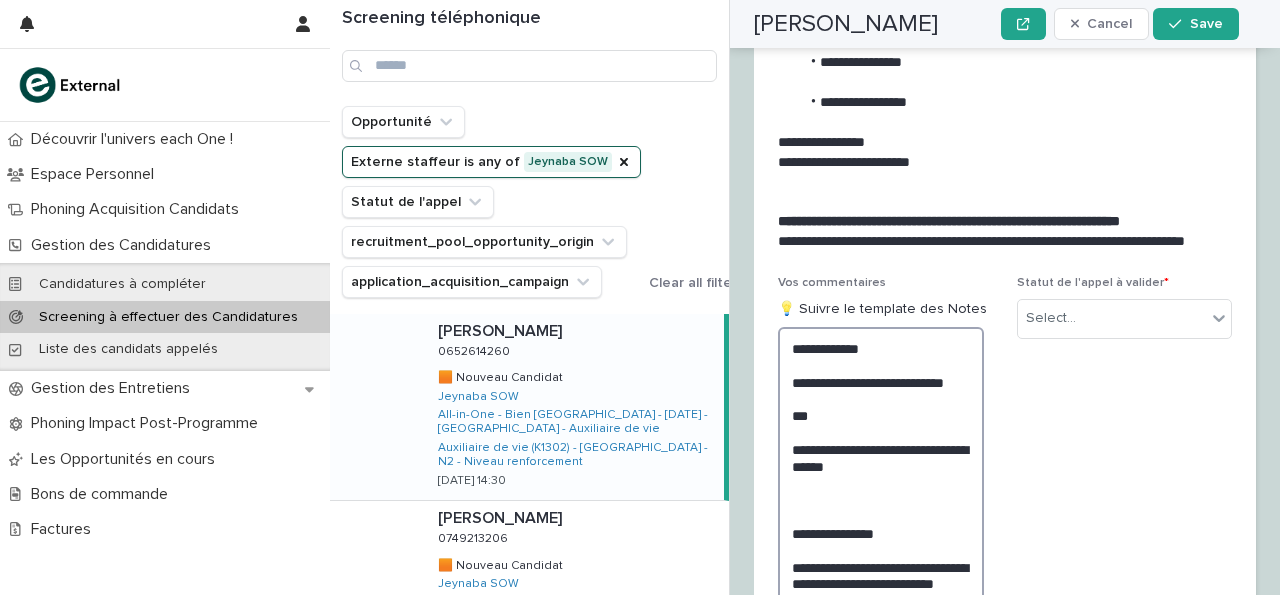click on "**********" at bounding box center (881, 541) 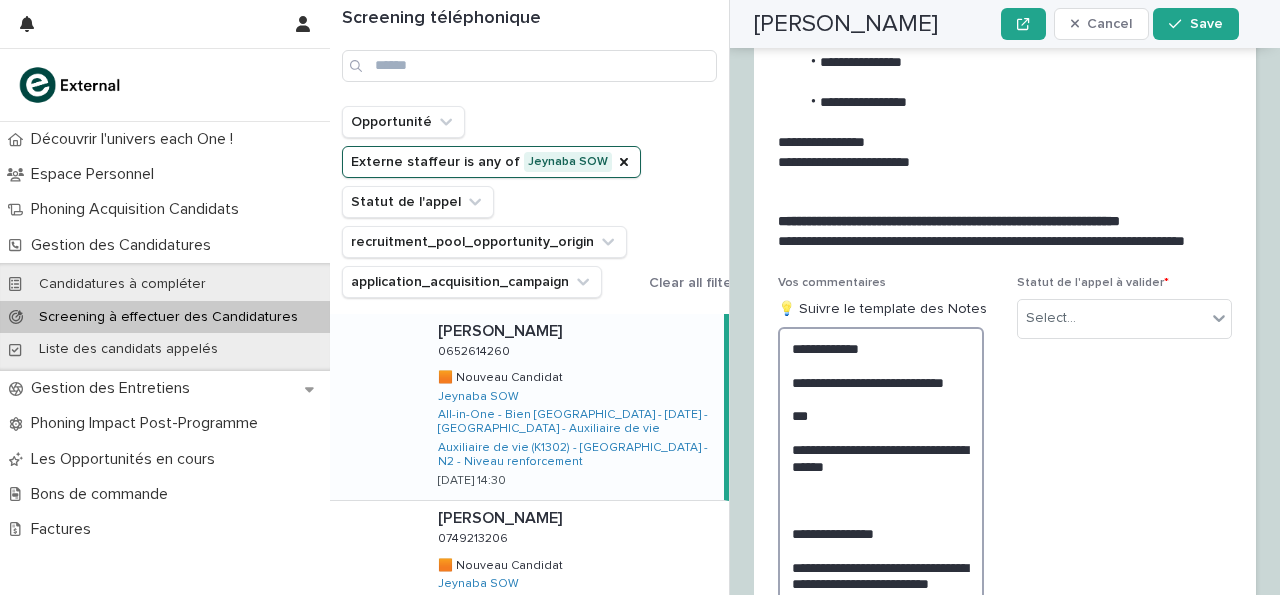 click on "**********" at bounding box center [881, 541] 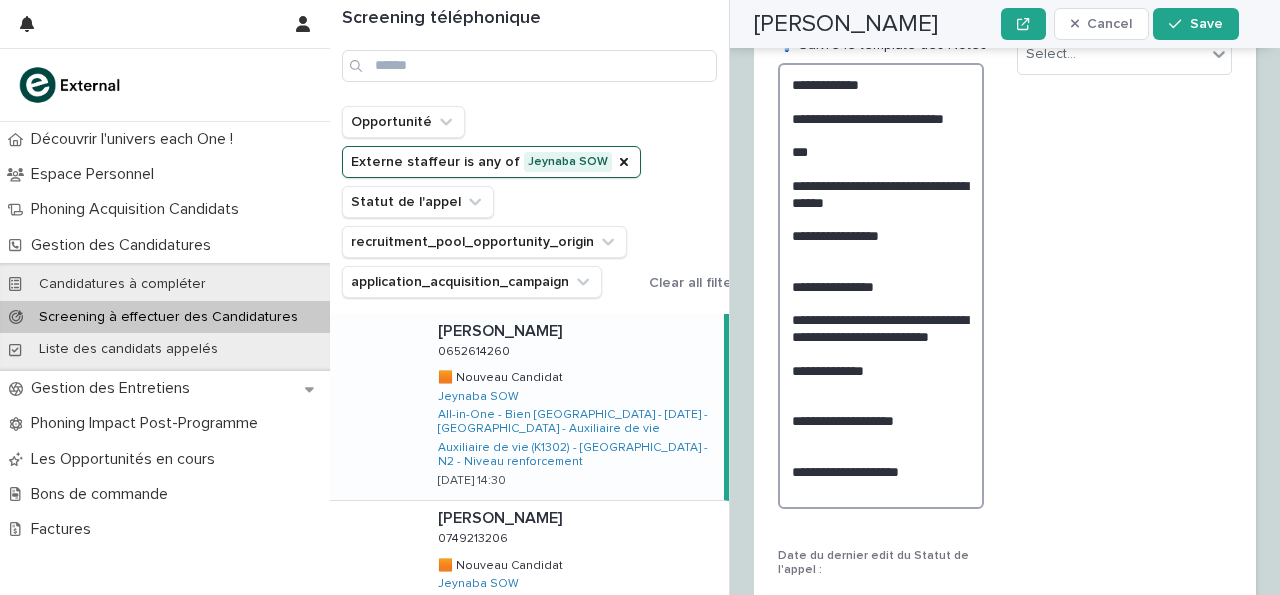 scroll, scrollTop: 3501, scrollLeft: 0, axis: vertical 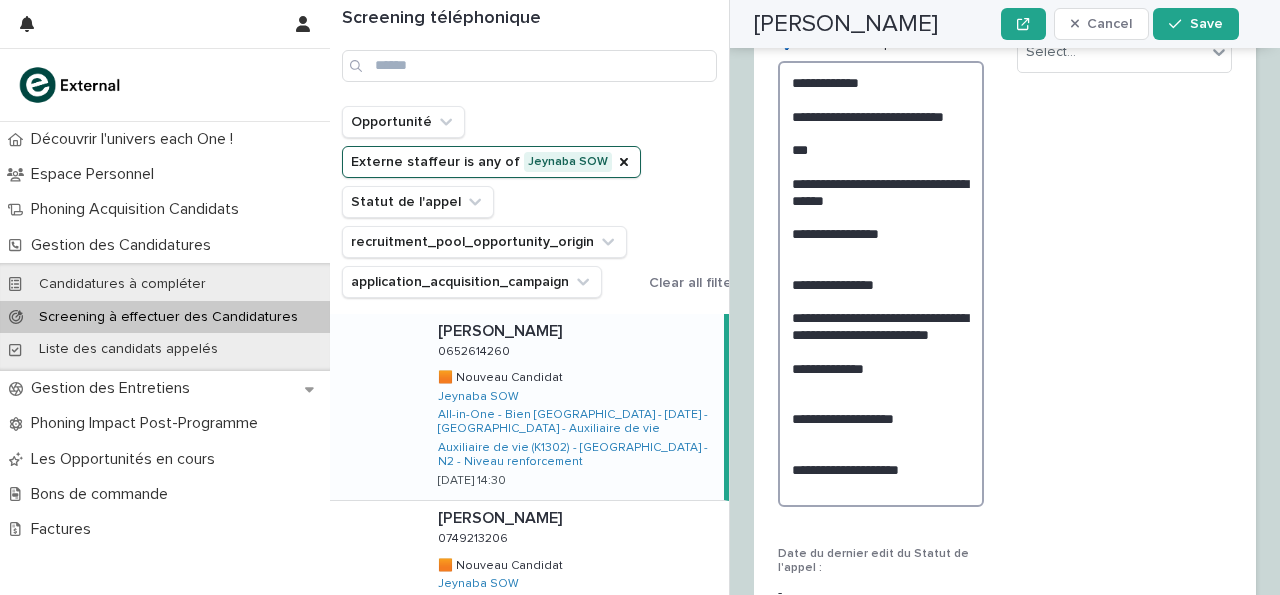 click on "**********" at bounding box center (881, 283) 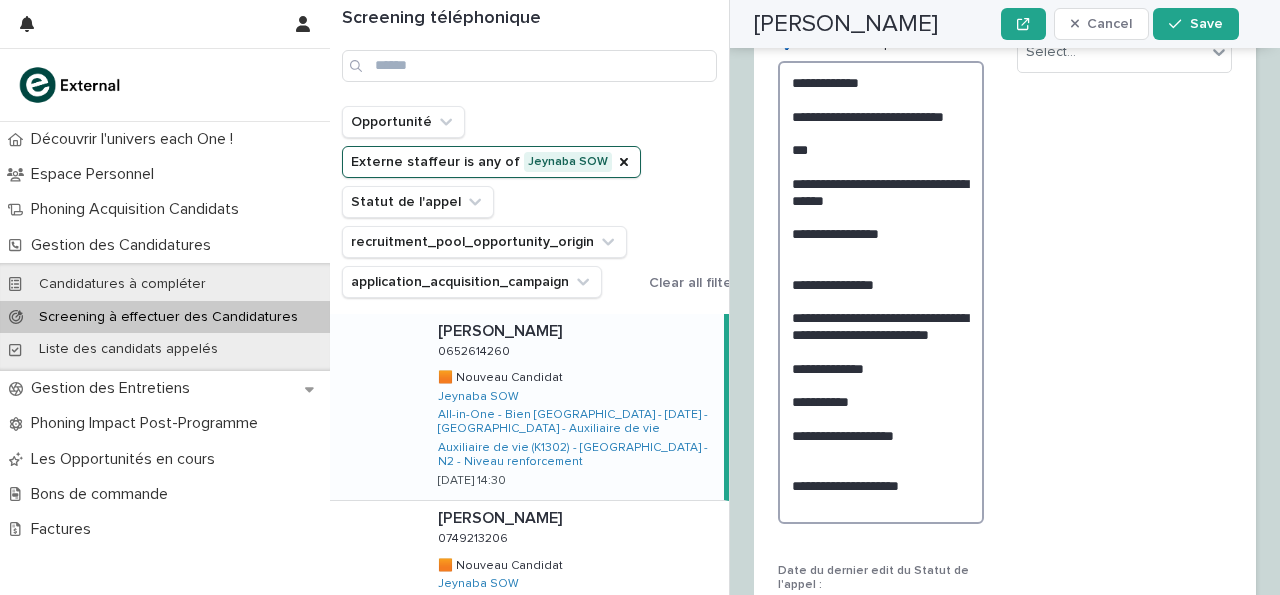 scroll, scrollTop: 3501, scrollLeft: 0, axis: vertical 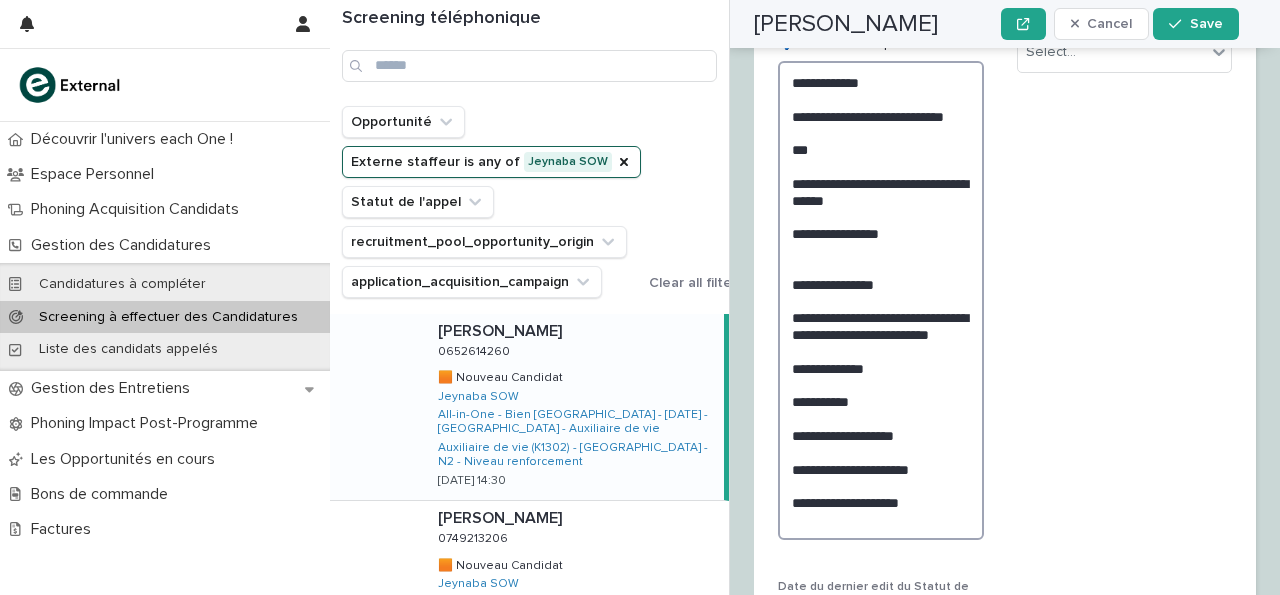 click on "**********" at bounding box center [881, 300] 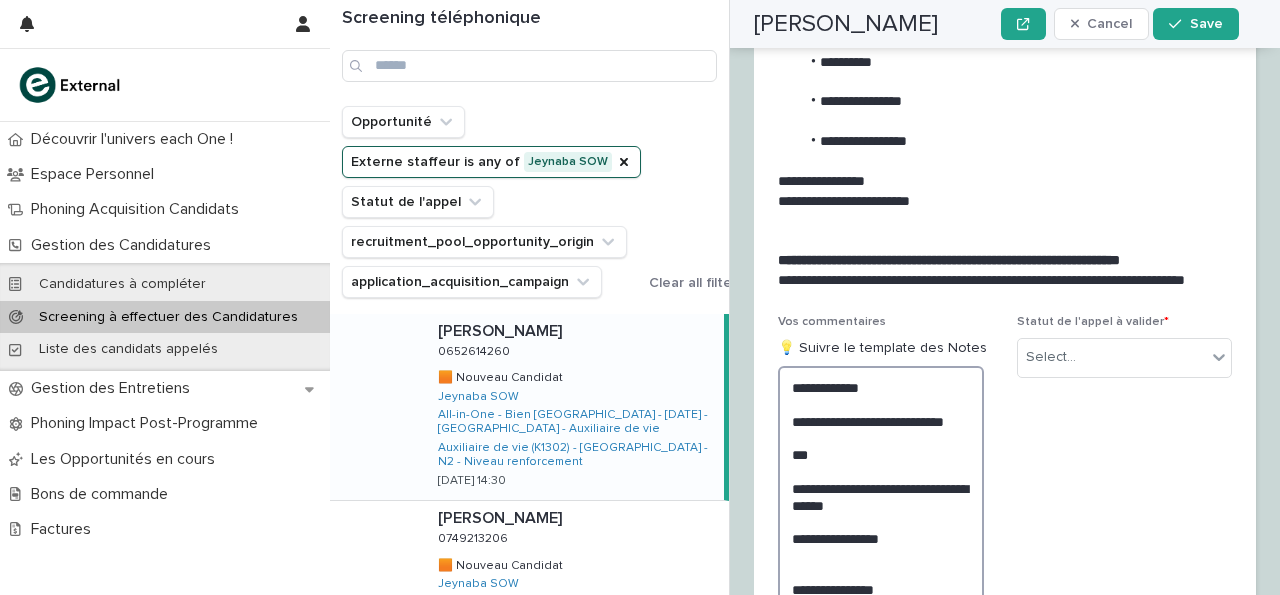 scroll, scrollTop: 3183, scrollLeft: 0, axis: vertical 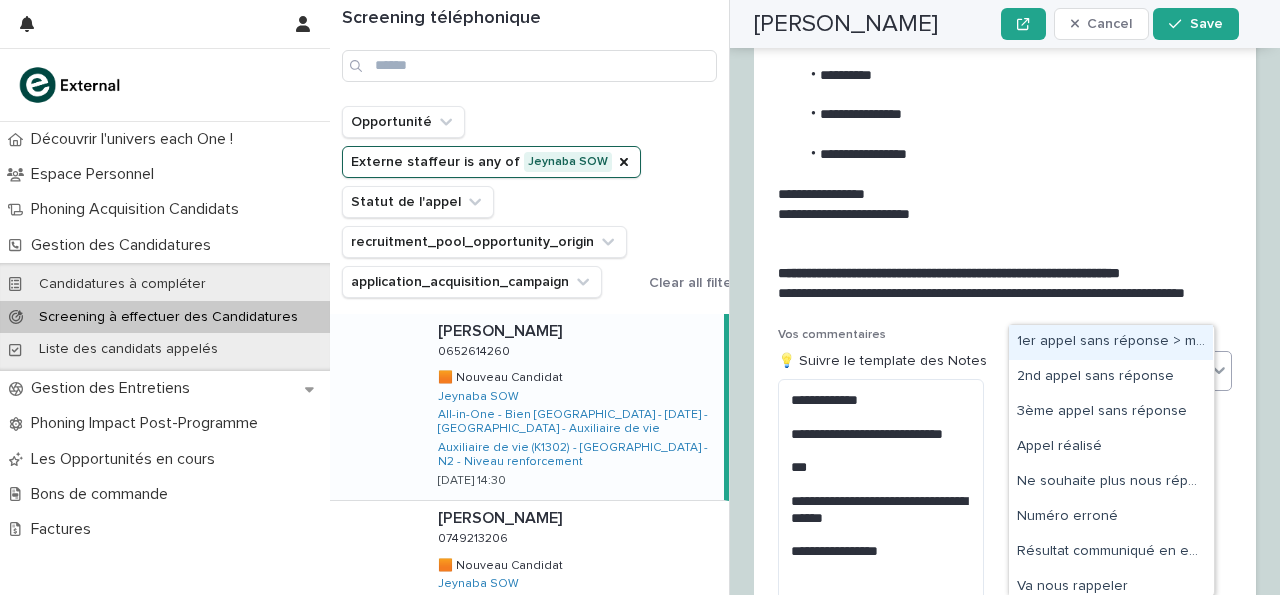 click on "Select..." at bounding box center [1112, 370] 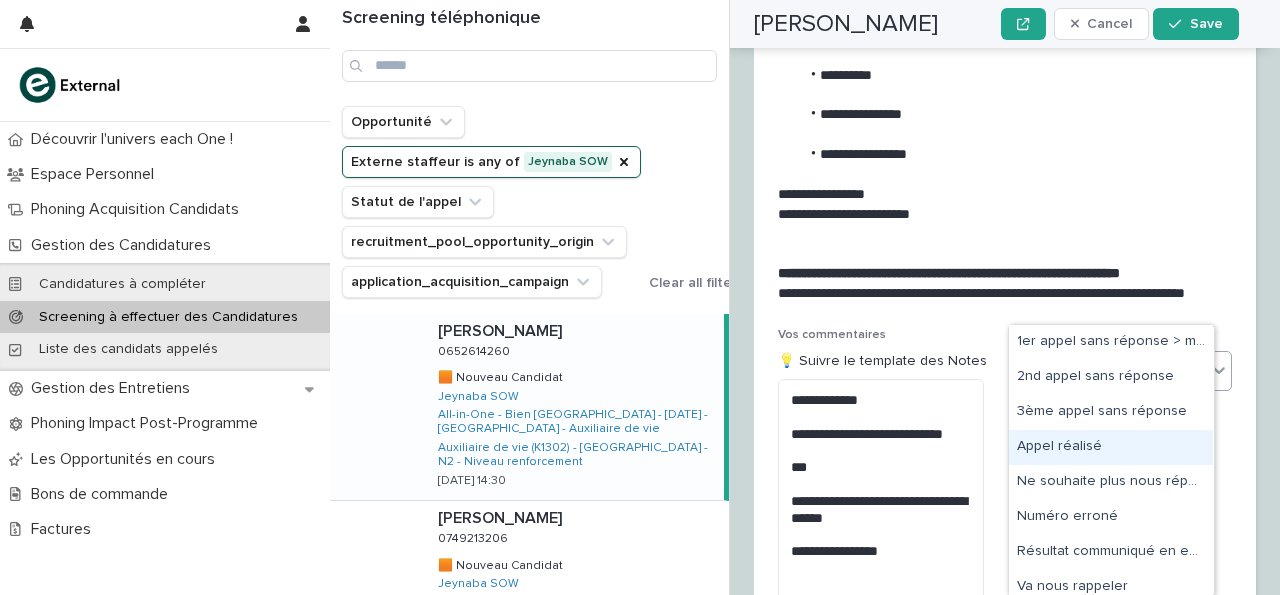 click on "Appel réalisé" at bounding box center [1111, 447] 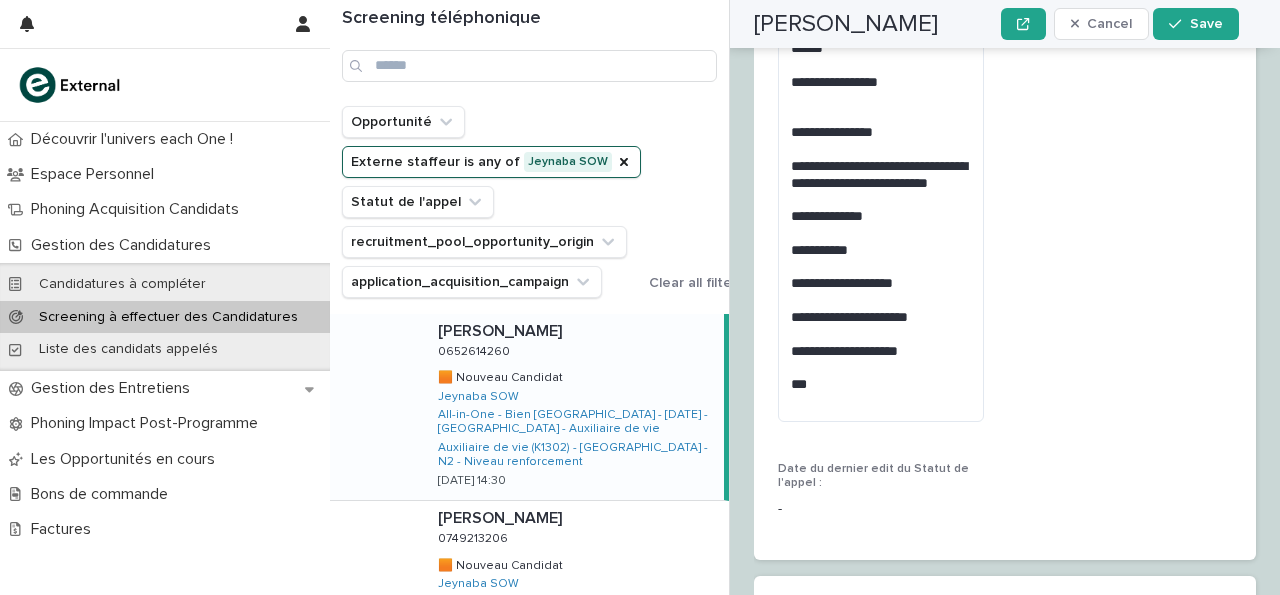 scroll, scrollTop: 3713, scrollLeft: 0, axis: vertical 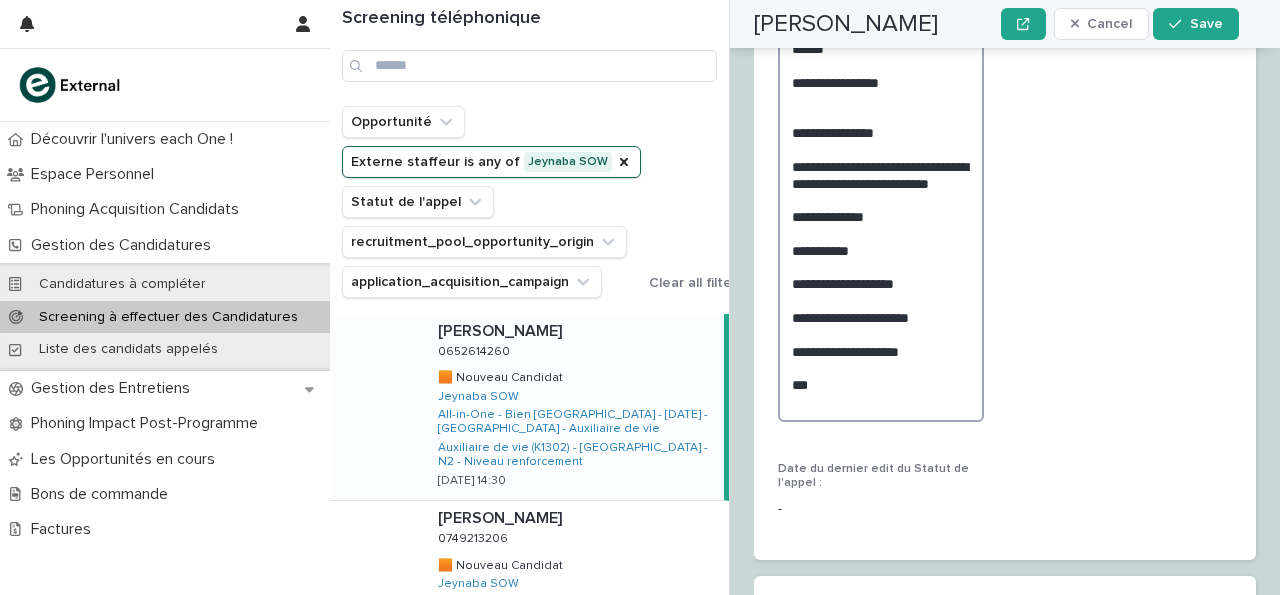 click on "**********" at bounding box center [881, 166] 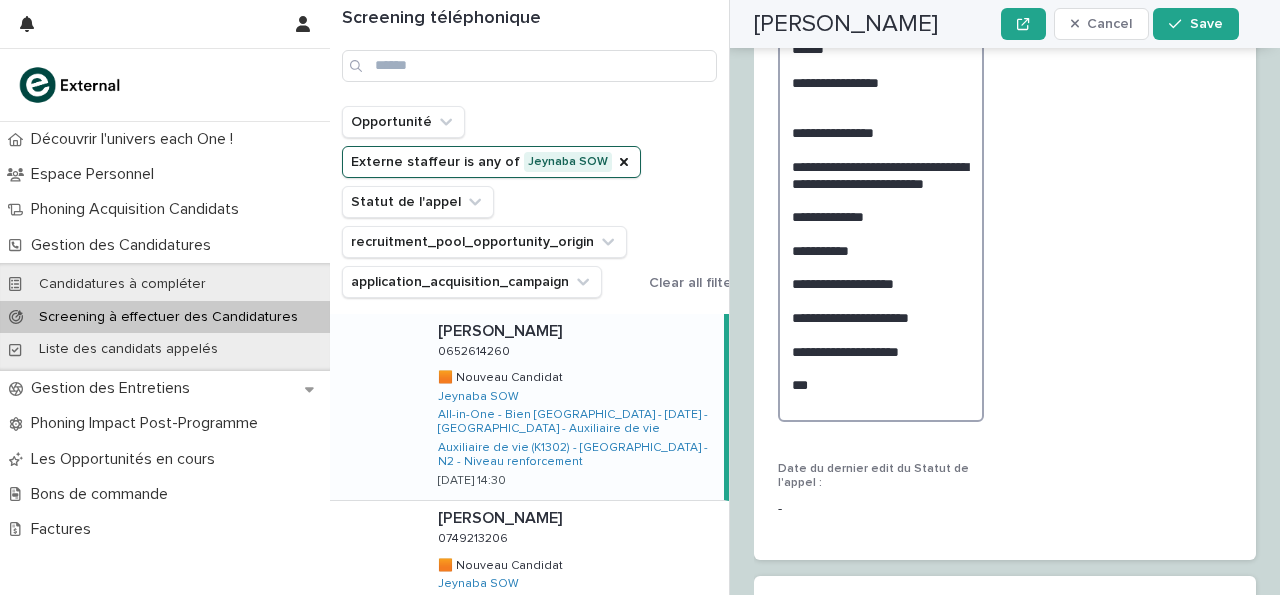 click on "**********" at bounding box center (881, 166) 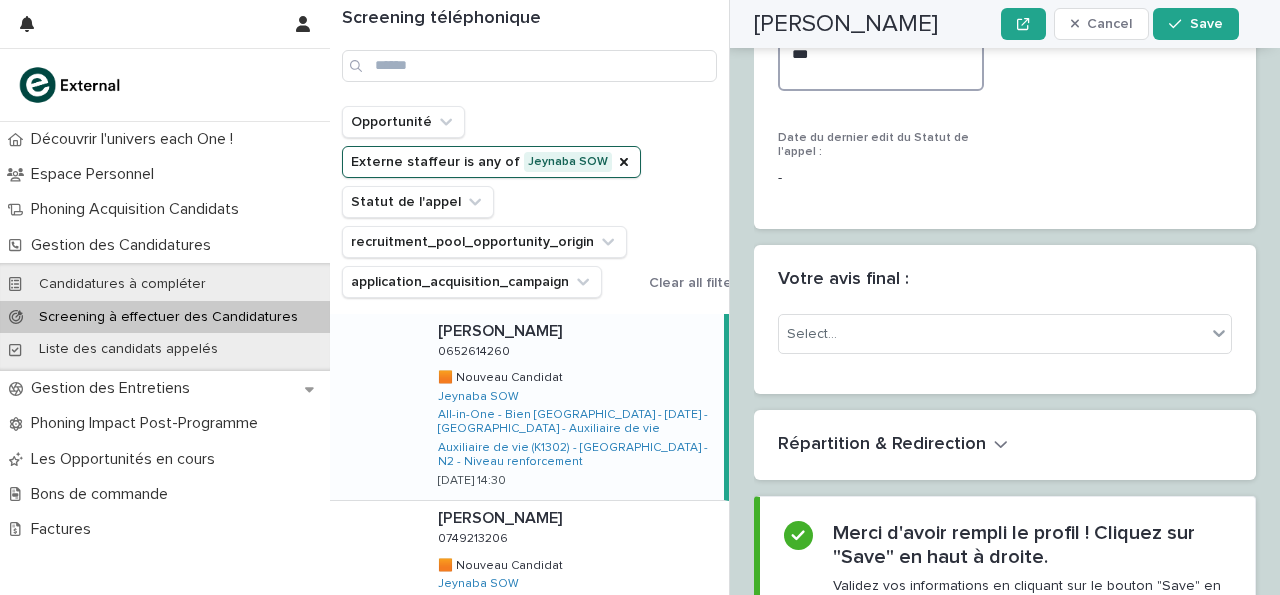 scroll, scrollTop: 4052, scrollLeft: 0, axis: vertical 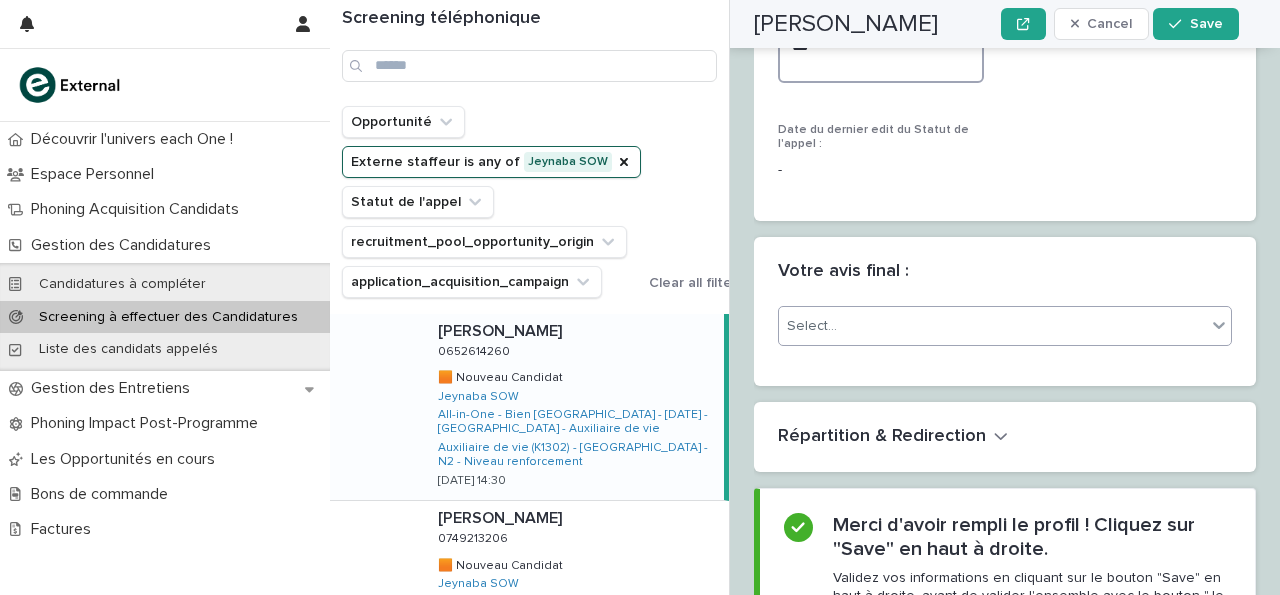 type on "**********" 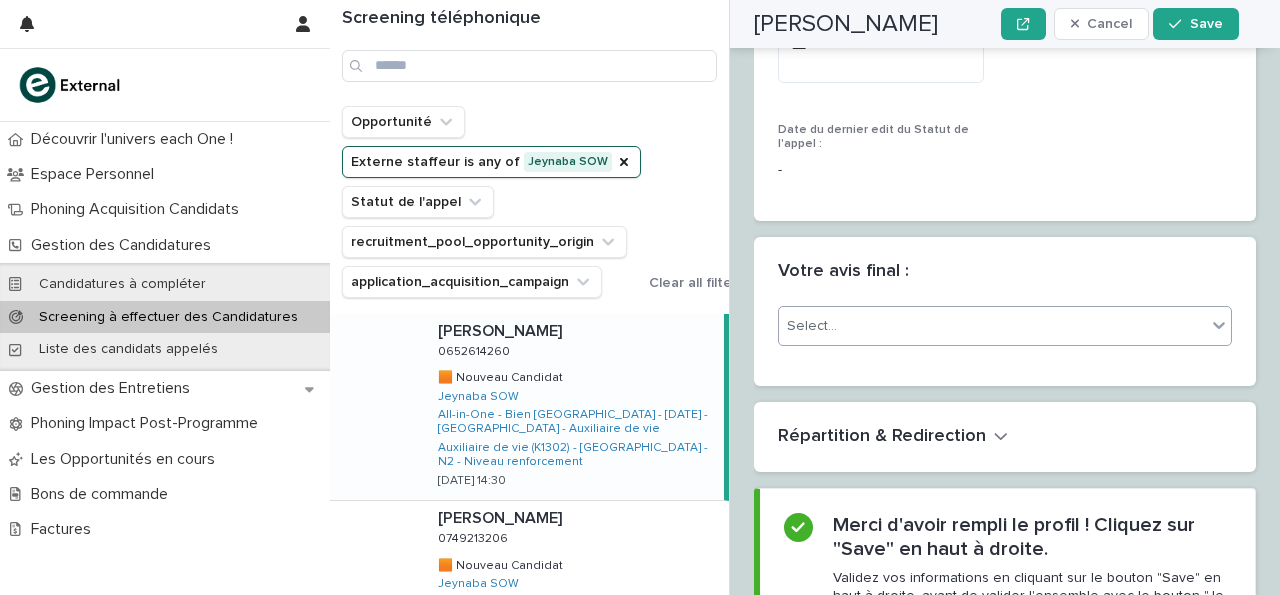 click on "Select..." at bounding box center (992, 326) 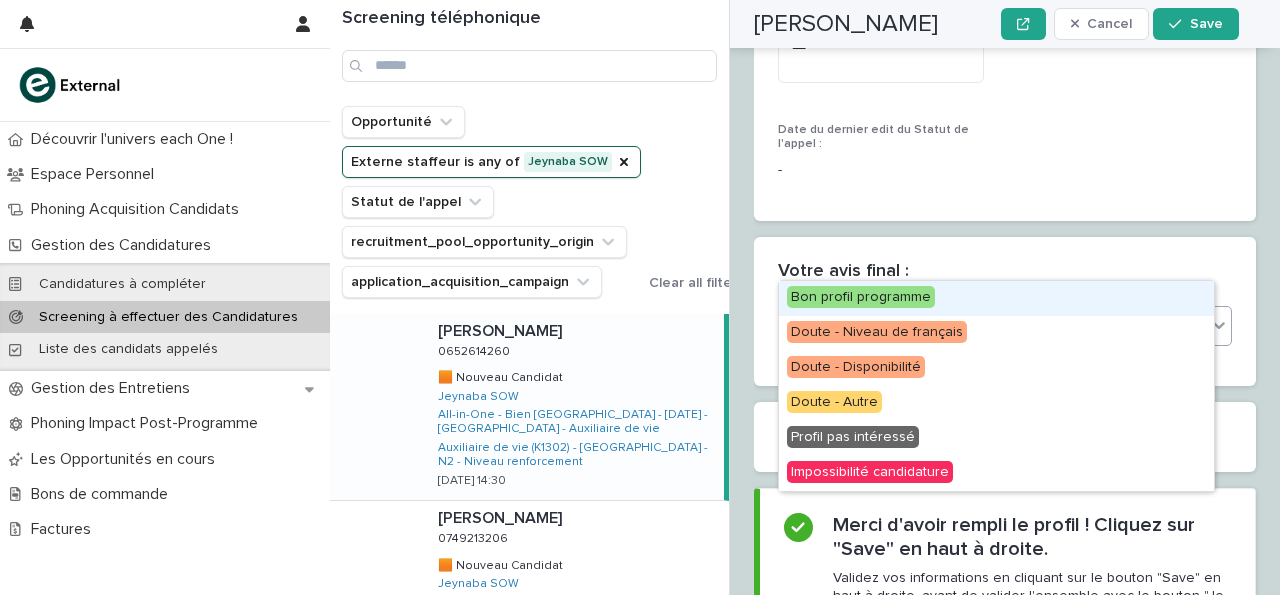 click on "Bon profil programme" at bounding box center [996, 298] 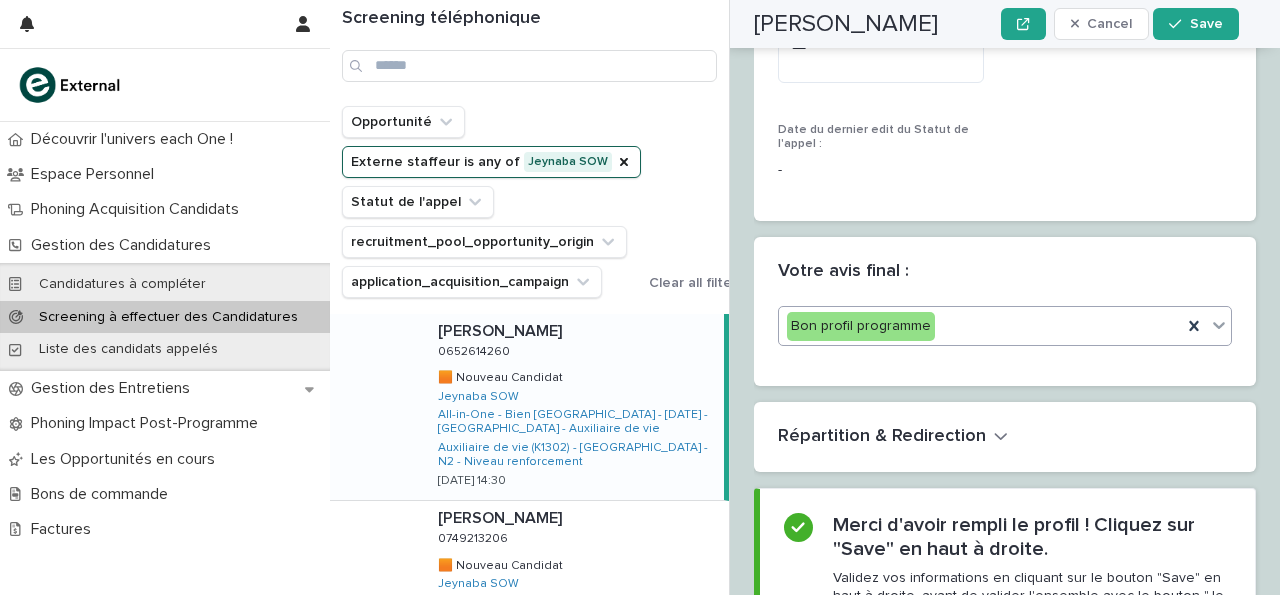 scroll, scrollTop: 4052, scrollLeft: 0, axis: vertical 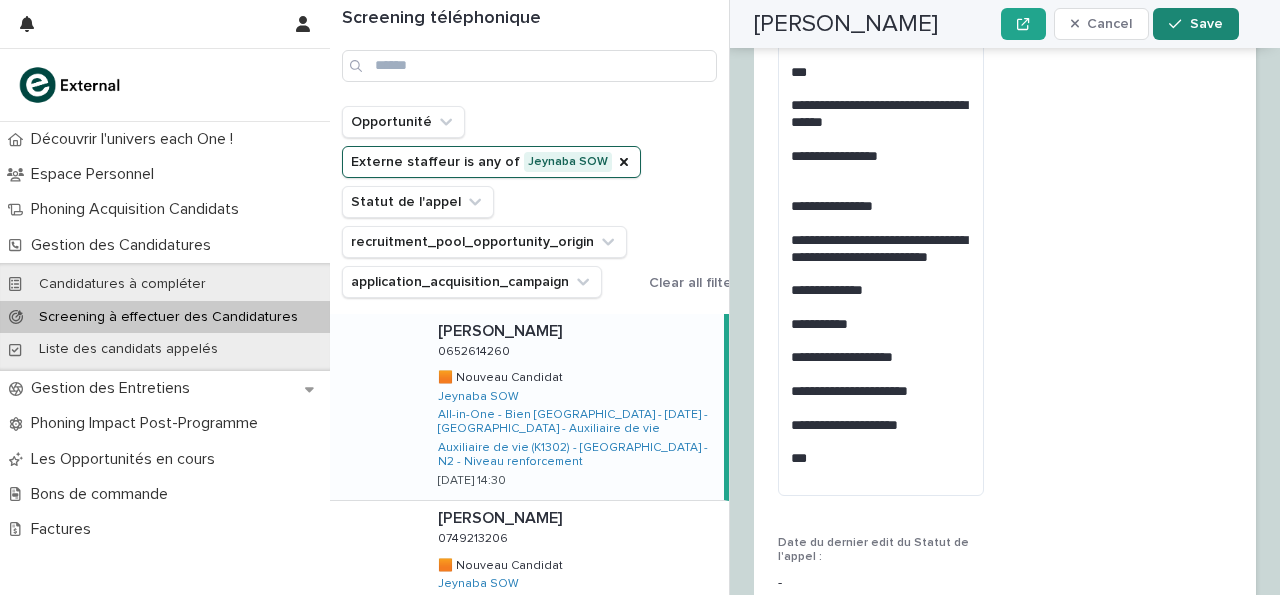 click on "Save" at bounding box center (1195, 24) 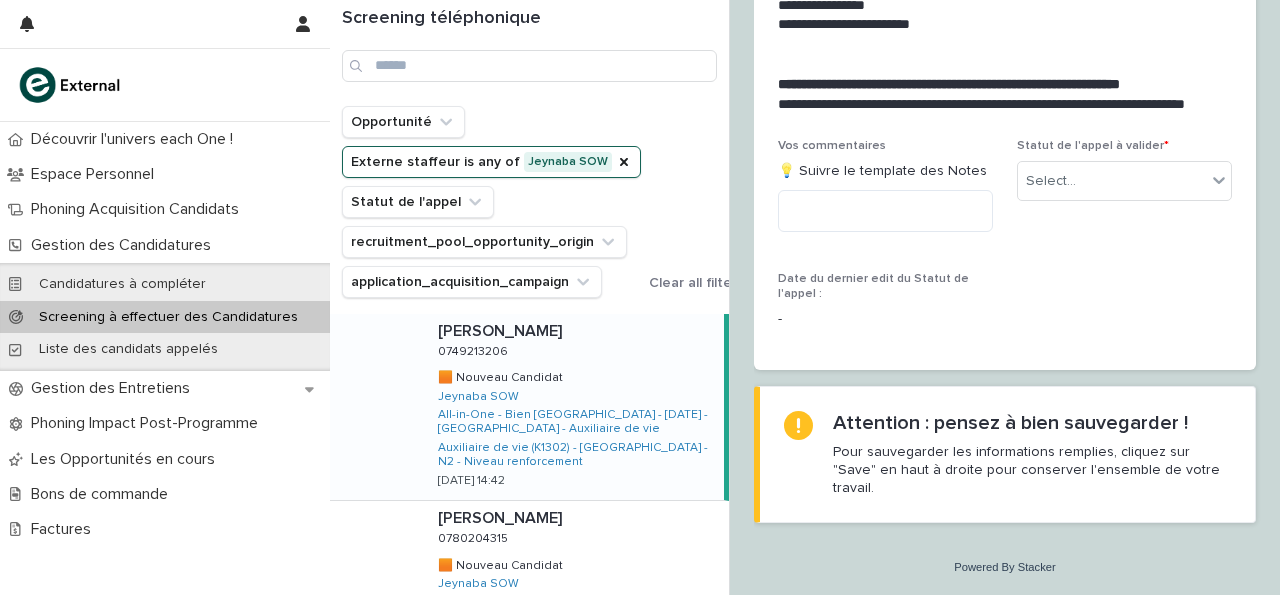 scroll, scrollTop: 2880, scrollLeft: 0, axis: vertical 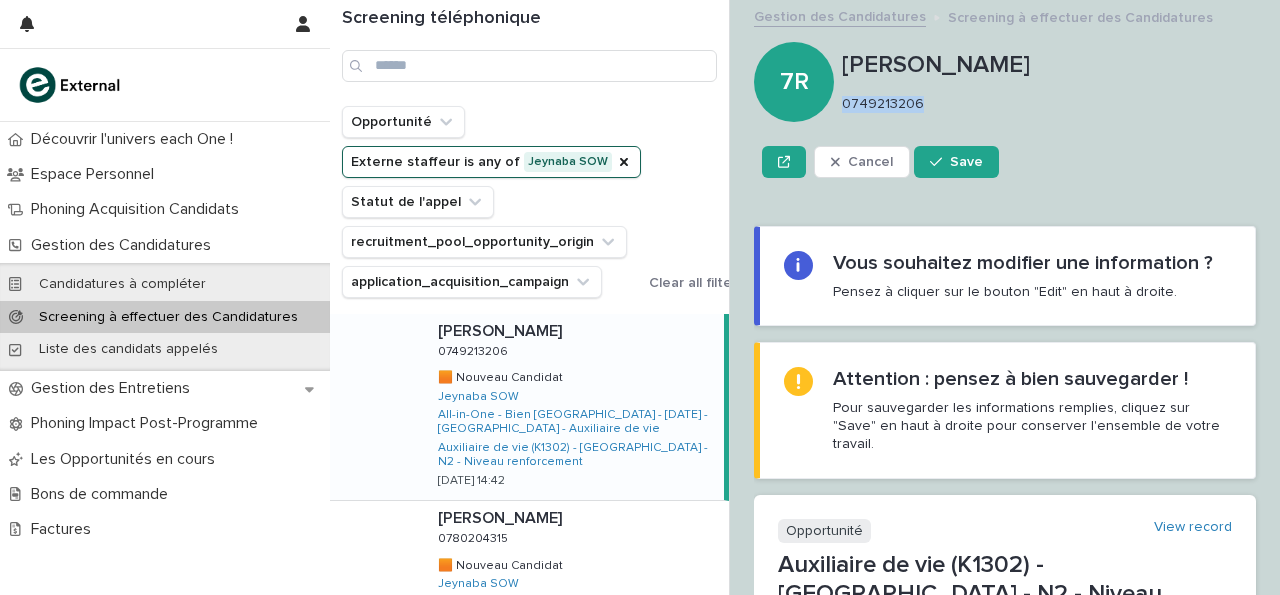 drag, startPoint x: 843, startPoint y: 103, endPoint x: 973, endPoint y: 103, distance: 130 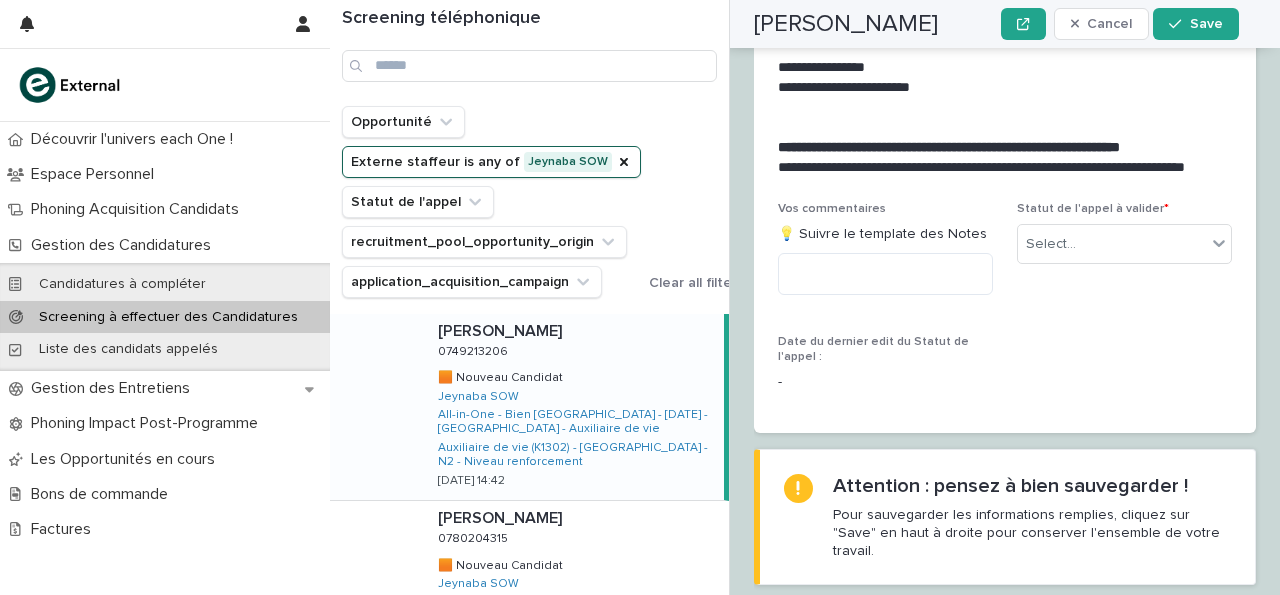 scroll, scrollTop: 3424, scrollLeft: 0, axis: vertical 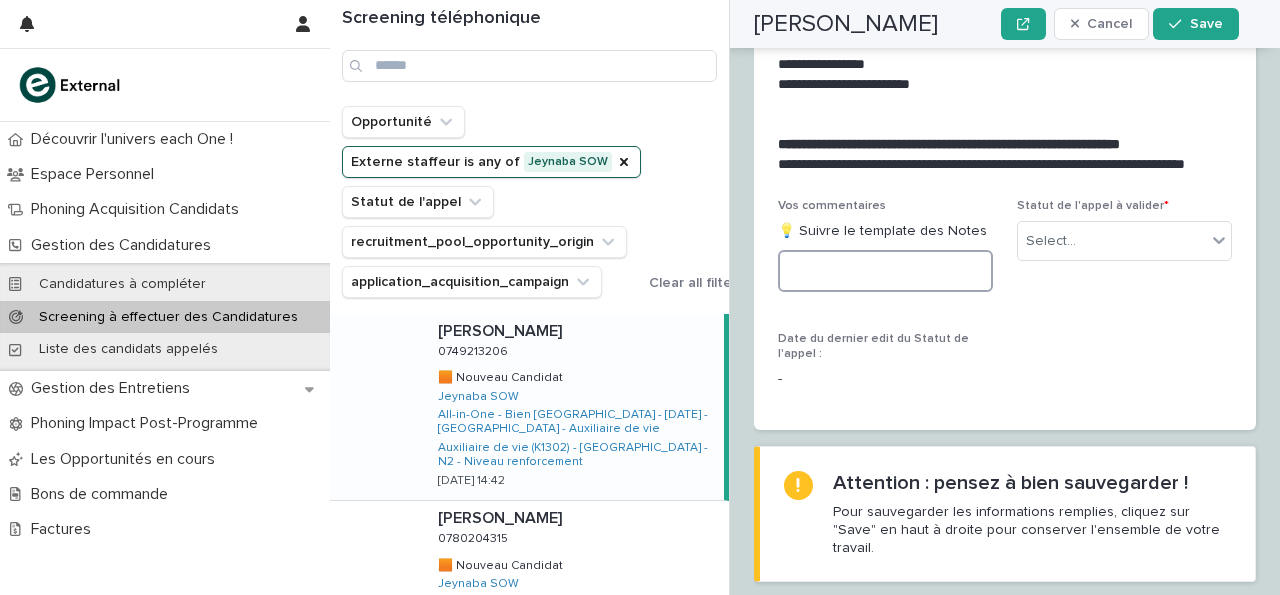 click at bounding box center [885, 271] 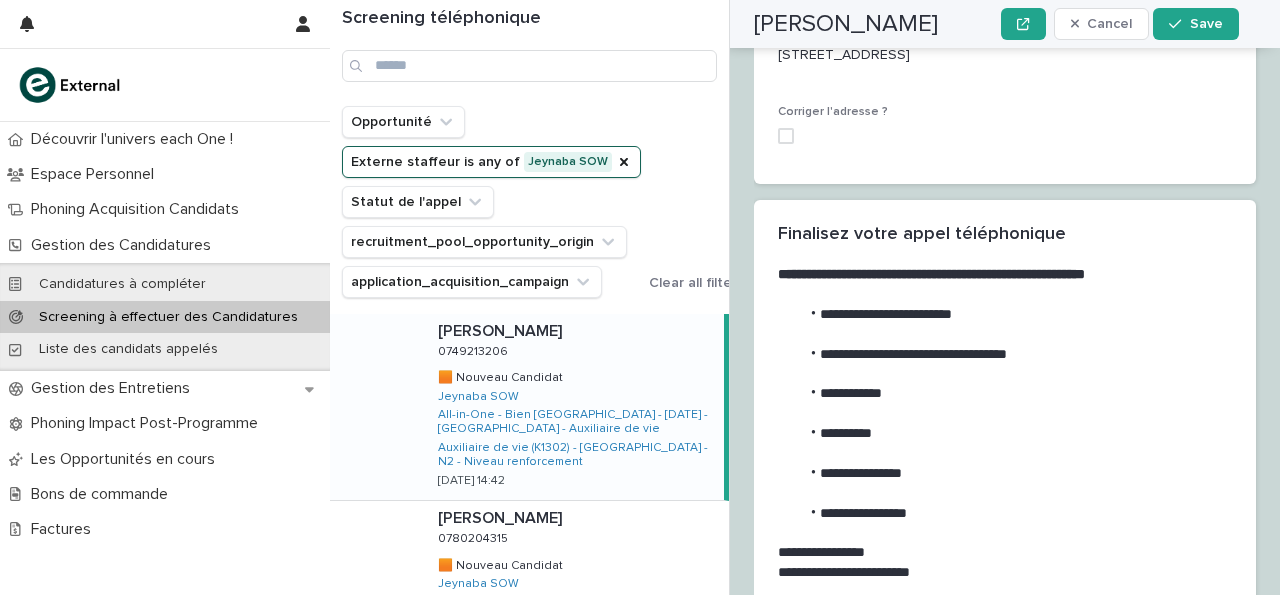 scroll, scrollTop: 3097, scrollLeft: 0, axis: vertical 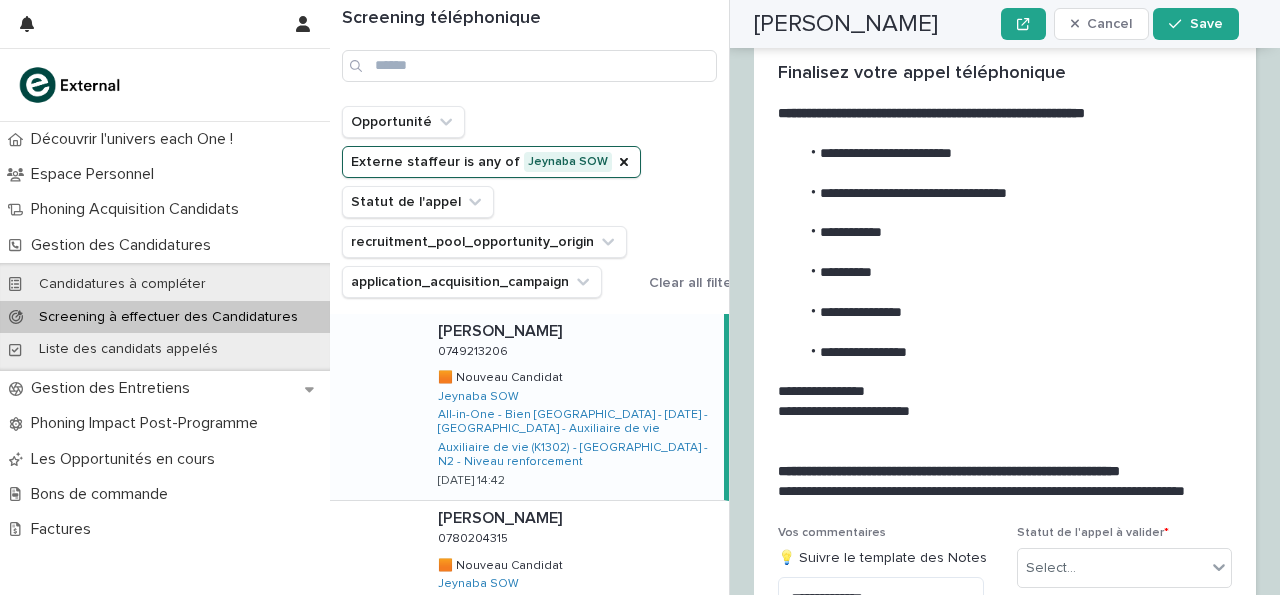 click at bounding box center [1001, 214] 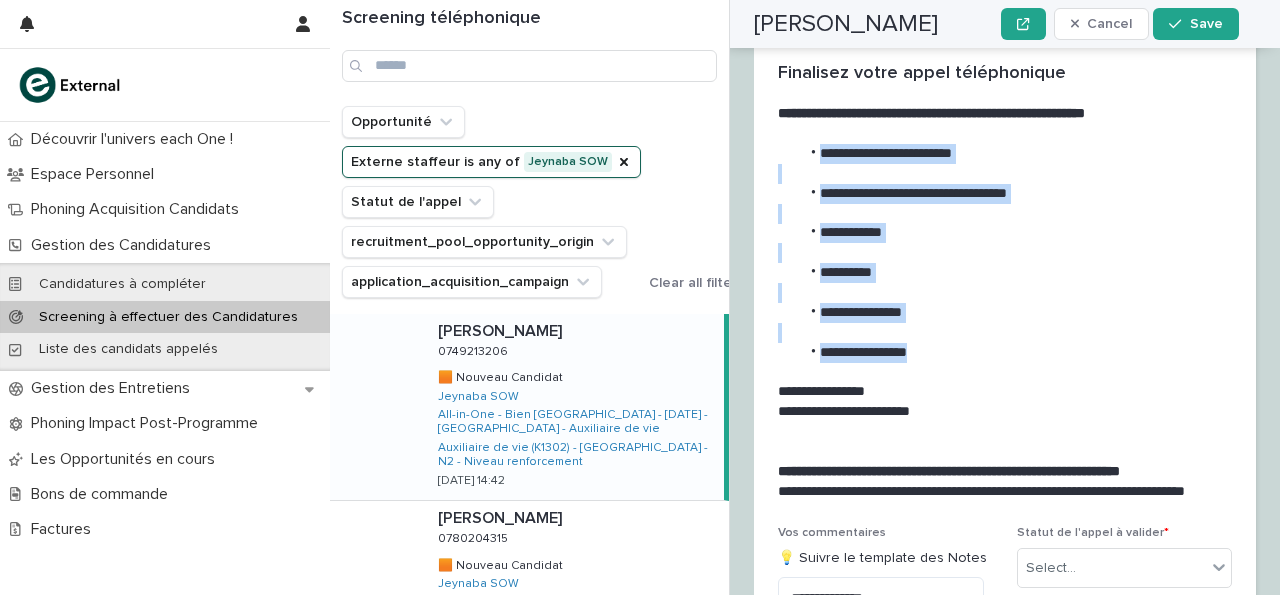 drag, startPoint x: 820, startPoint y: 125, endPoint x: 931, endPoint y: 325, distance: 228.73784 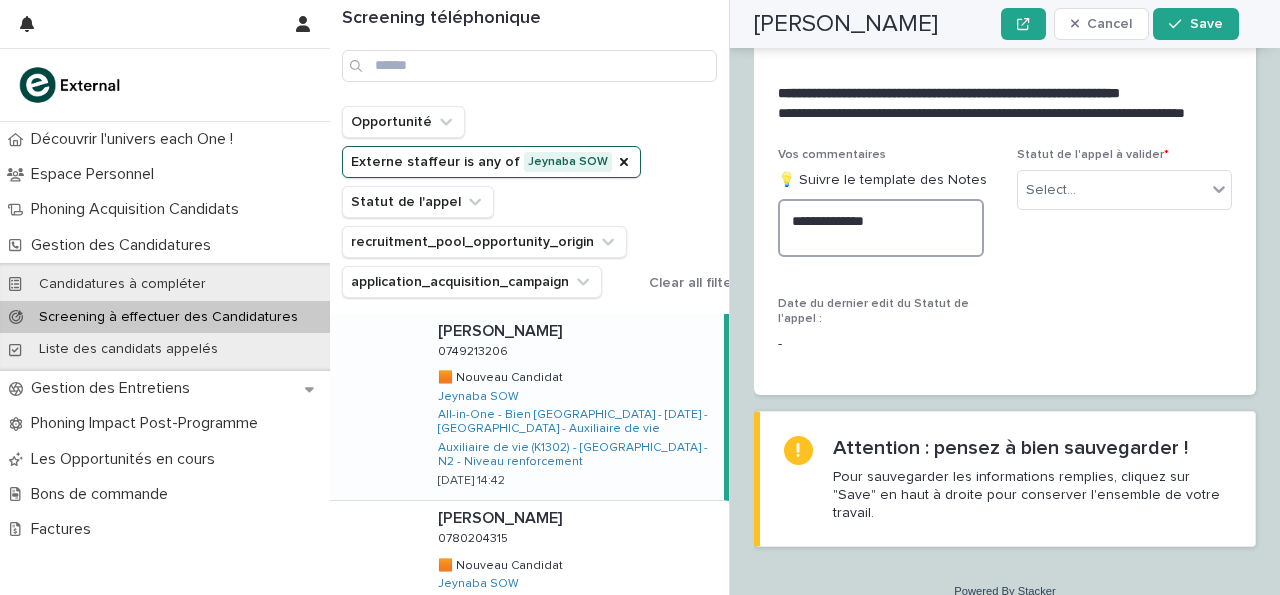 click on "**********" at bounding box center (881, 228) 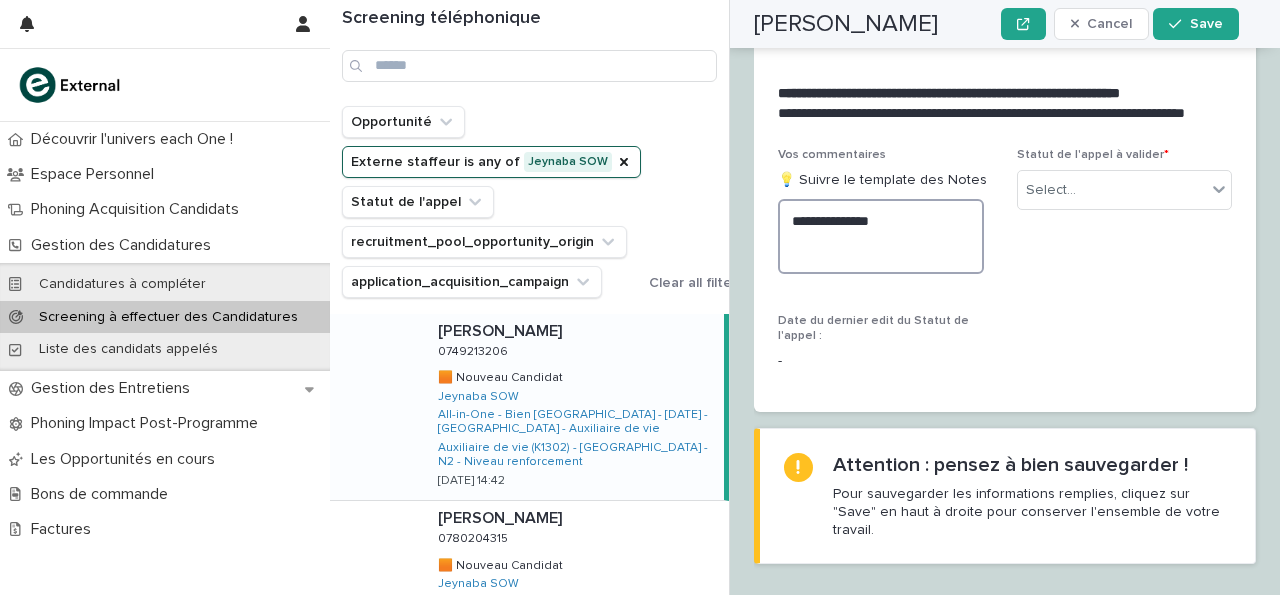 paste on "**********" 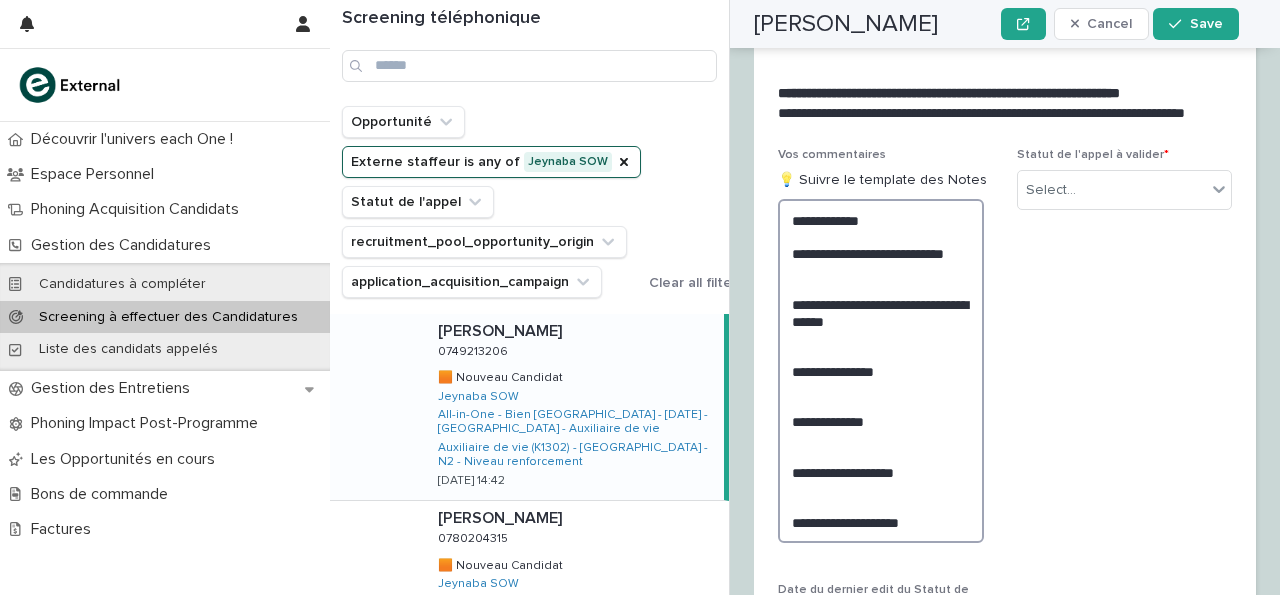 scroll, scrollTop: 3475, scrollLeft: 0, axis: vertical 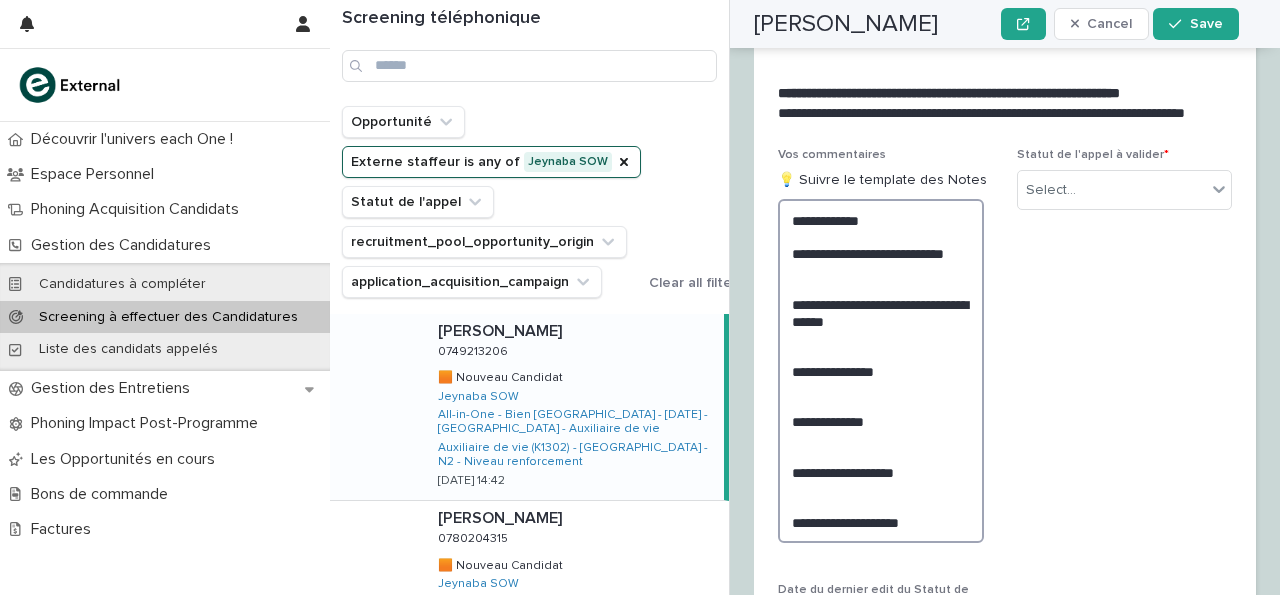 click on "**********" at bounding box center (881, 371) 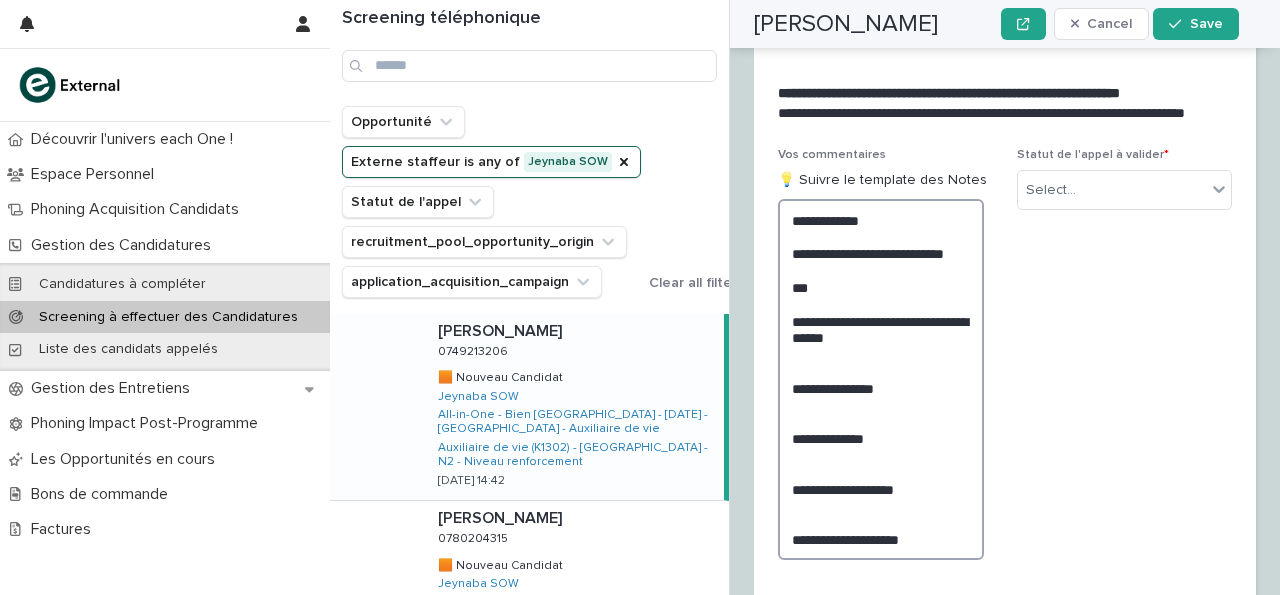 scroll, scrollTop: 3475, scrollLeft: 0, axis: vertical 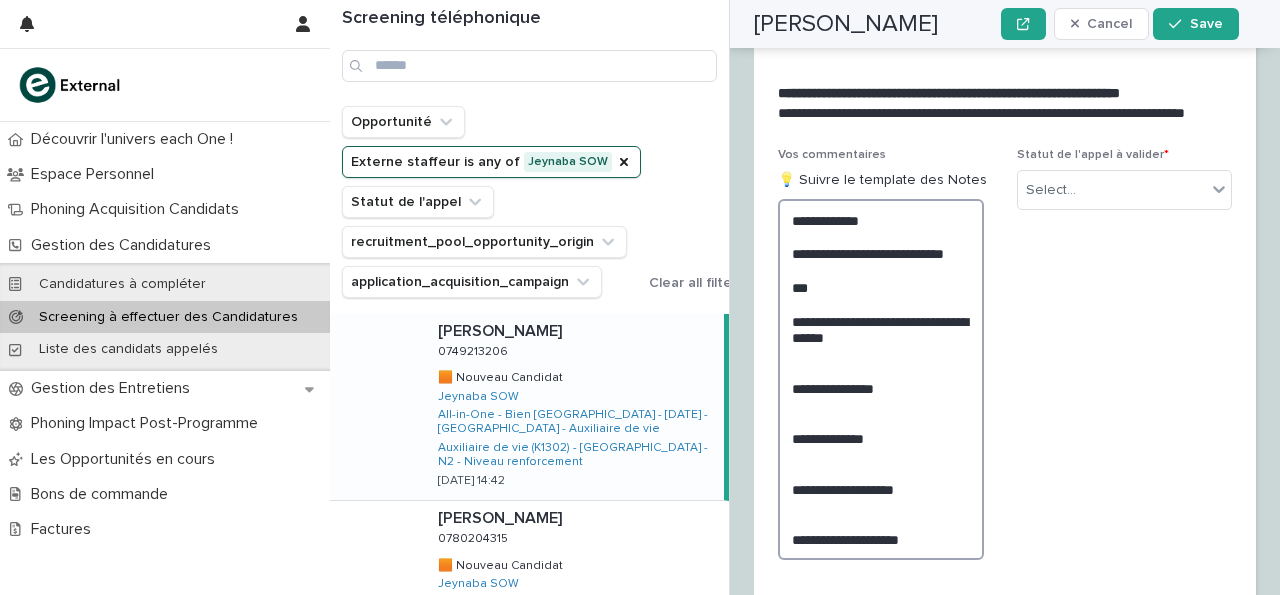 click on "**********" at bounding box center (881, 379) 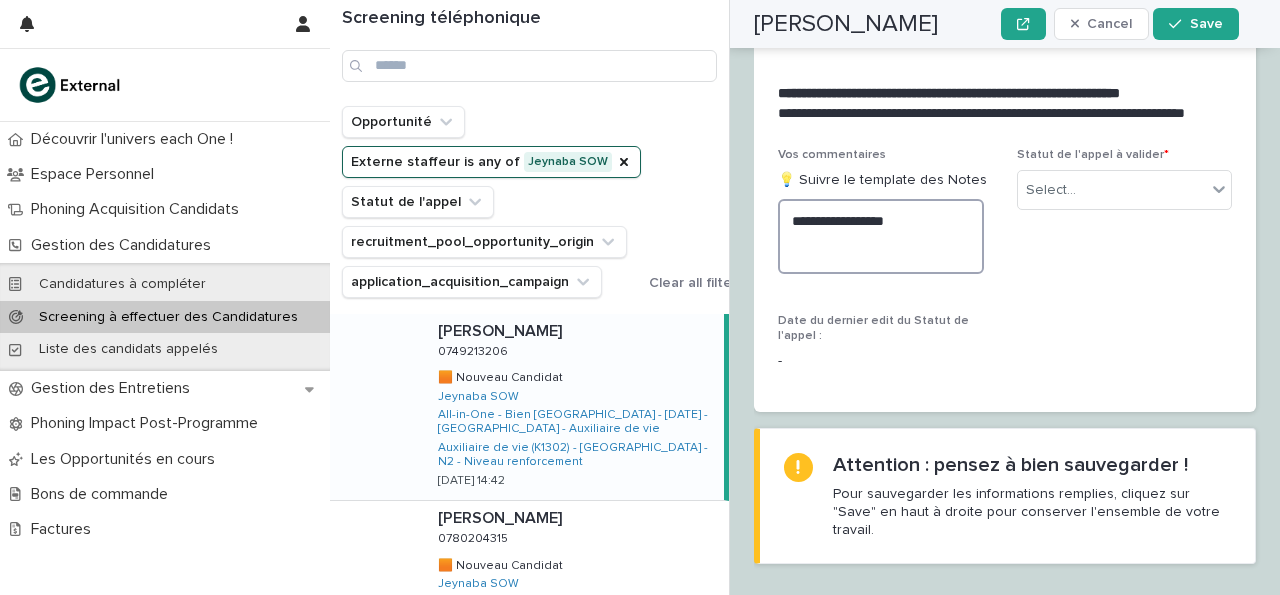scroll, scrollTop: 3475, scrollLeft: 0, axis: vertical 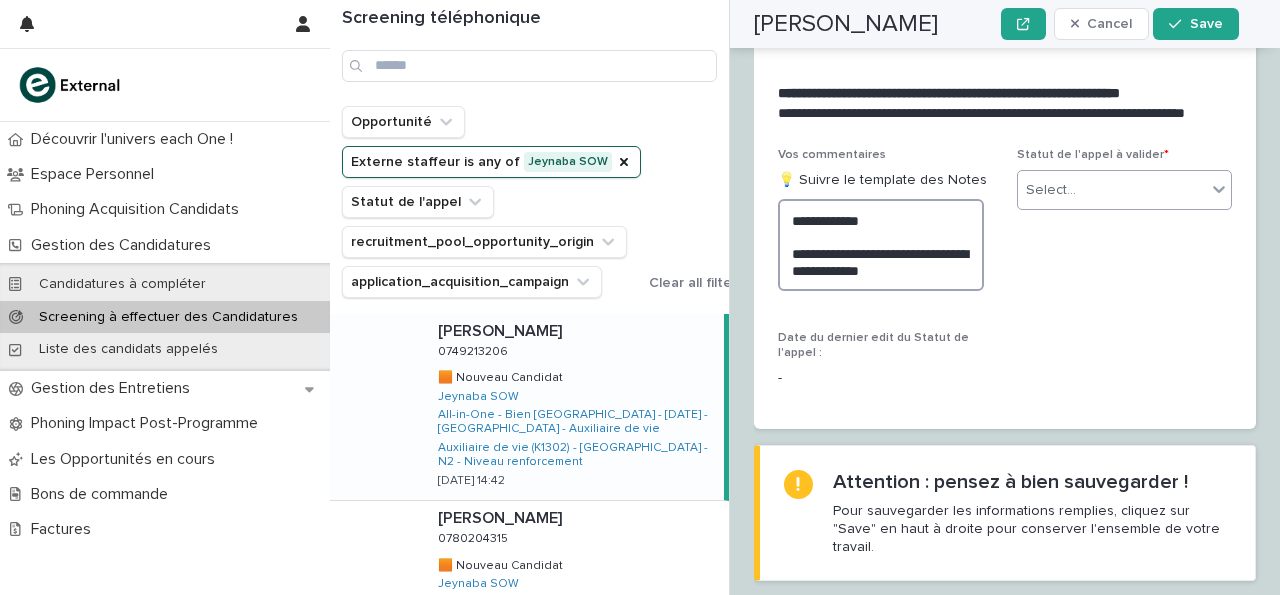 type on "**********" 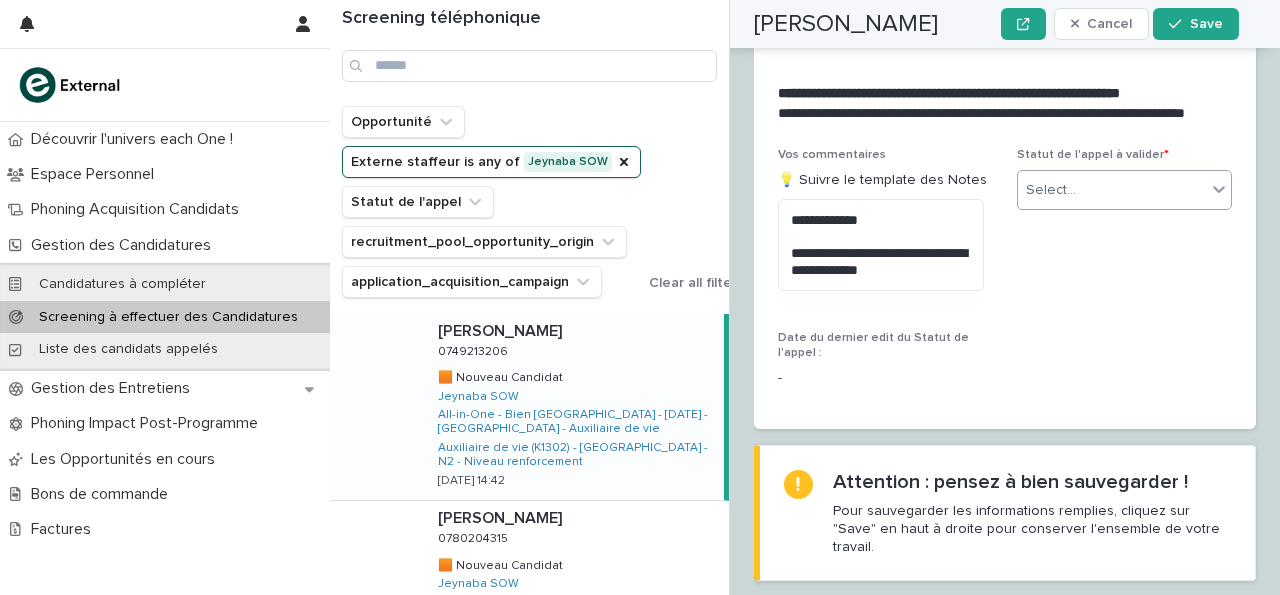 scroll, scrollTop: 3475, scrollLeft: 0, axis: vertical 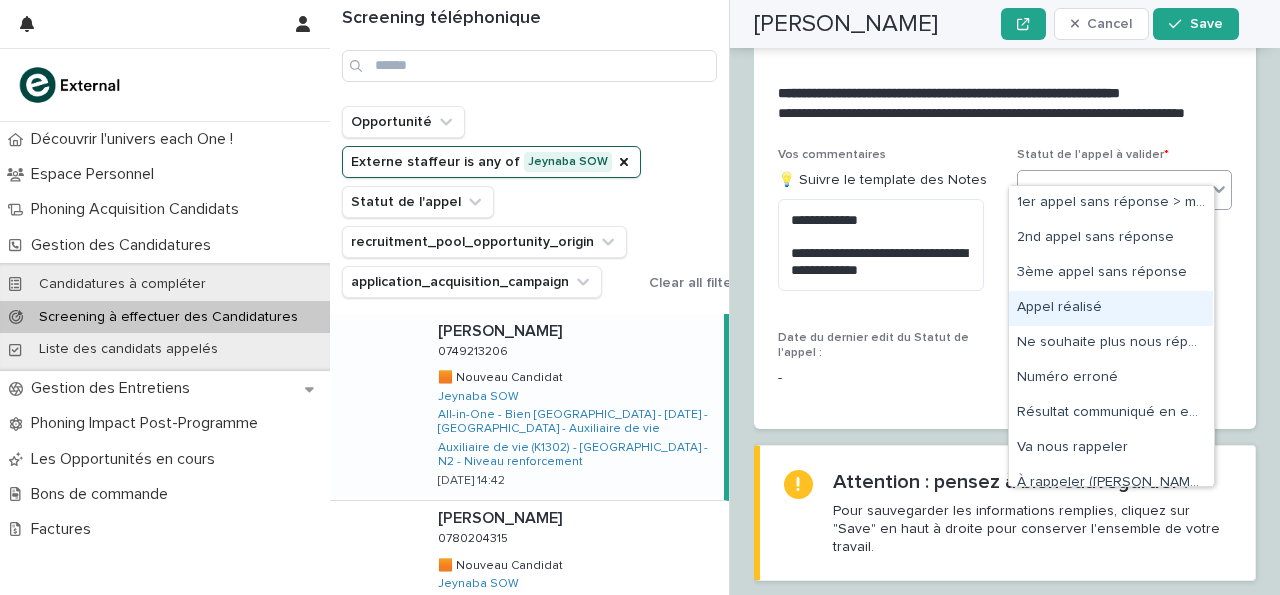 click on "Appel réalisé" at bounding box center (1111, 308) 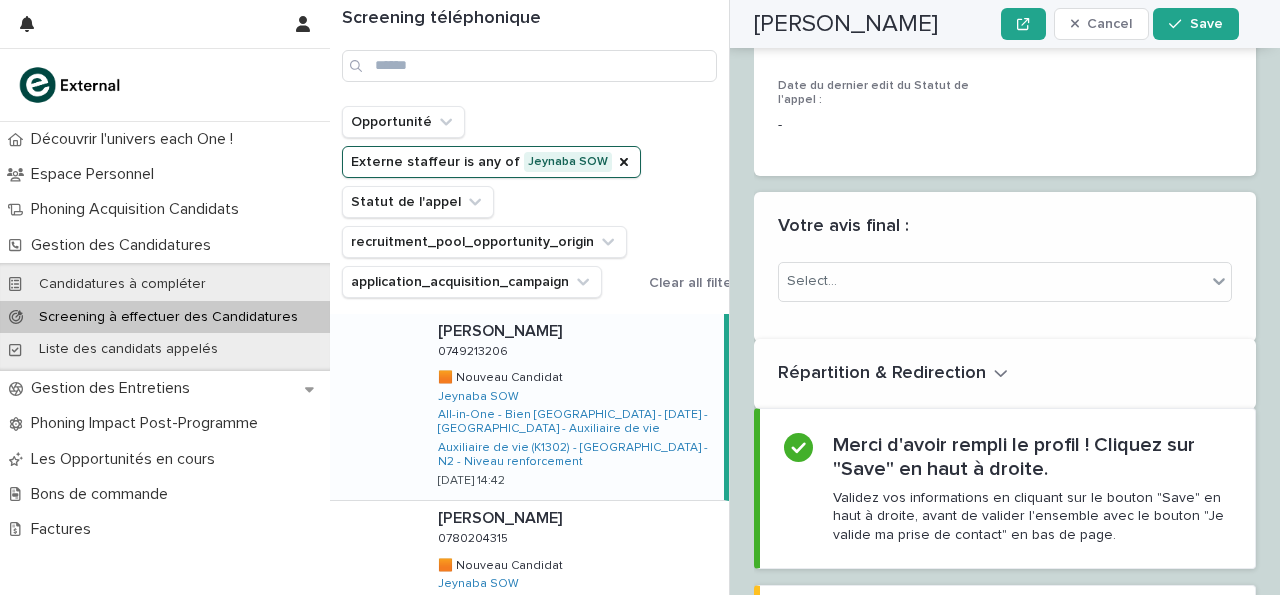 scroll, scrollTop: 3795, scrollLeft: 0, axis: vertical 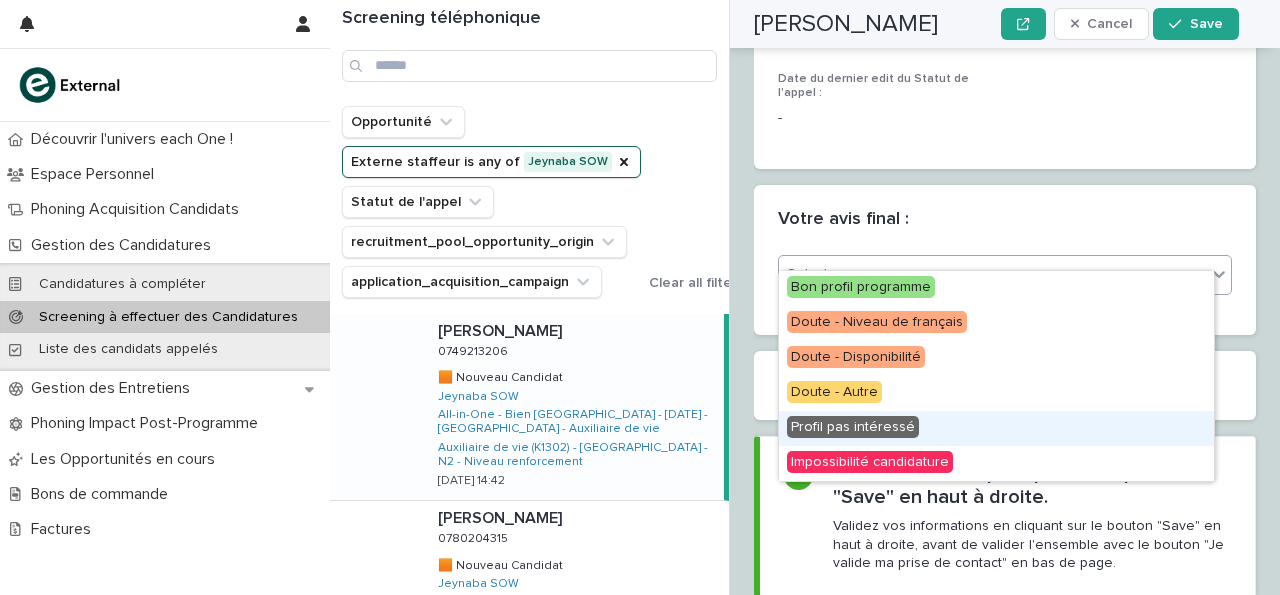 click on "Profil pas intéressé" at bounding box center [853, 427] 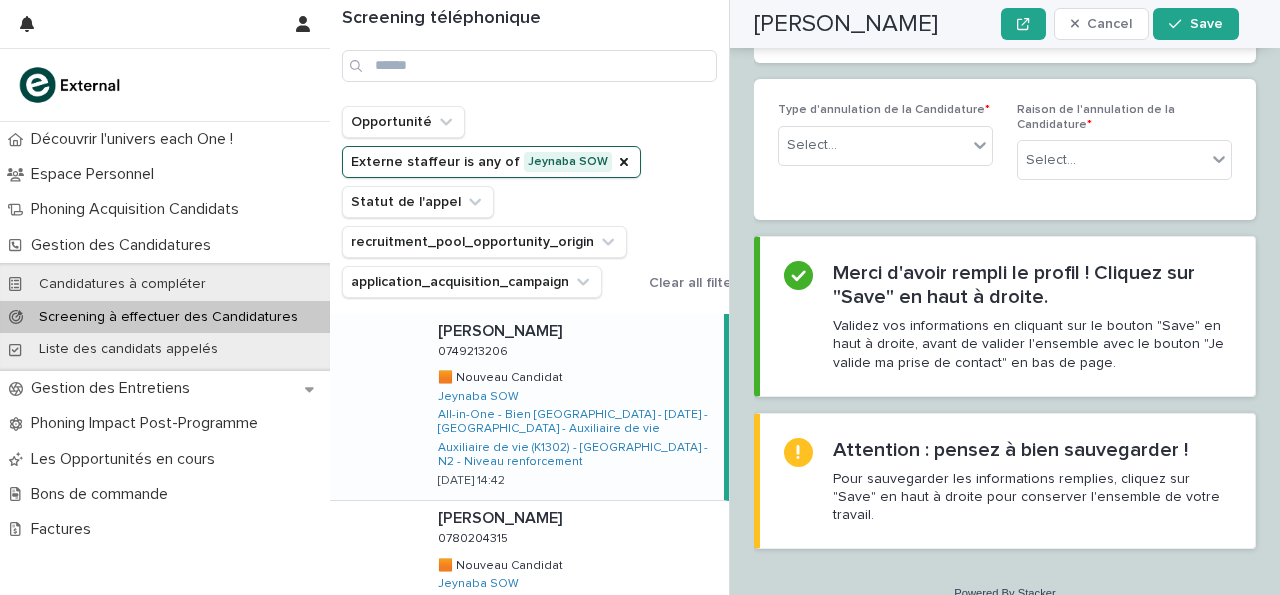 scroll, scrollTop: 4152, scrollLeft: 0, axis: vertical 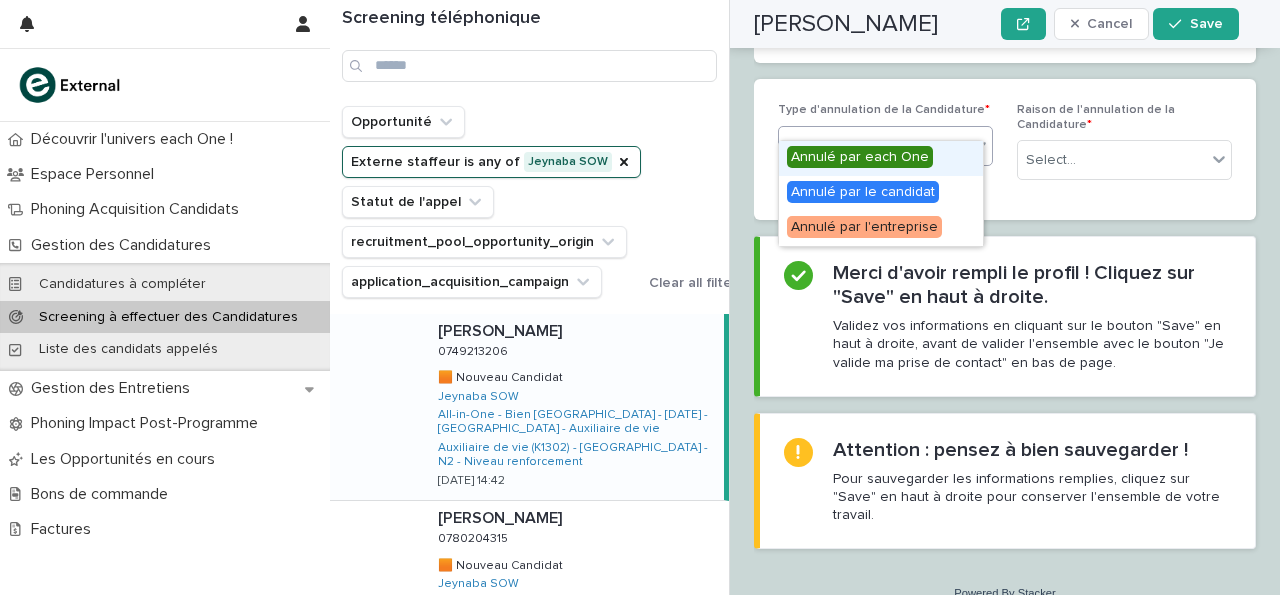 click on "Select..." at bounding box center (873, 145) 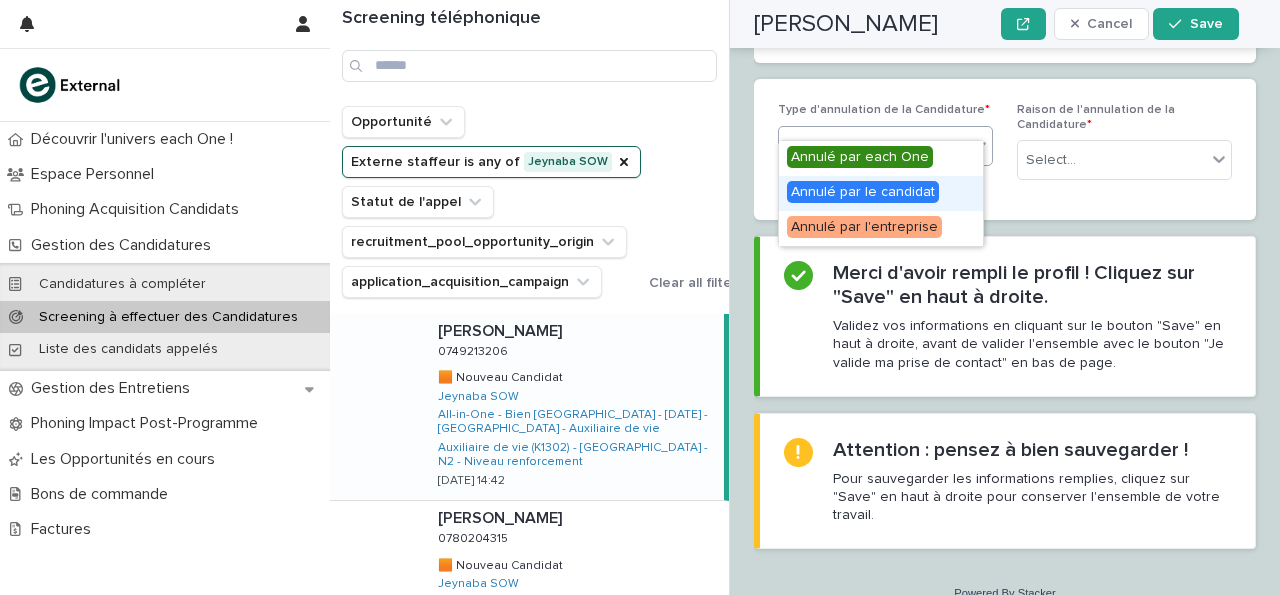 click on "Annulé par le candidat" at bounding box center (863, 192) 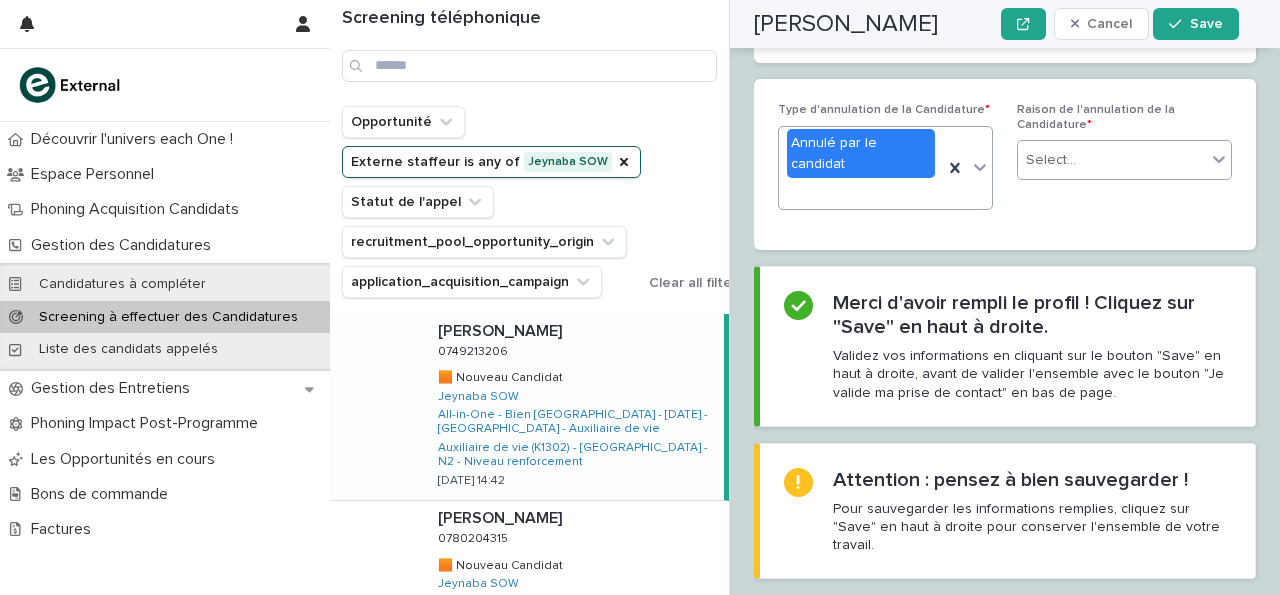 scroll, scrollTop: 4152, scrollLeft: 0, axis: vertical 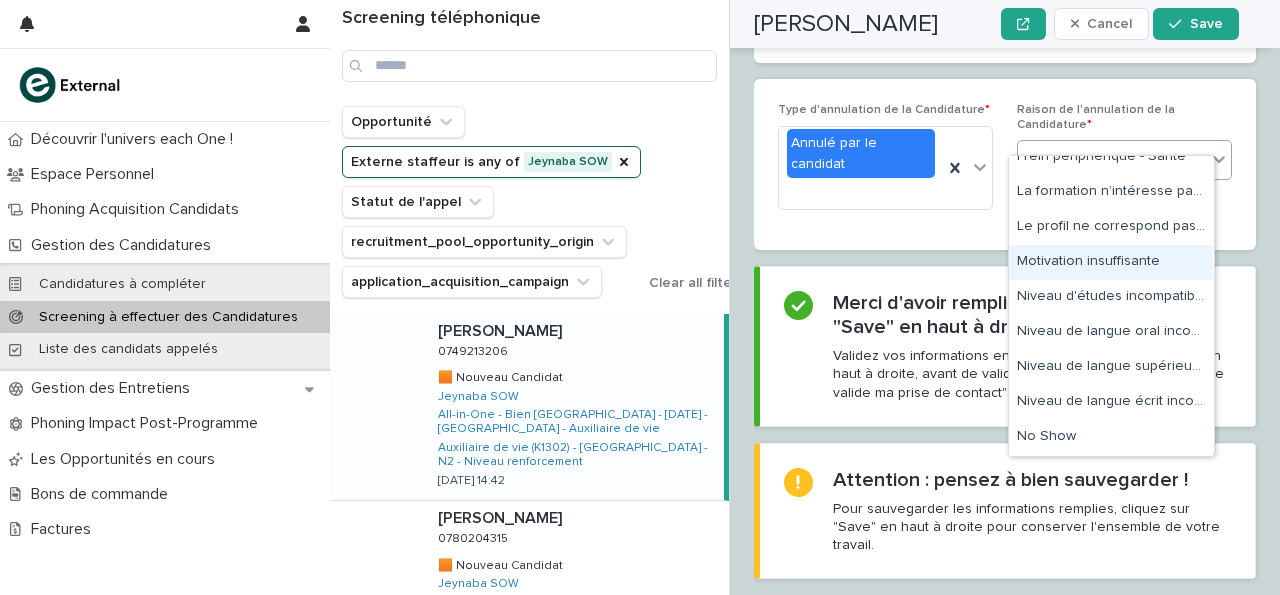 click on "Motivation insuffisante" at bounding box center (1111, 262) 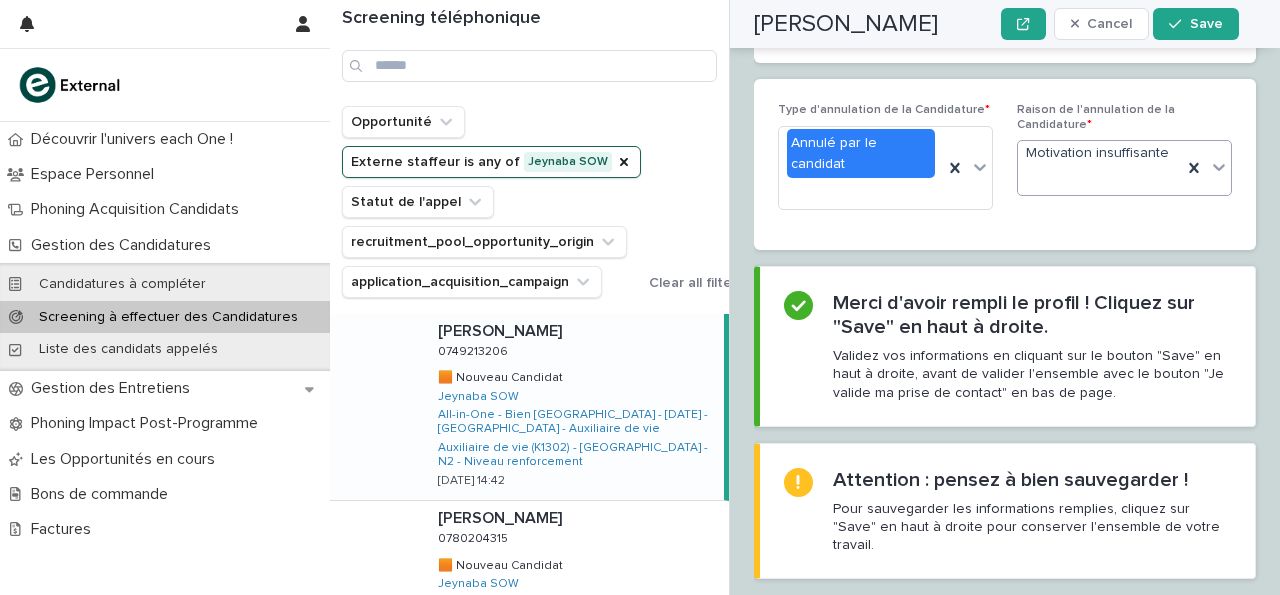 scroll, scrollTop: 4152, scrollLeft: 0, axis: vertical 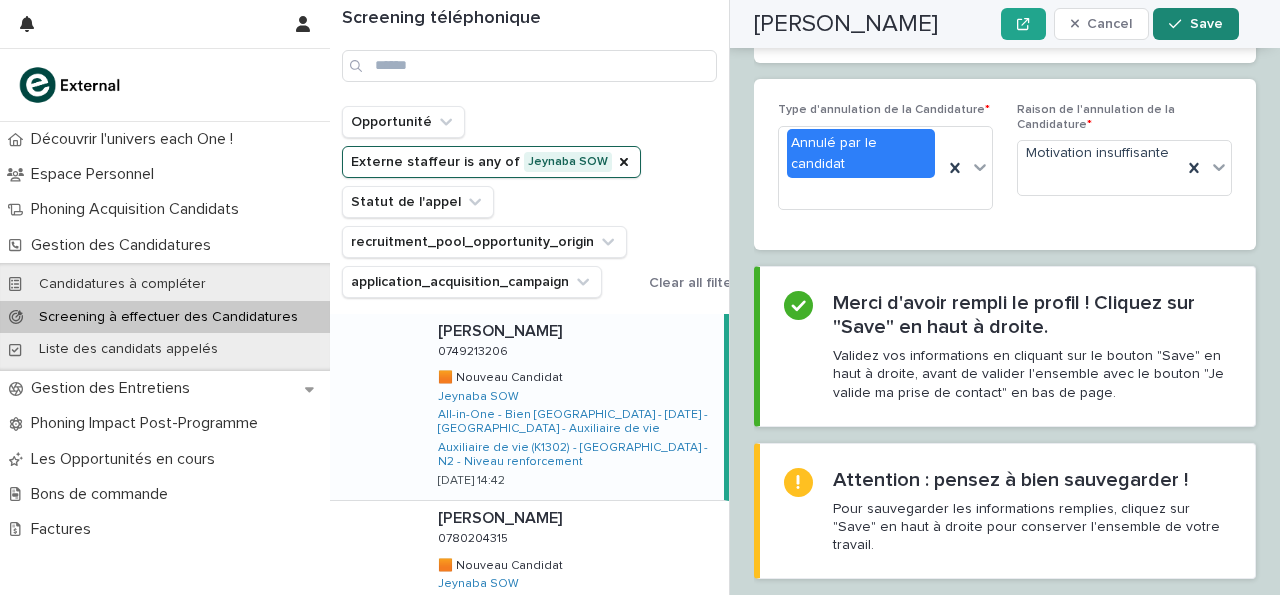 click 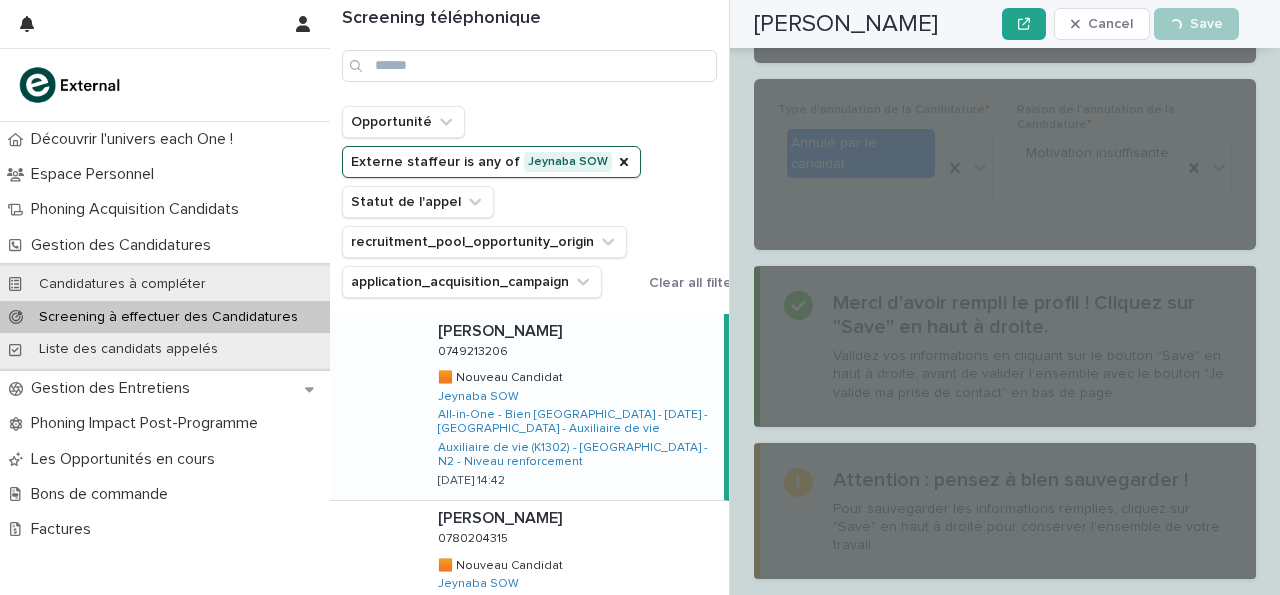 scroll, scrollTop: 4152, scrollLeft: 0, axis: vertical 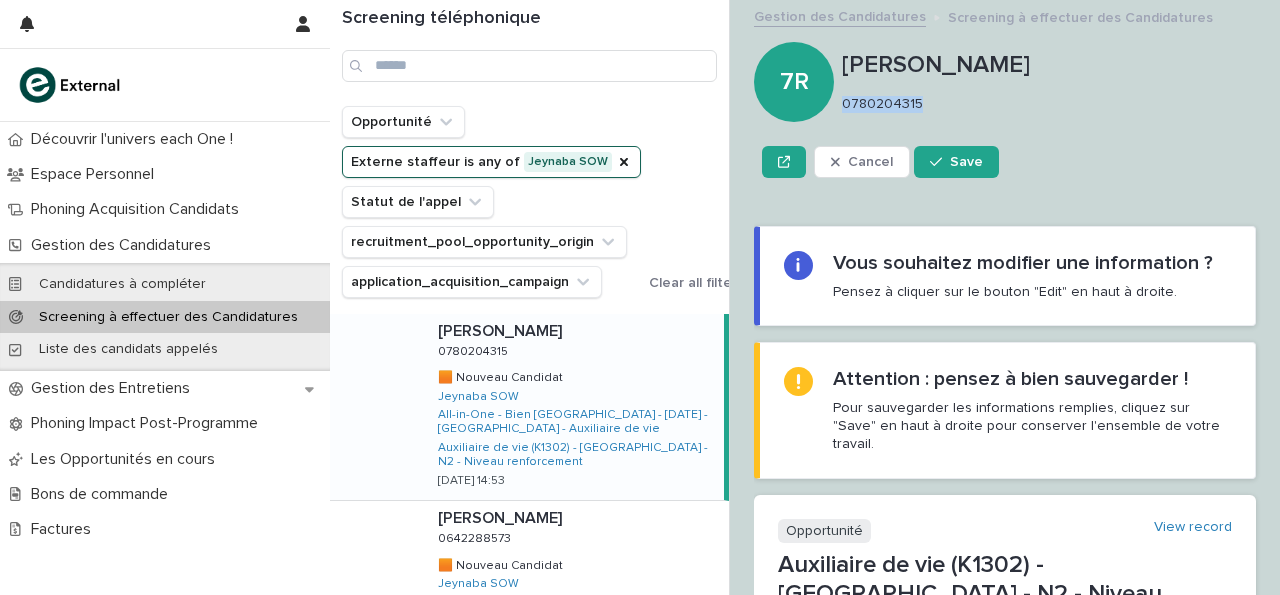 drag, startPoint x: 845, startPoint y: 101, endPoint x: 925, endPoint y: 88, distance: 81.04937 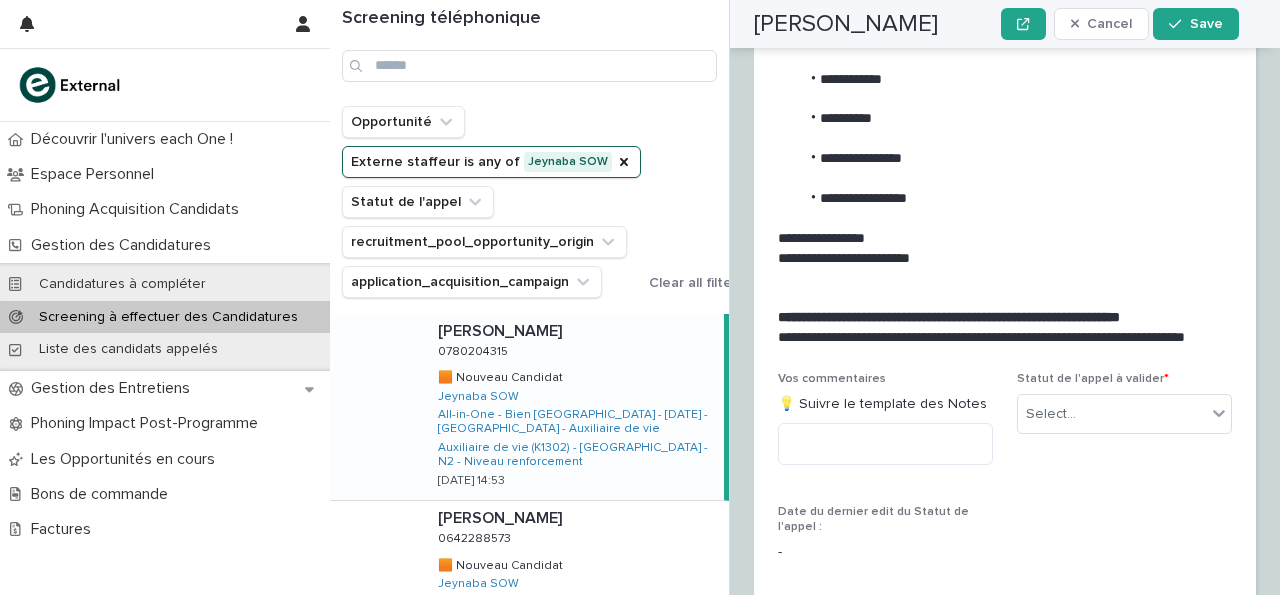 scroll, scrollTop: 3161, scrollLeft: 0, axis: vertical 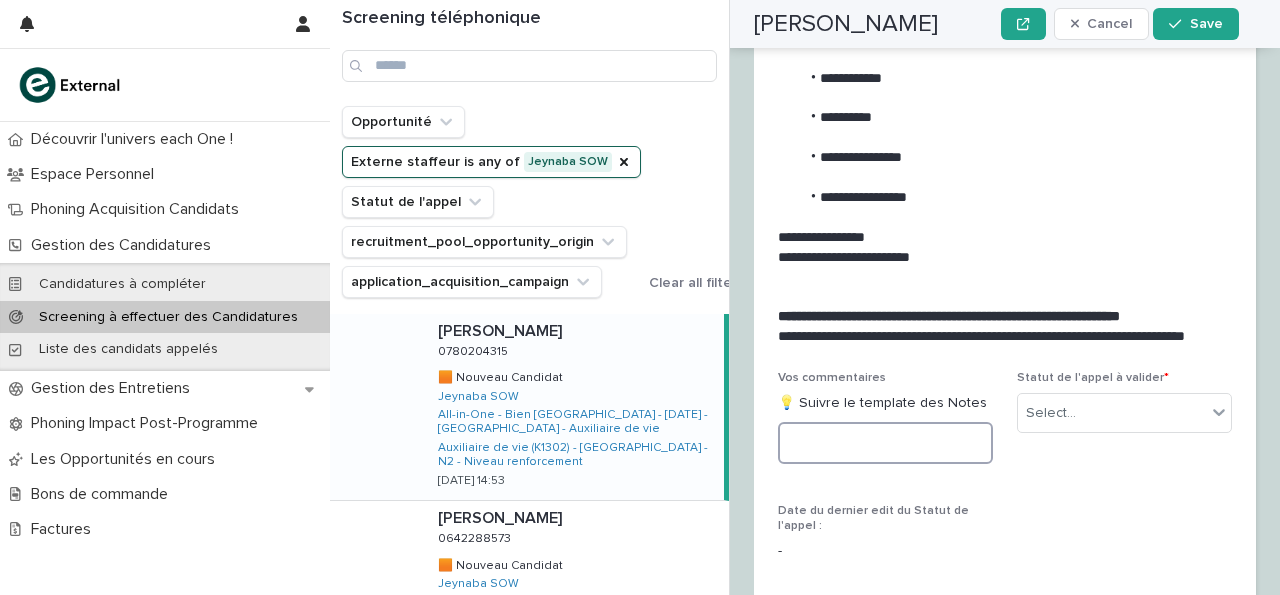 click at bounding box center (885, 443) 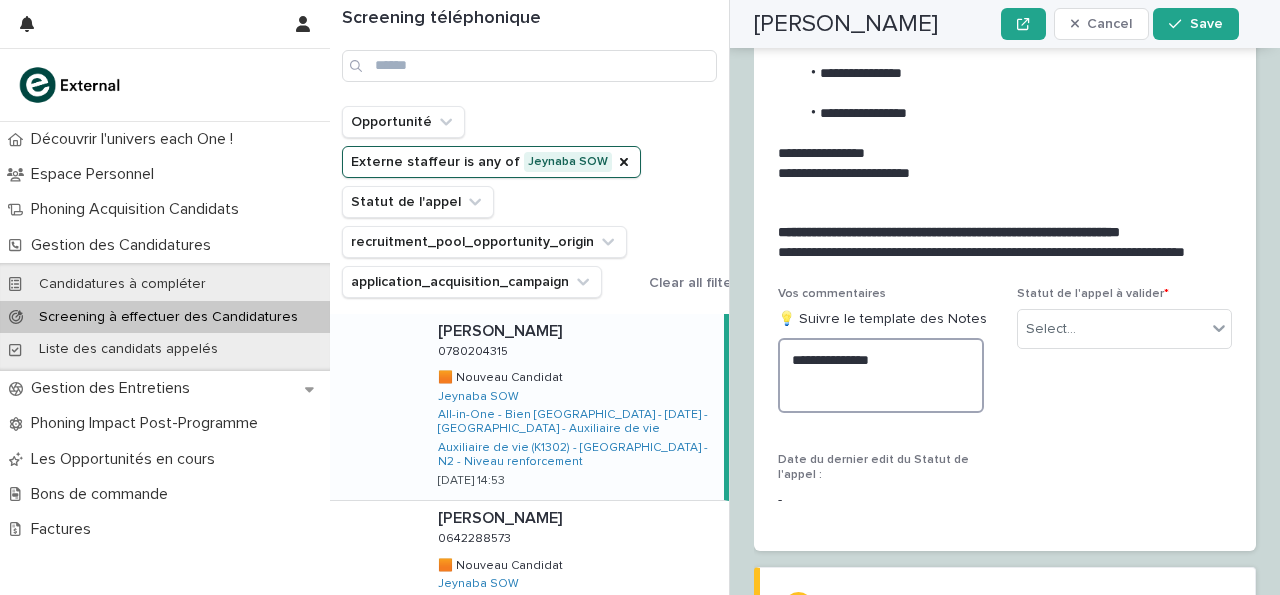 scroll, scrollTop: 3285, scrollLeft: 0, axis: vertical 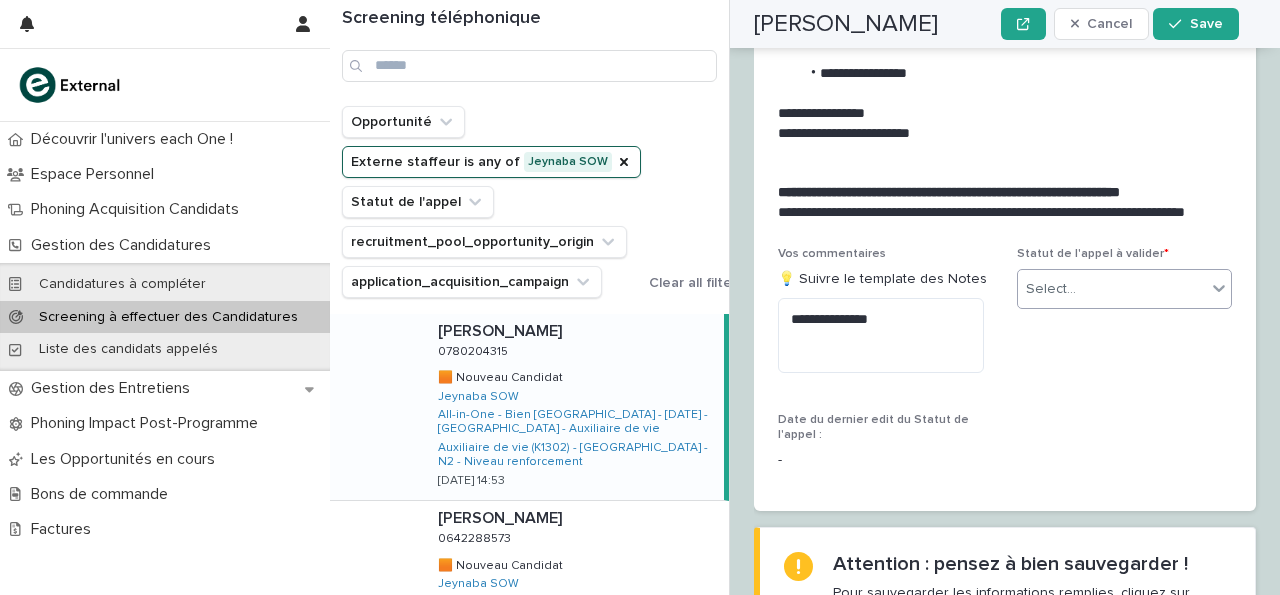 click on "Select..." at bounding box center (1051, 289) 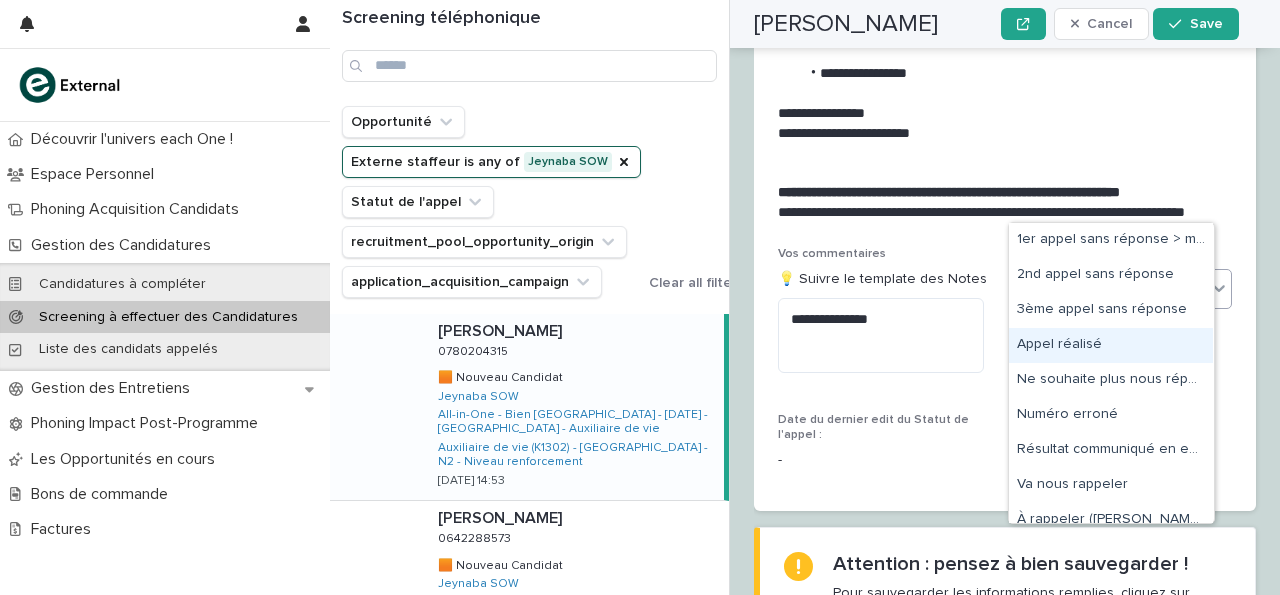 click on "Appel réalisé" at bounding box center (1111, 345) 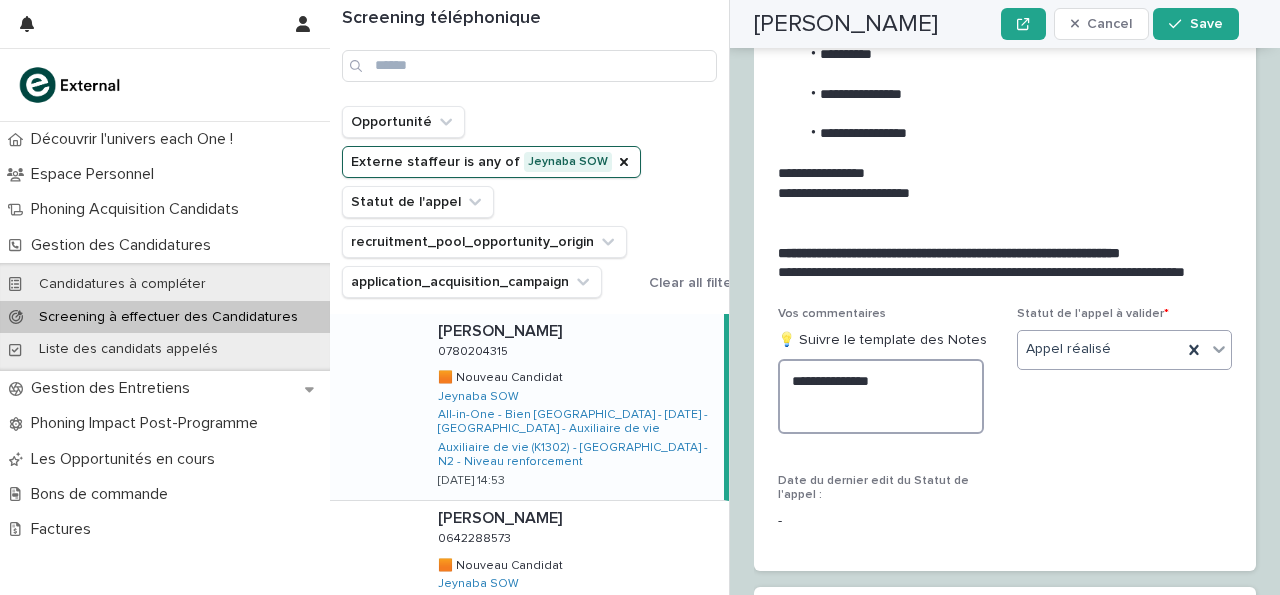 click on "**********" at bounding box center [881, 396] 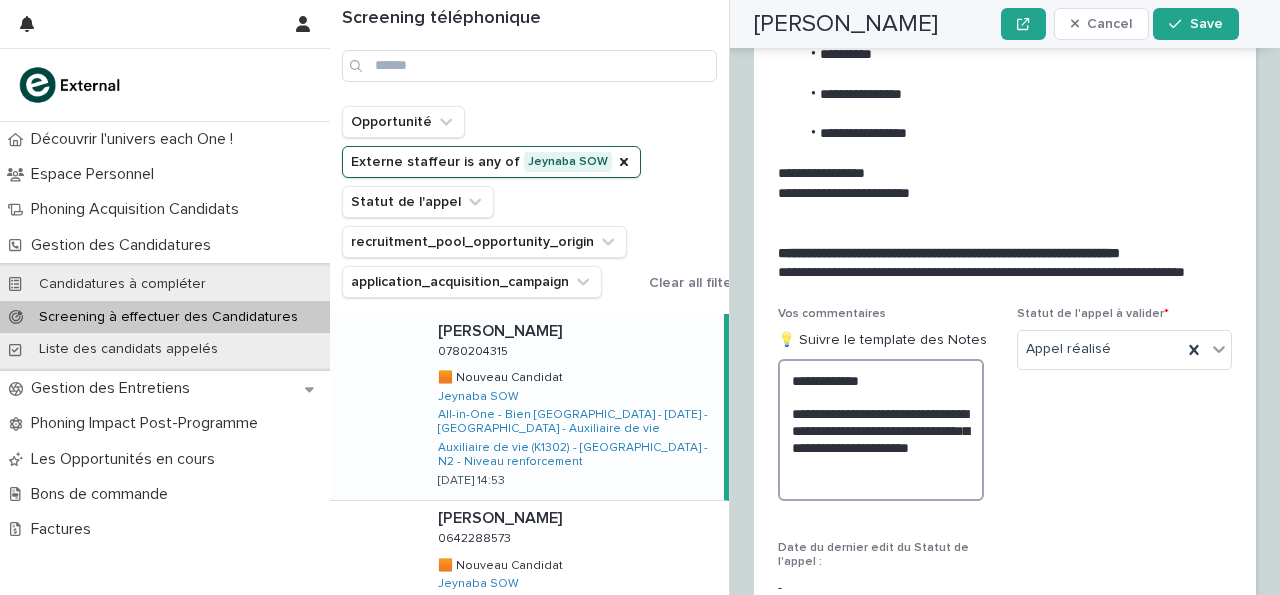 drag, startPoint x: 789, startPoint y: 325, endPoint x: 901, endPoint y: 375, distance: 122.653984 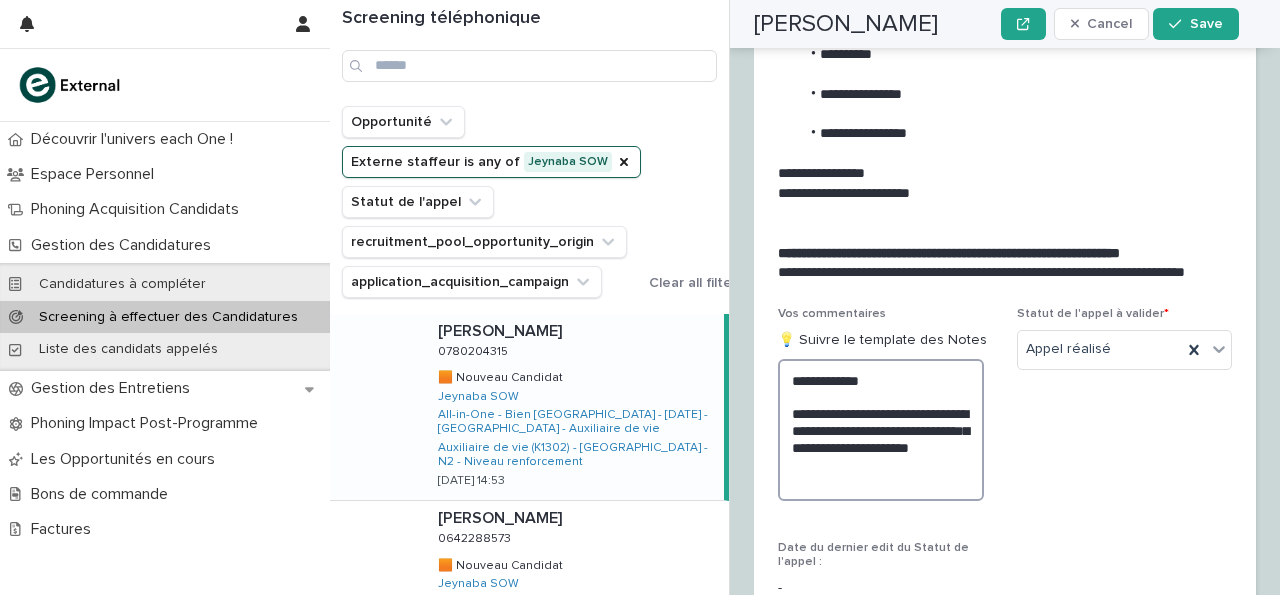 click on "**********" at bounding box center [881, 430] 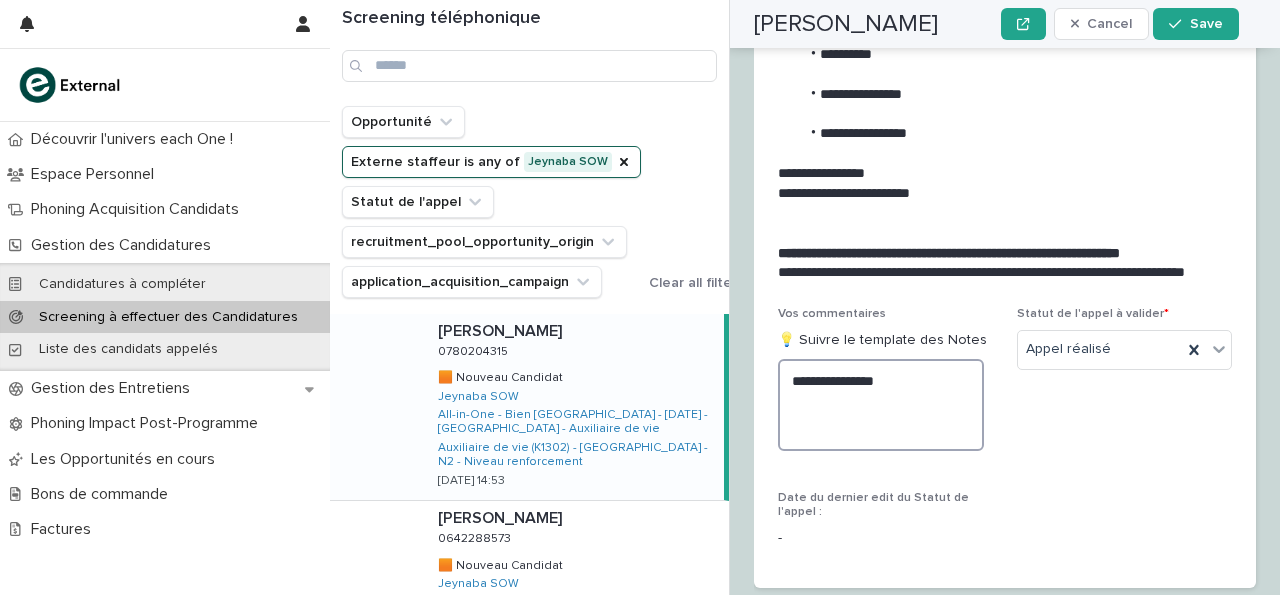 paste on "**********" 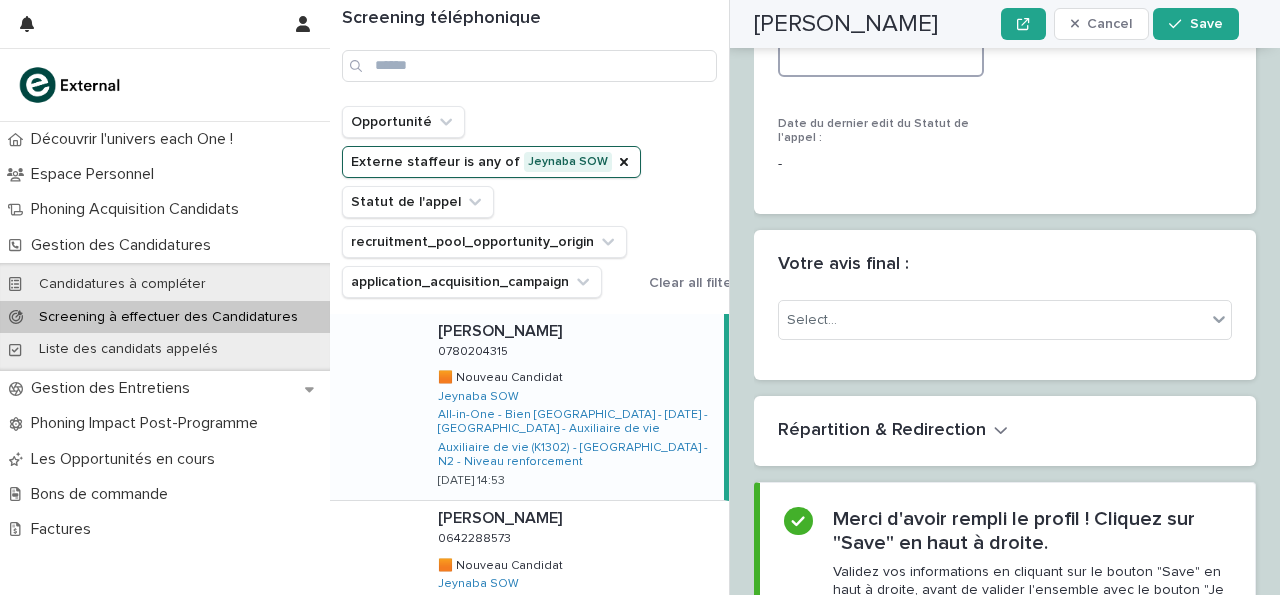 scroll, scrollTop: 3739, scrollLeft: 0, axis: vertical 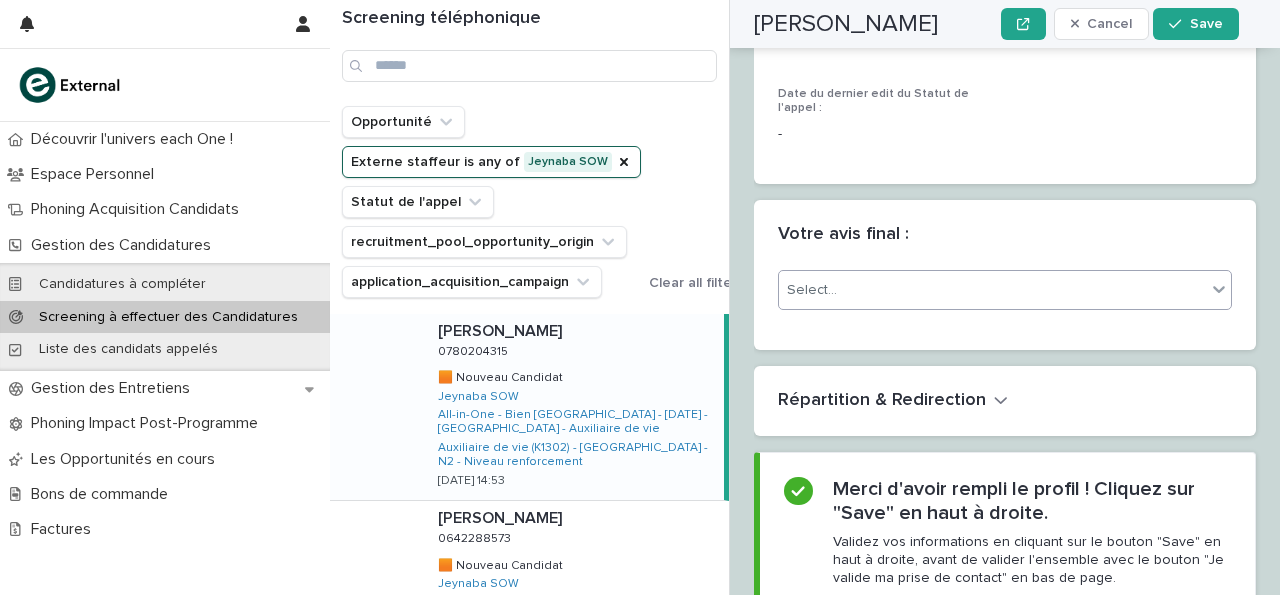 type on "**********" 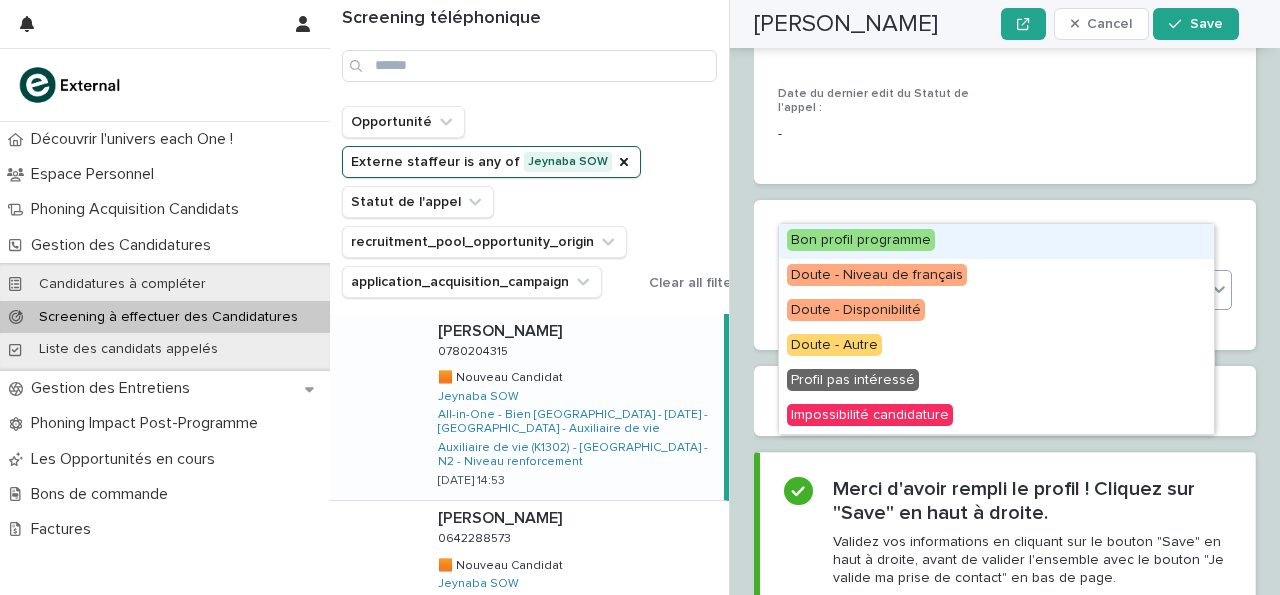 click on "Select..." at bounding box center [992, 290] 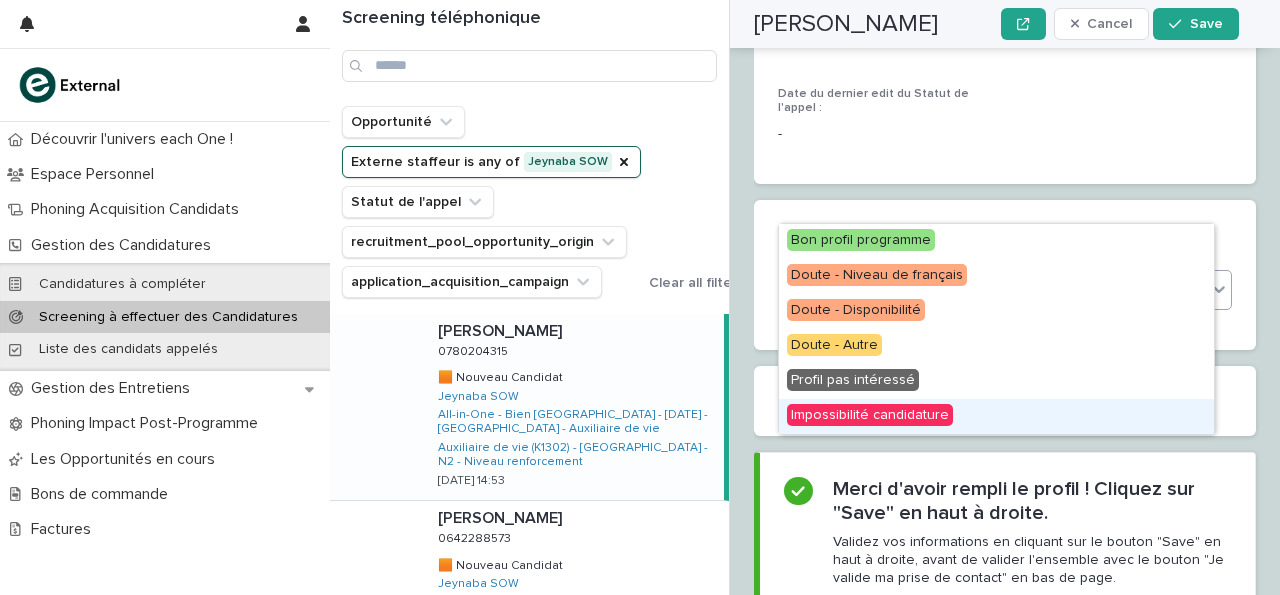 click on "Impossibilité candidature" at bounding box center [870, 415] 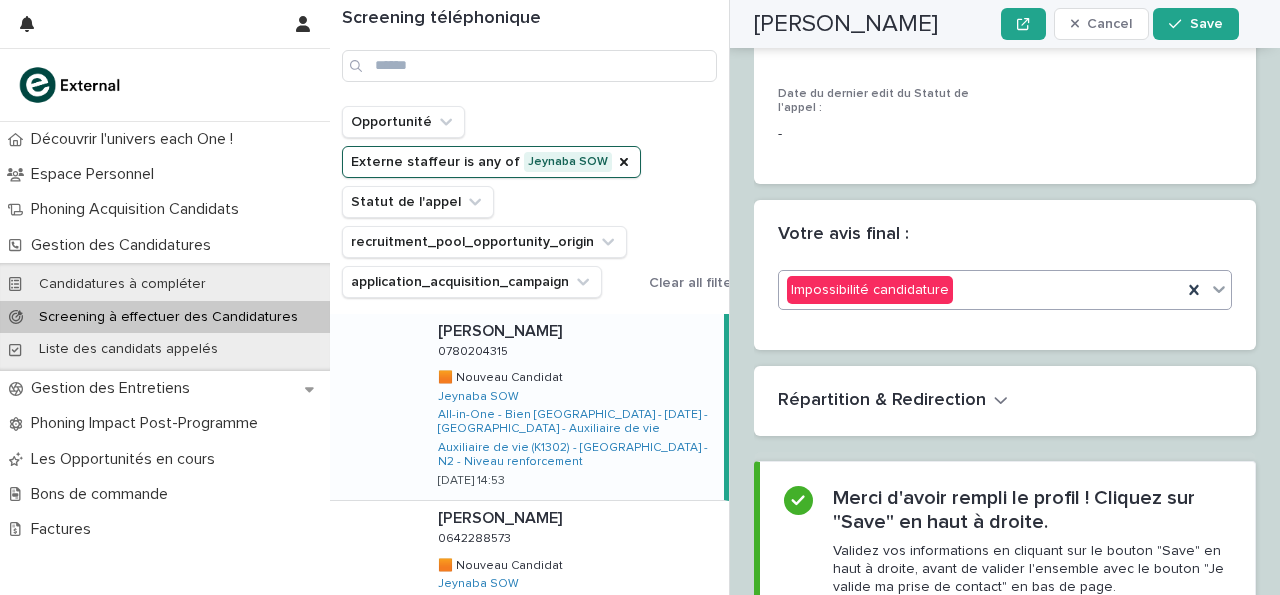scroll, scrollTop: 3893, scrollLeft: 0, axis: vertical 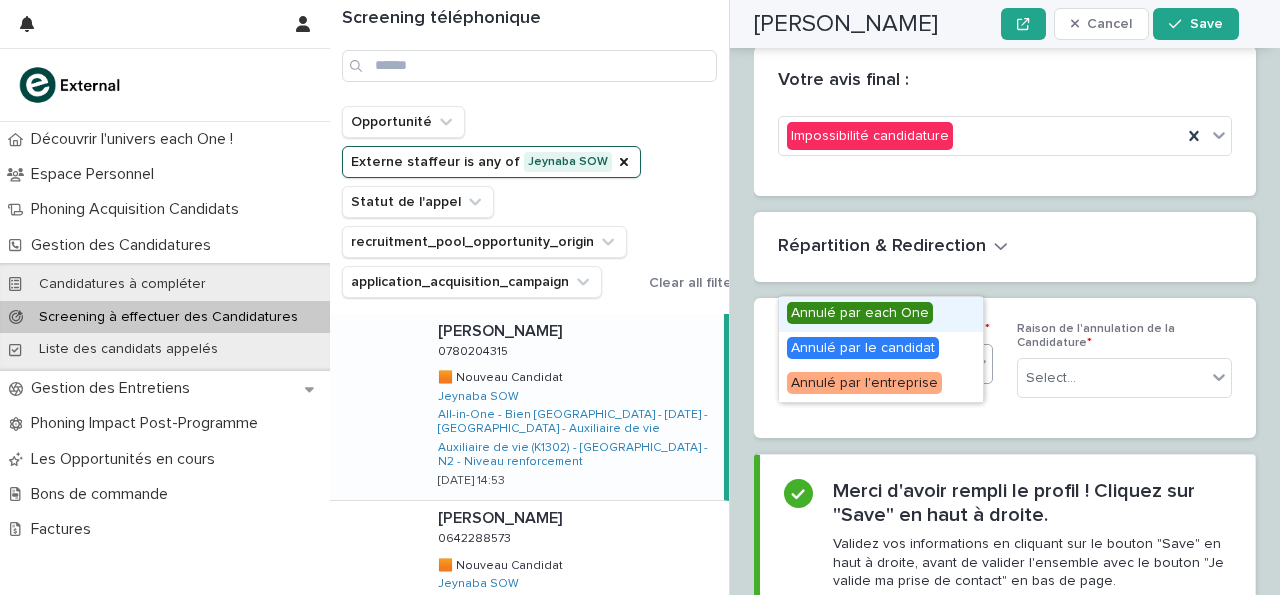 click on "Select..." at bounding box center [873, 364] 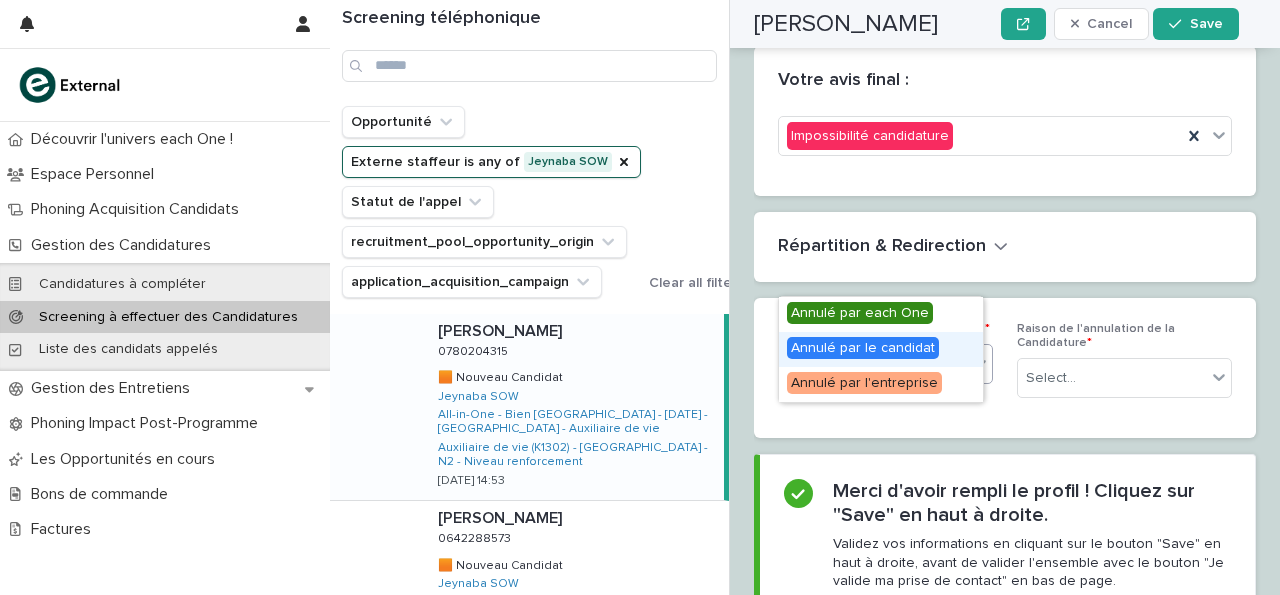 click on "Annulé par le candidat" at bounding box center [863, 348] 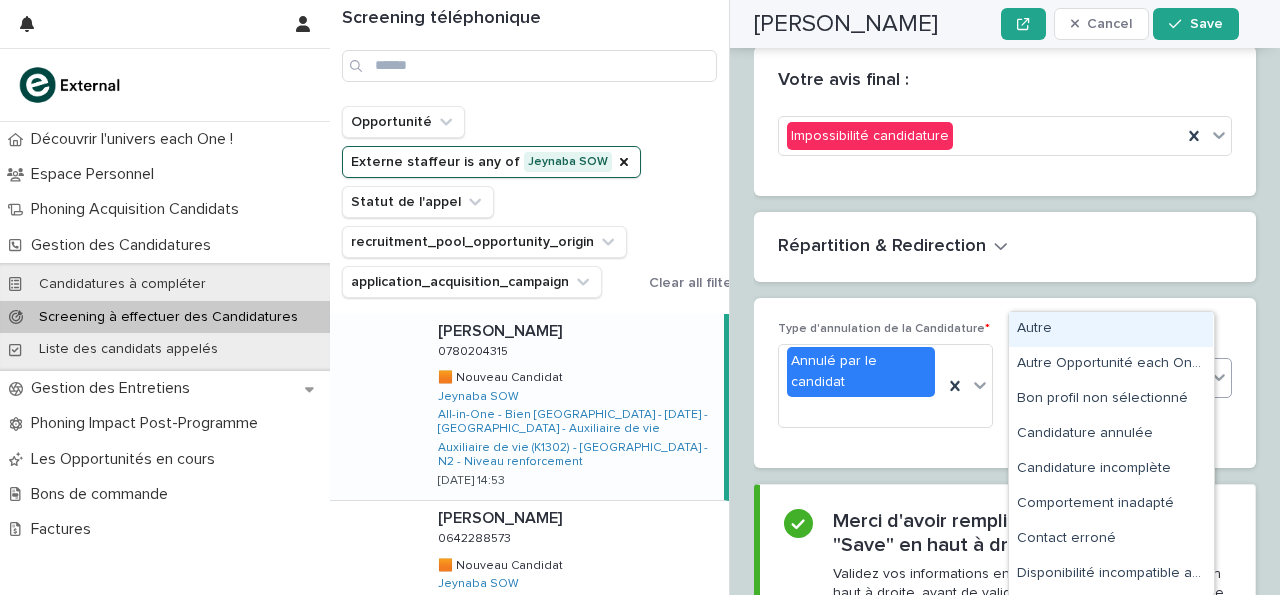 click on "Select..." at bounding box center (1124, 378) 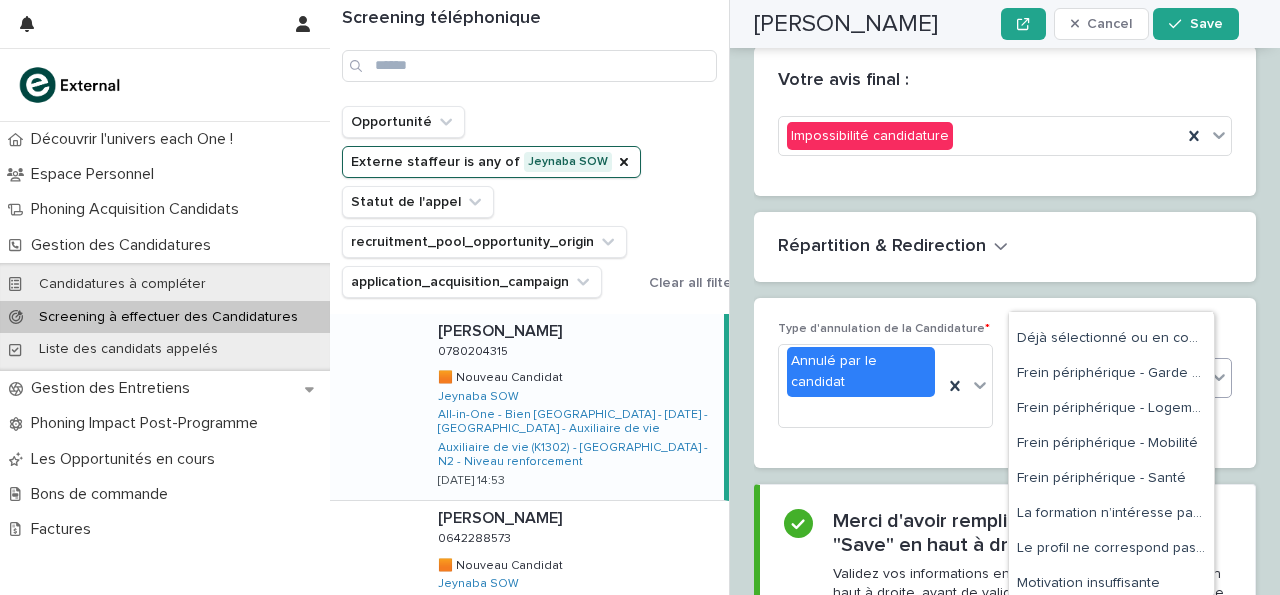 scroll, scrollTop: 304, scrollLeft: 0, axis: vertical 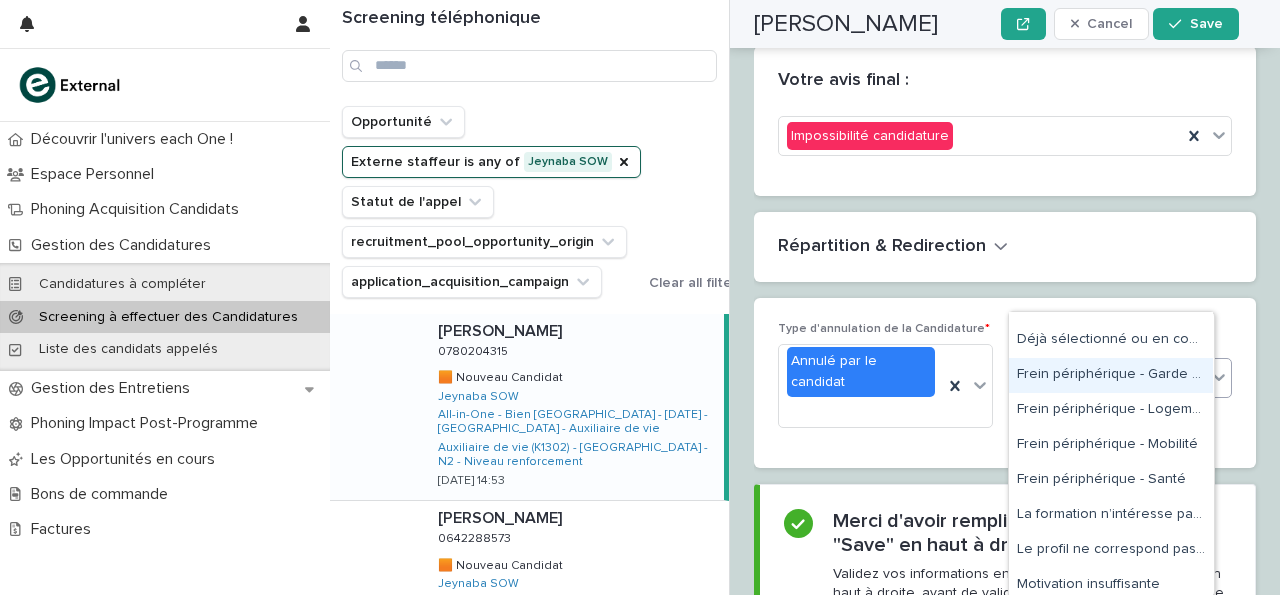 click on "Frein périphérique - Garde d’enfants" at bounding box center (1111, 375) 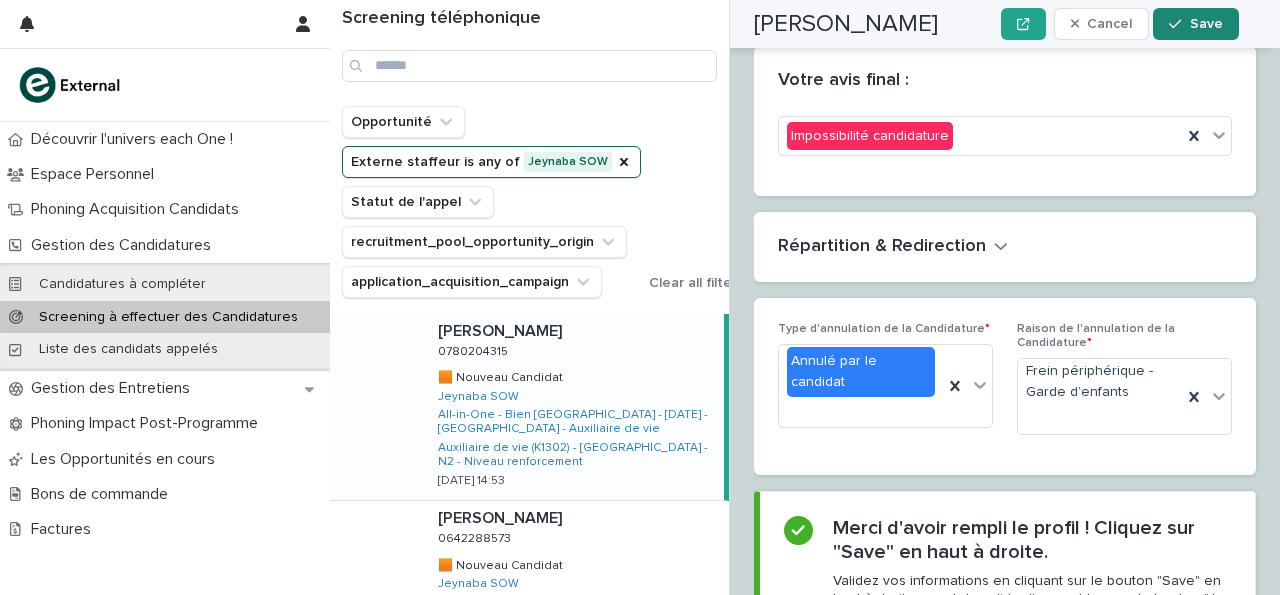 click on "Save" at bounding box center [1206, 24] 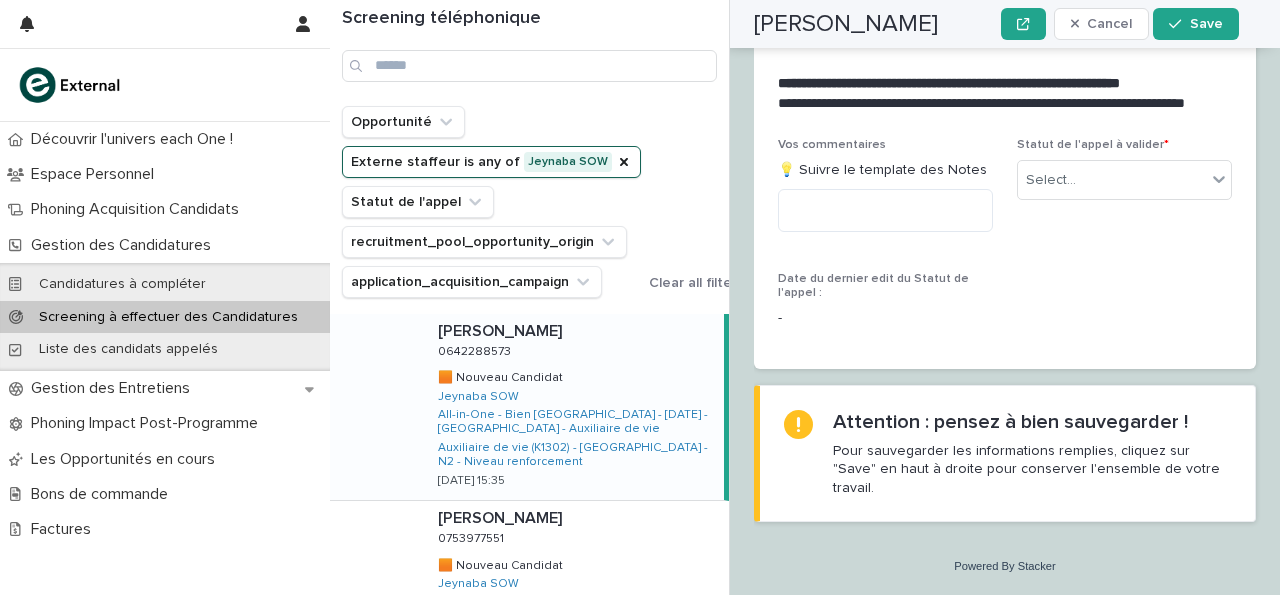 scroll, scrollTop: 2816, scrollLeft: 0, axis: vertical 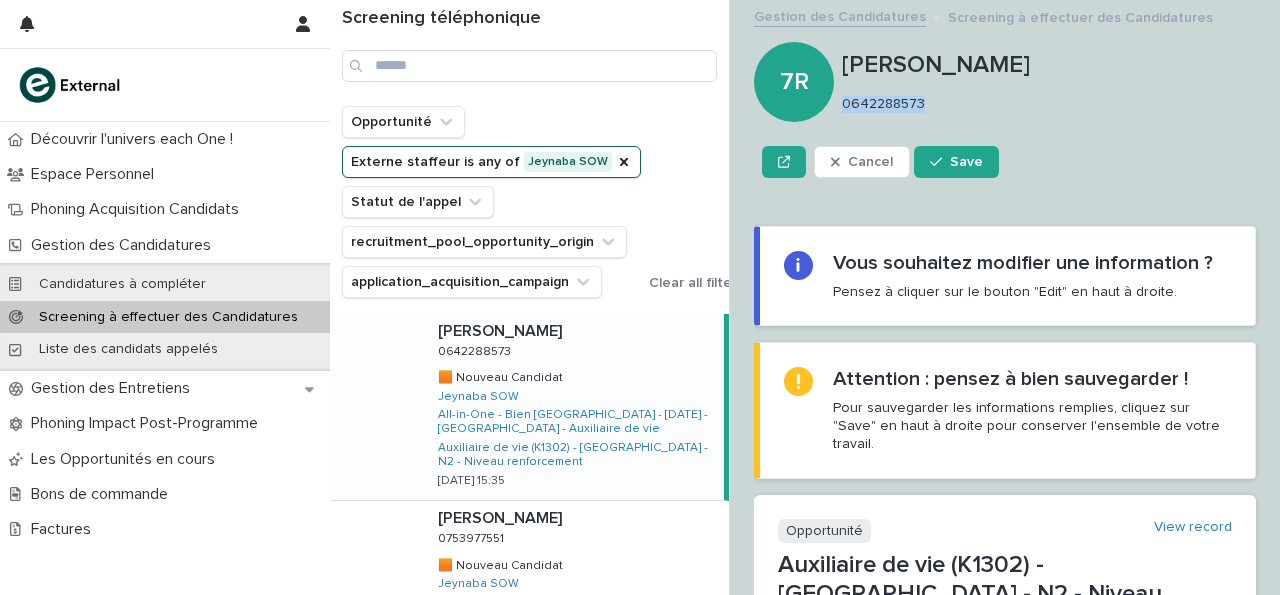 drag, startPoint x: 843, startPoint y: 101, endPoint x: 971, endPoint y: 112, distance: 128.47179 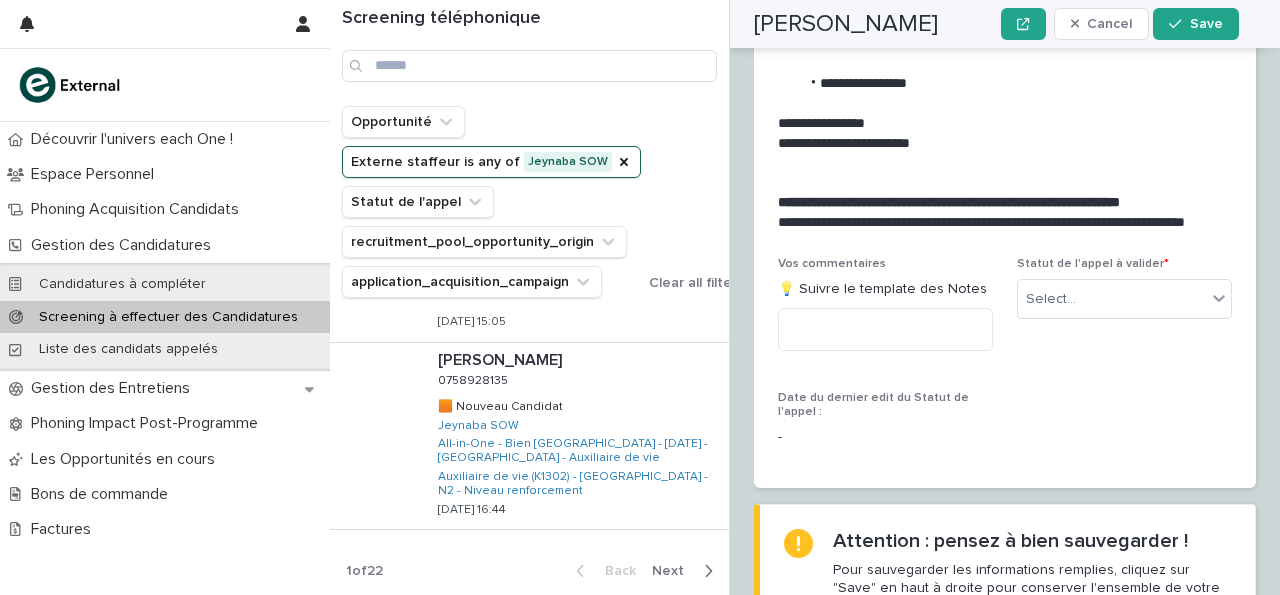 scroll, scrollTop: 3397, scrollLeft: 0, axis: vertical 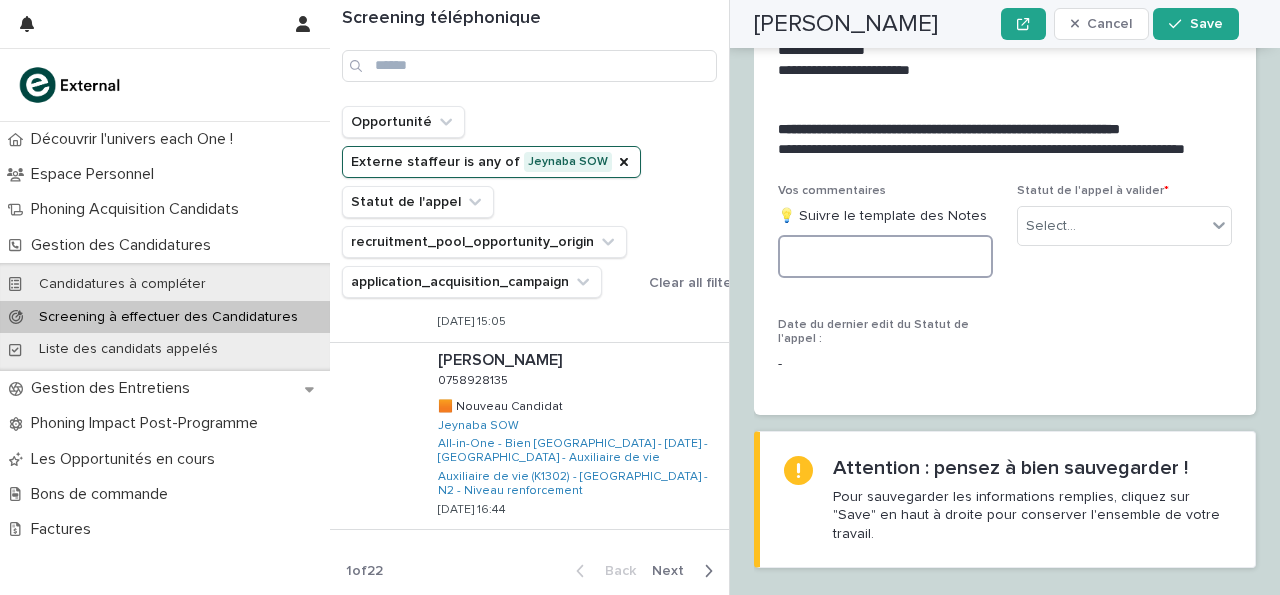 click at bounding box center (885, 256) 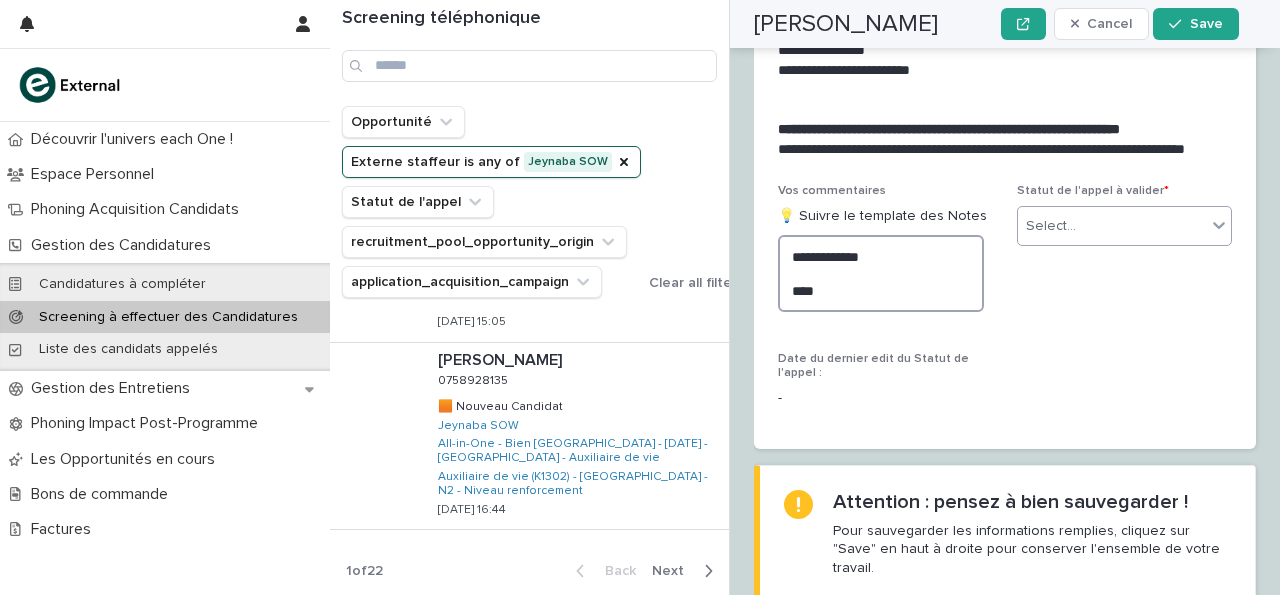 type on "**********" 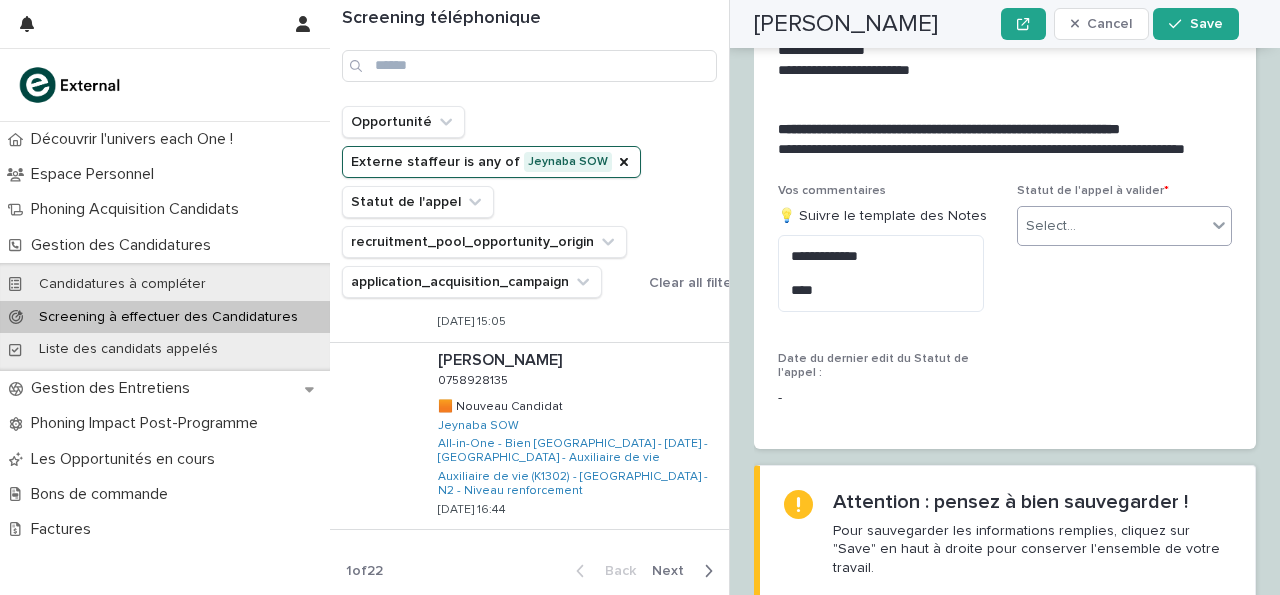 click on "Select..." at bounding box center [1112, 226] 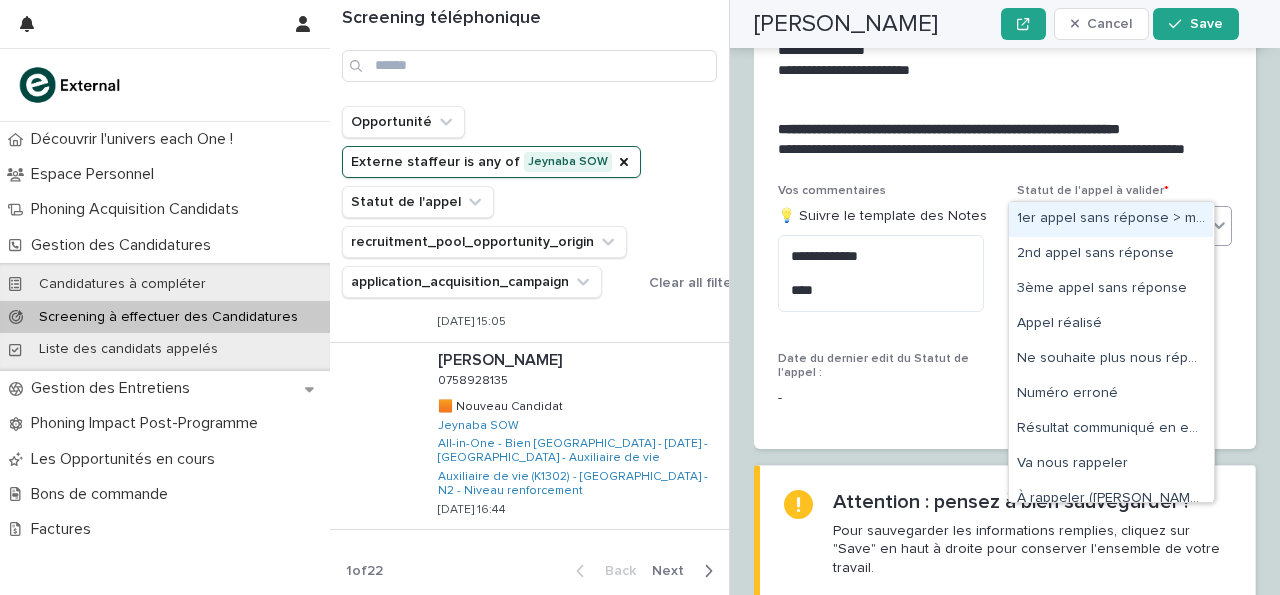 click on "1er appel sans réponse > message laissé" at bounding box center (1111, 219) 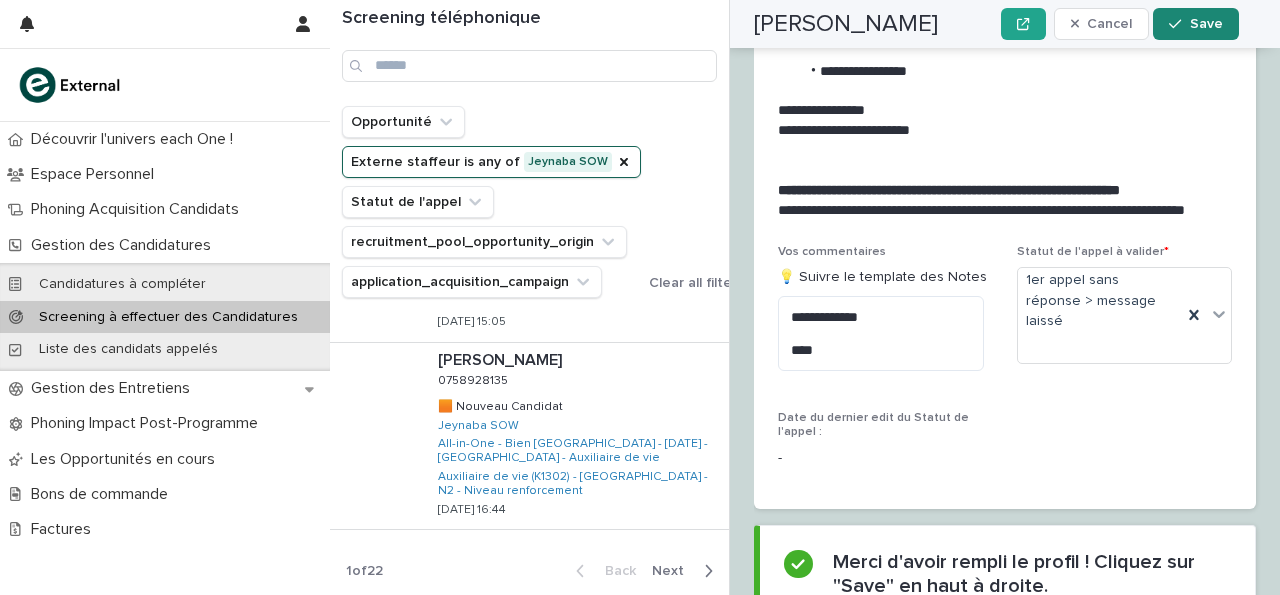 click on "Save" at bounding box center [1195, 24] 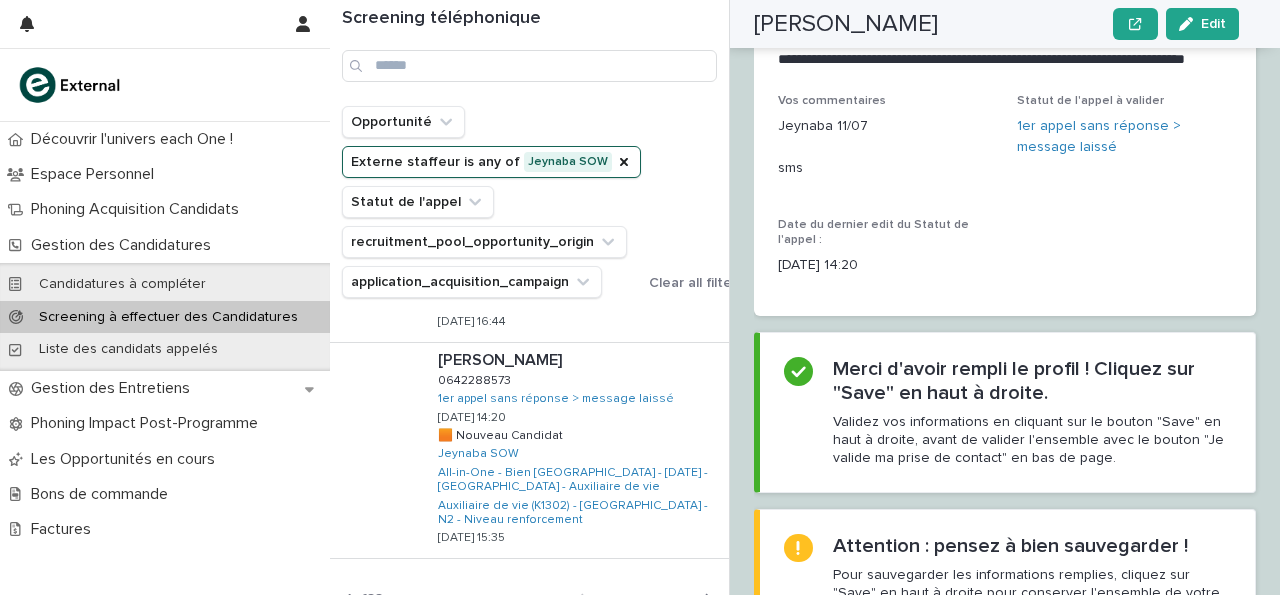 scroll, scrollTop: 0, scrollLeft: 0, axis: both 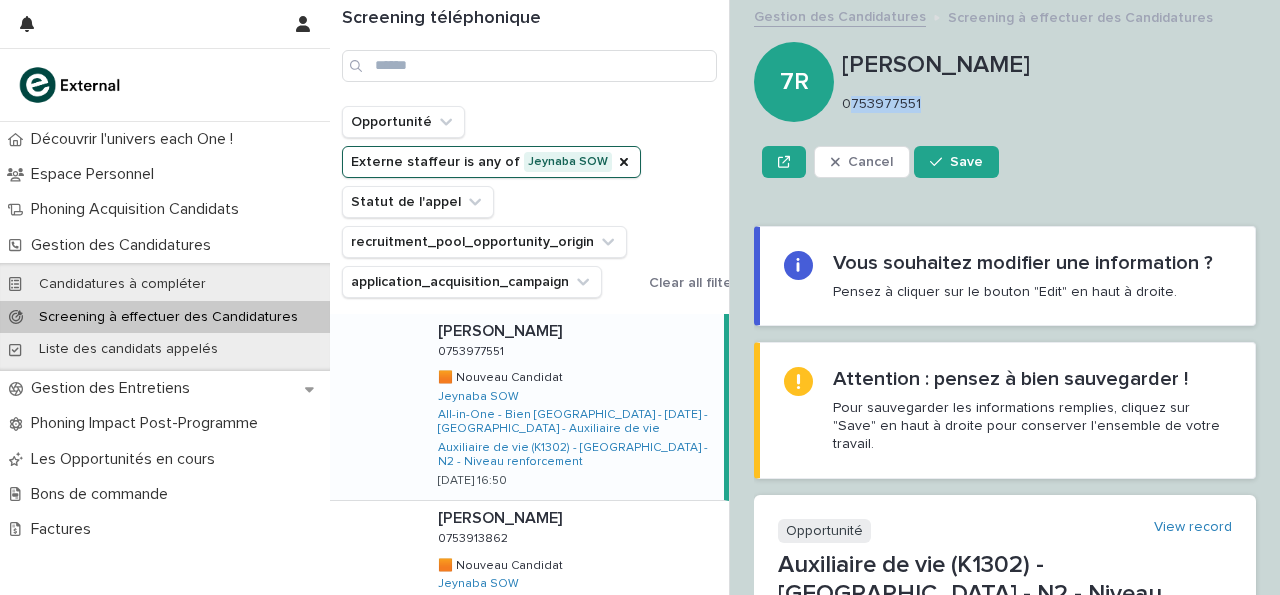 drag, startPoint x: 927, startPoint y: 99, endPoint x: 957, endPoint y: 101, distance: 30.066593 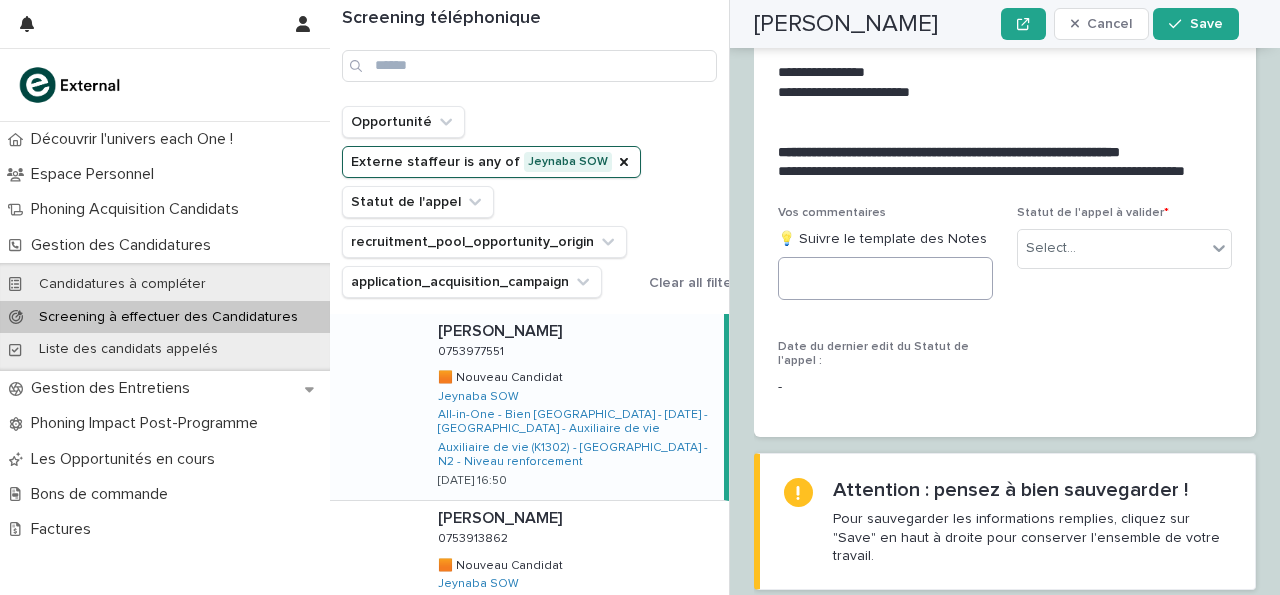 scroll, scrollTop: 3459, scrollLeft: 0, axis: vertical 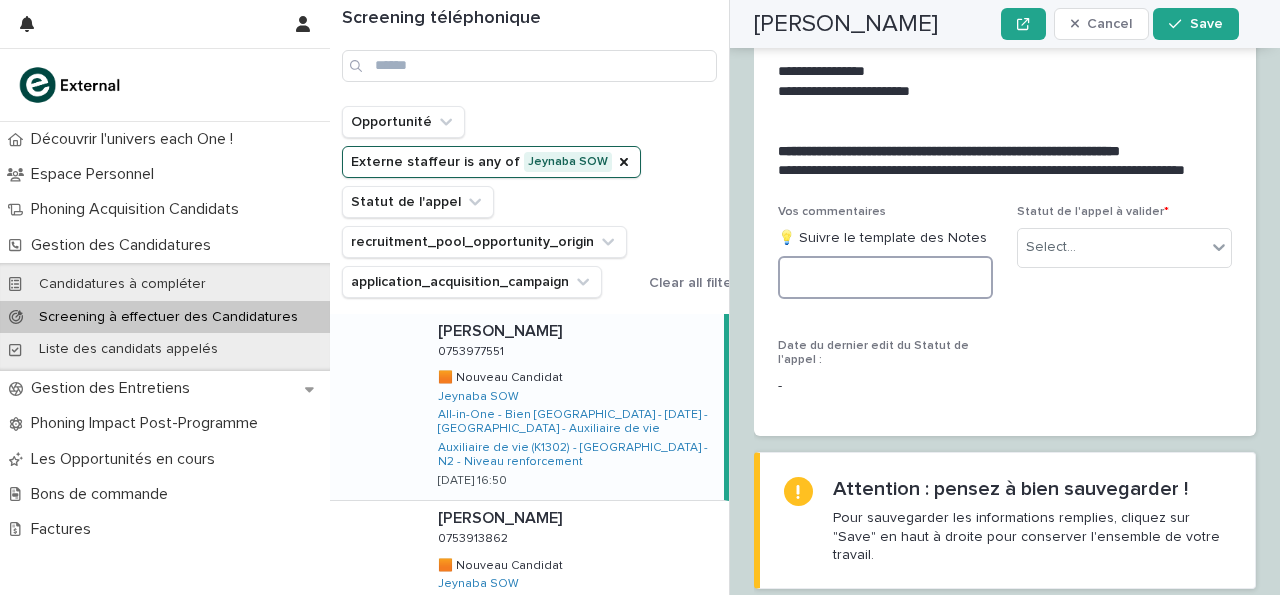 click at bounding box center (885, 277) 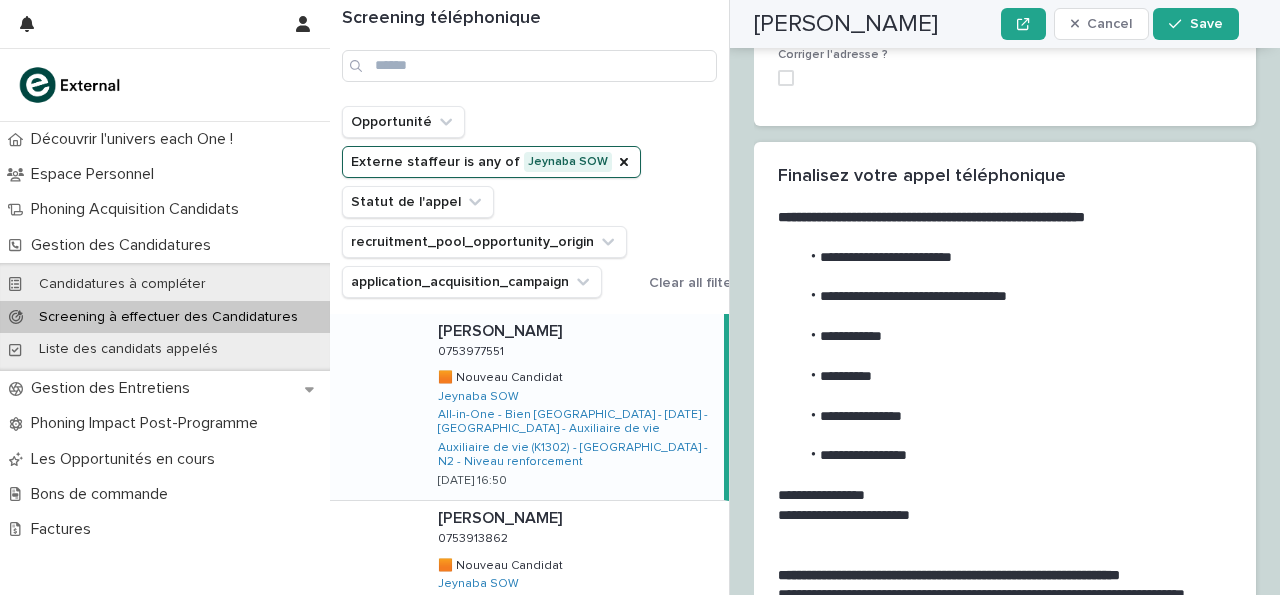 scroll, scrollTop: 3028, scrollLeft: 0, axis: vertical 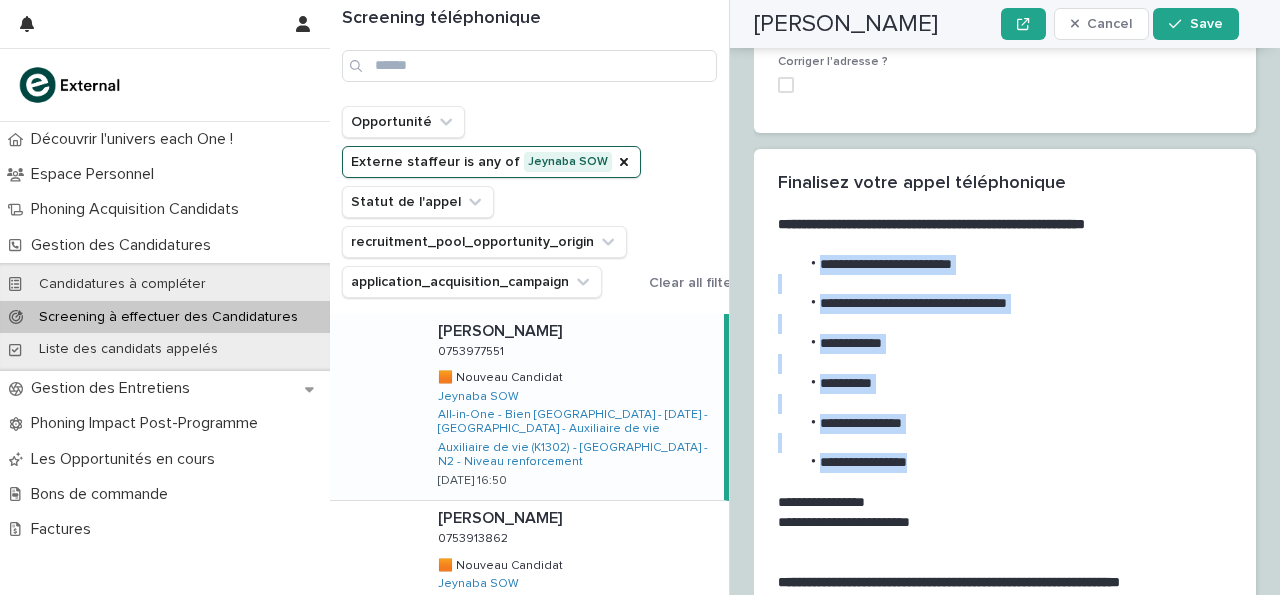 drag, startPoint x: 822, startPoint y: 195, endPoint x: 949, endPoint y: 394, distance: 236.07202 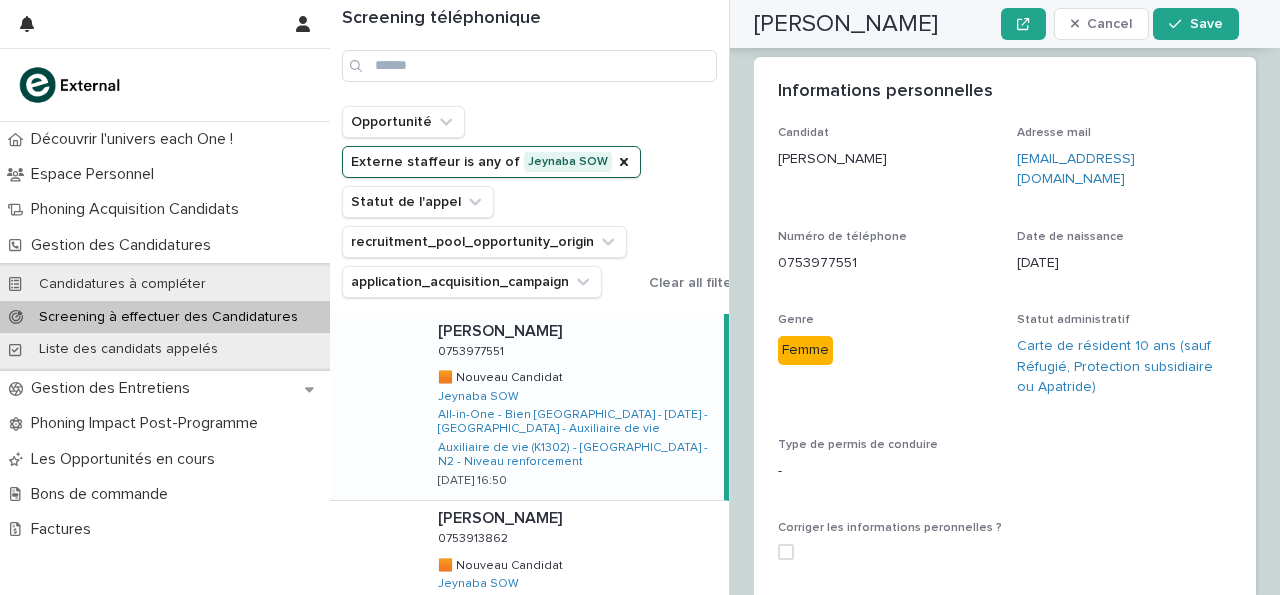 scroll, scrollTop: 1629, scrollLeft: 0, axis: vertical 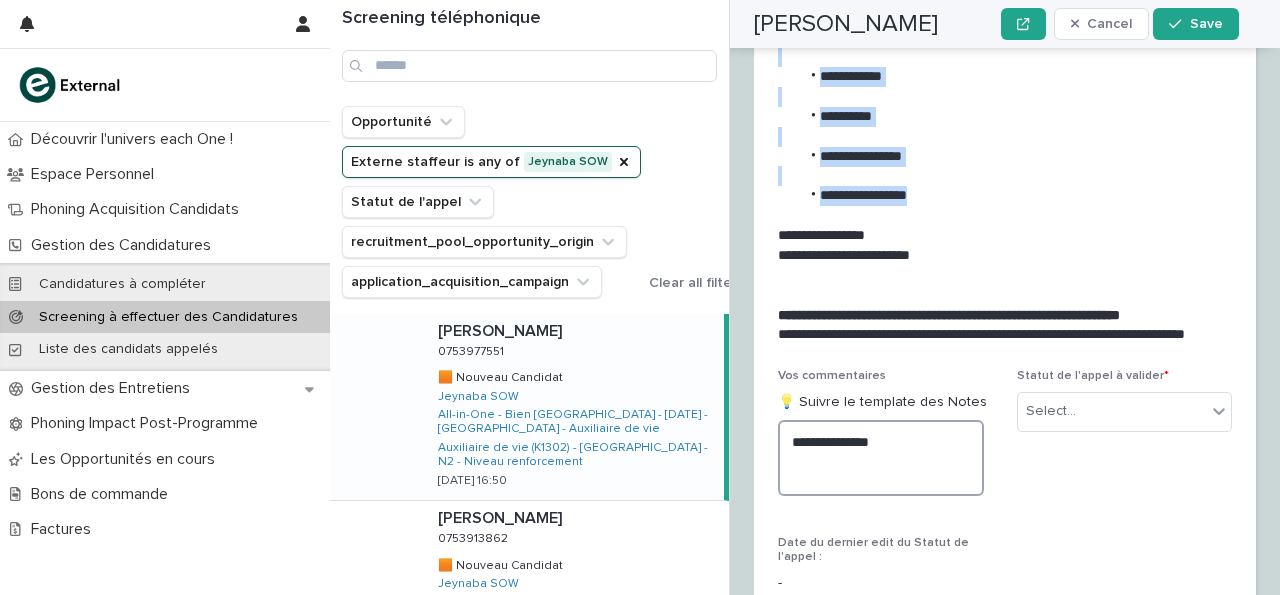 click on "**********" at bounding box center (881, 457) 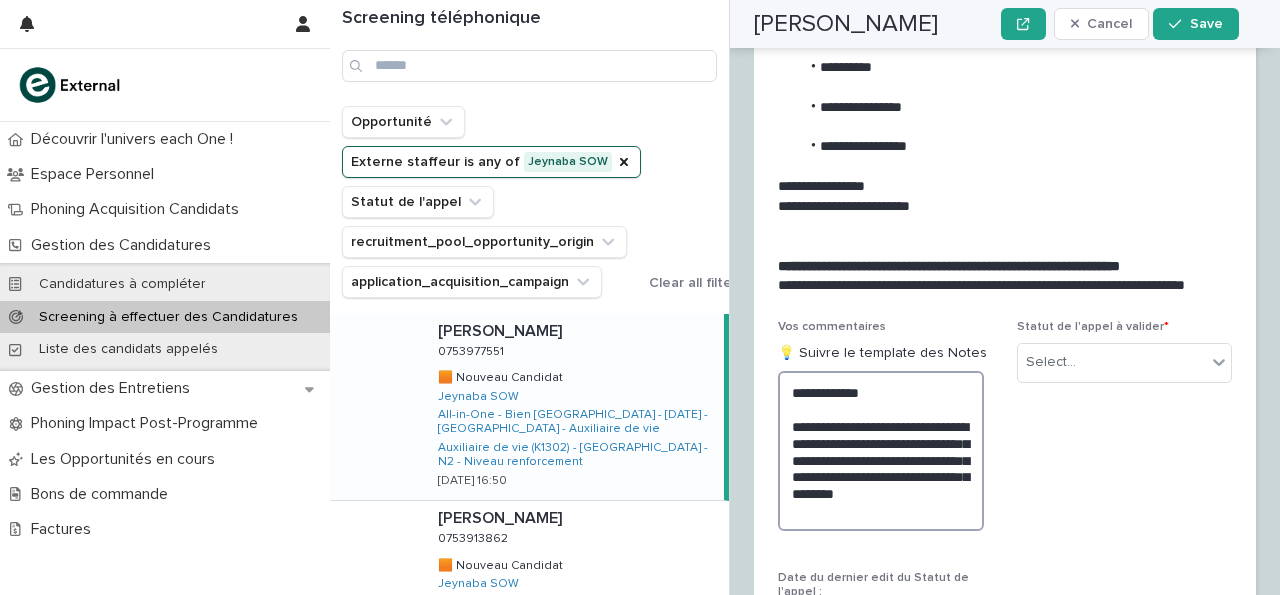 scroll, scrollTop: 3349, scrollLeft: 0, axis: vertical 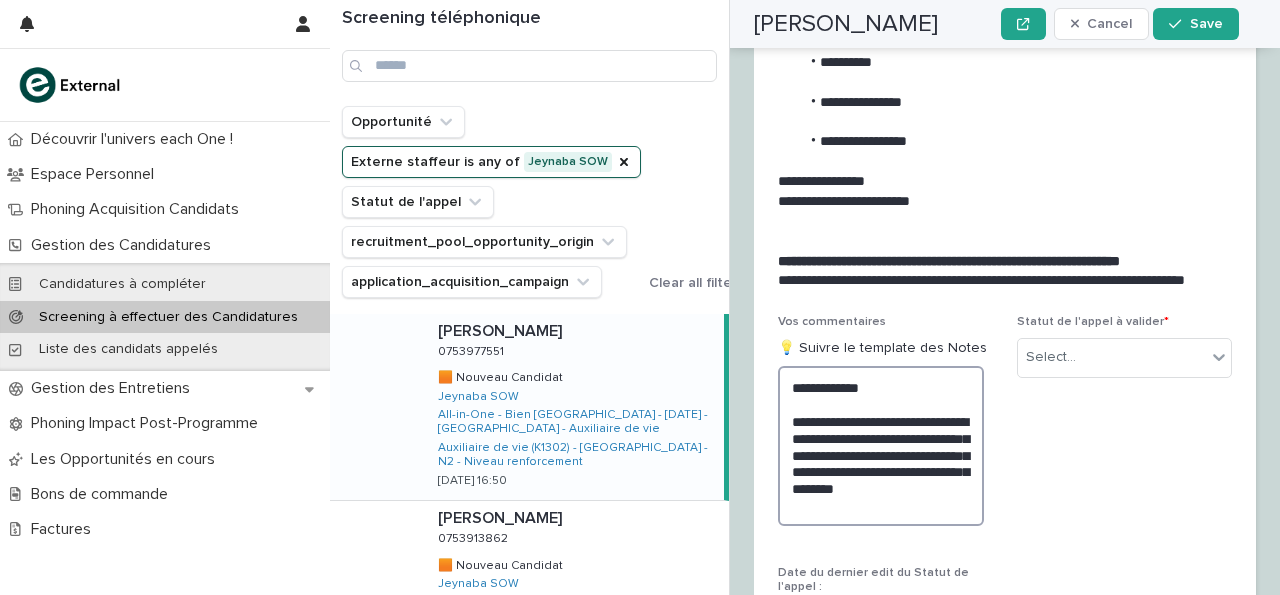 drag, startPoint x: 789, startPoint y: 405, endPoint x: 954, endPoint y: 445, distance: 169.77927 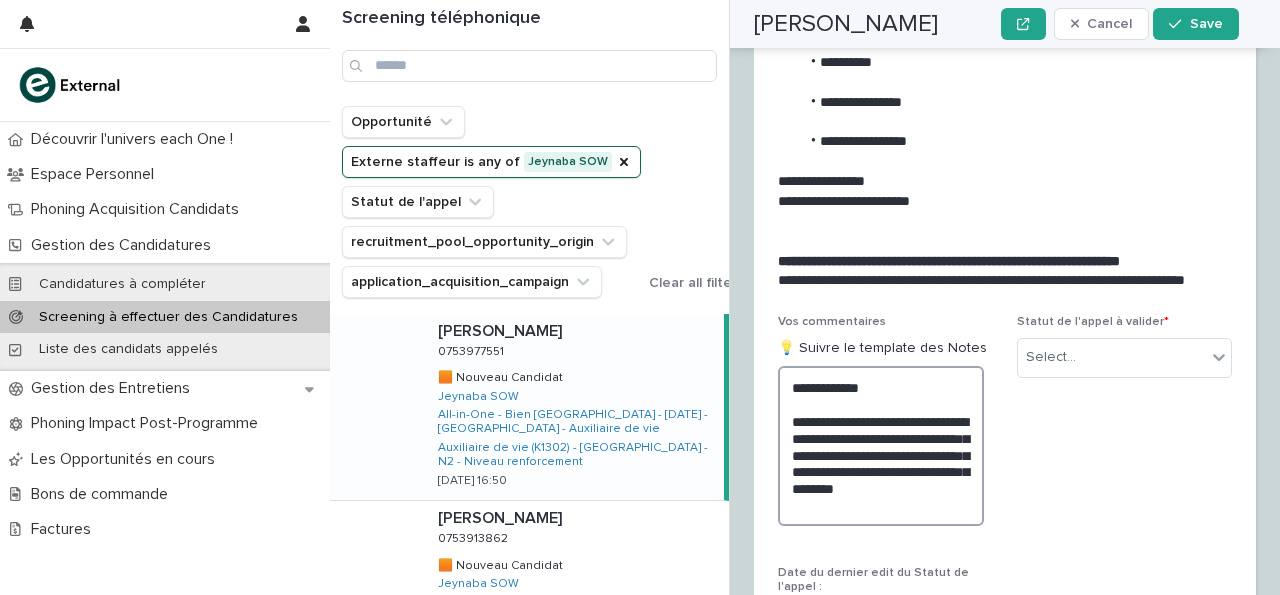 click on "**********" at bounding box center [881, 445] 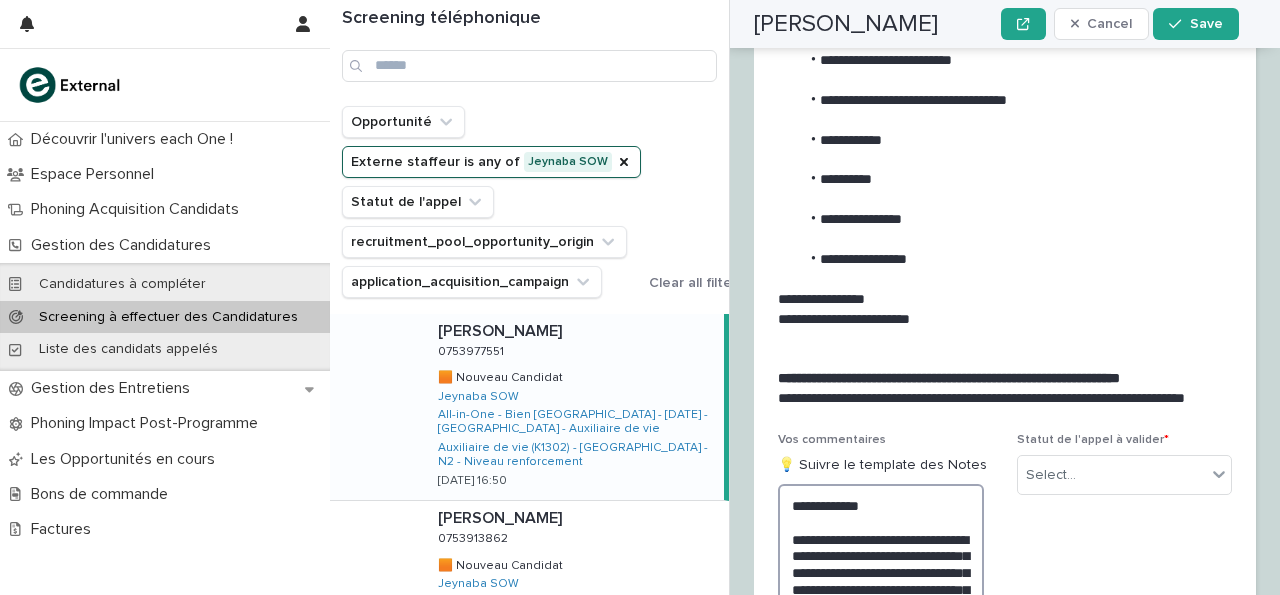 scroll, scrollTop: 3467, scrollLeft: 0, axis: vertical 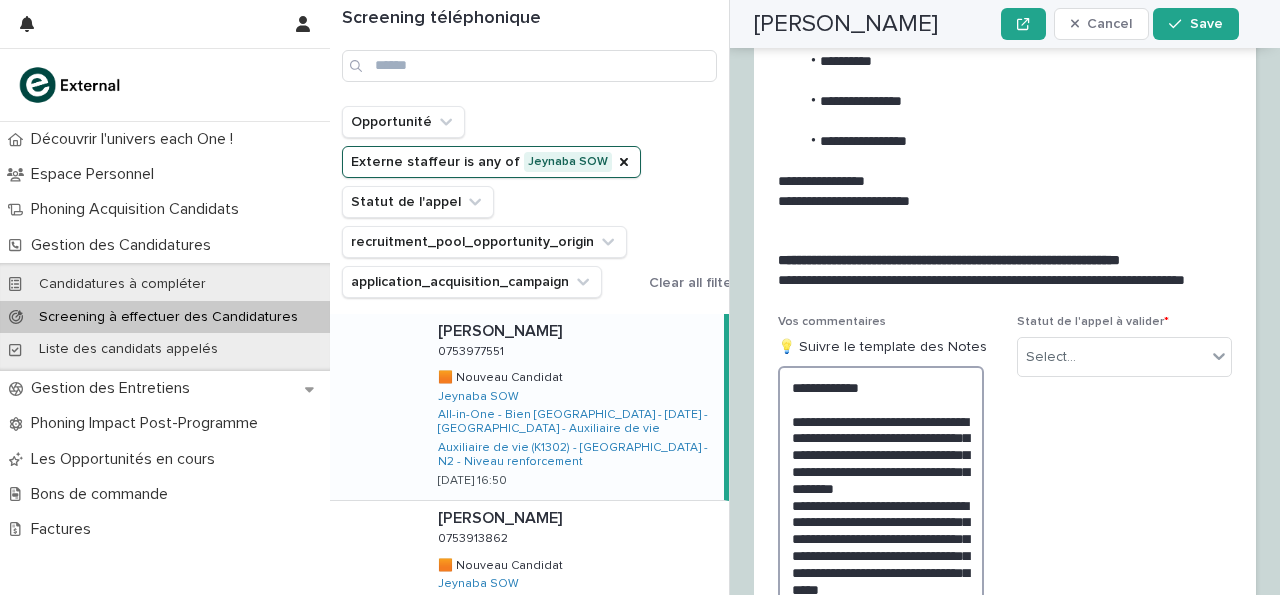 drag, startPoint x: 787, startPoint y: 346, endPoint x: 928, endPoint y: 559, distance: 255.4408 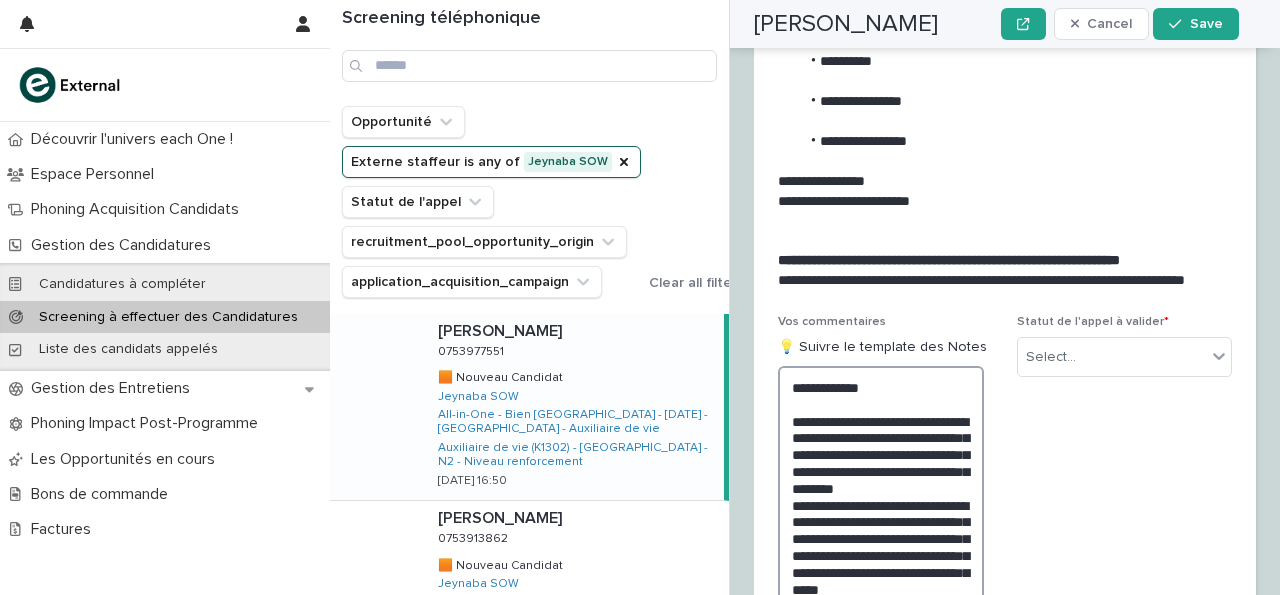 click on "**********" at bounding box center (881, 504) 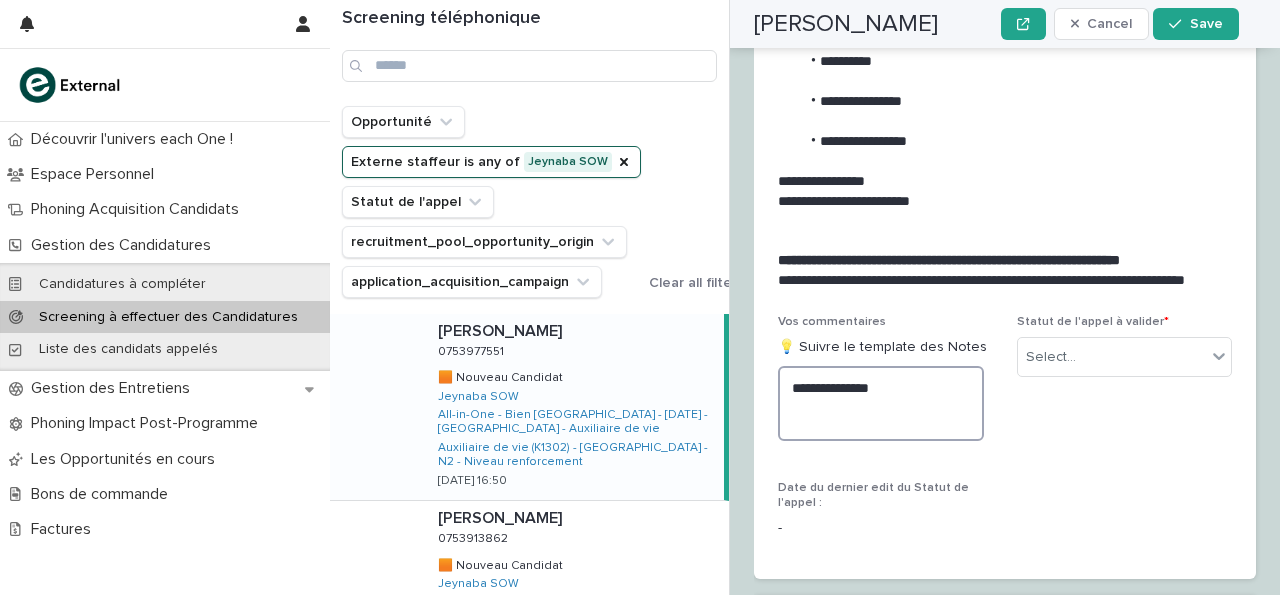 paste on "**********" 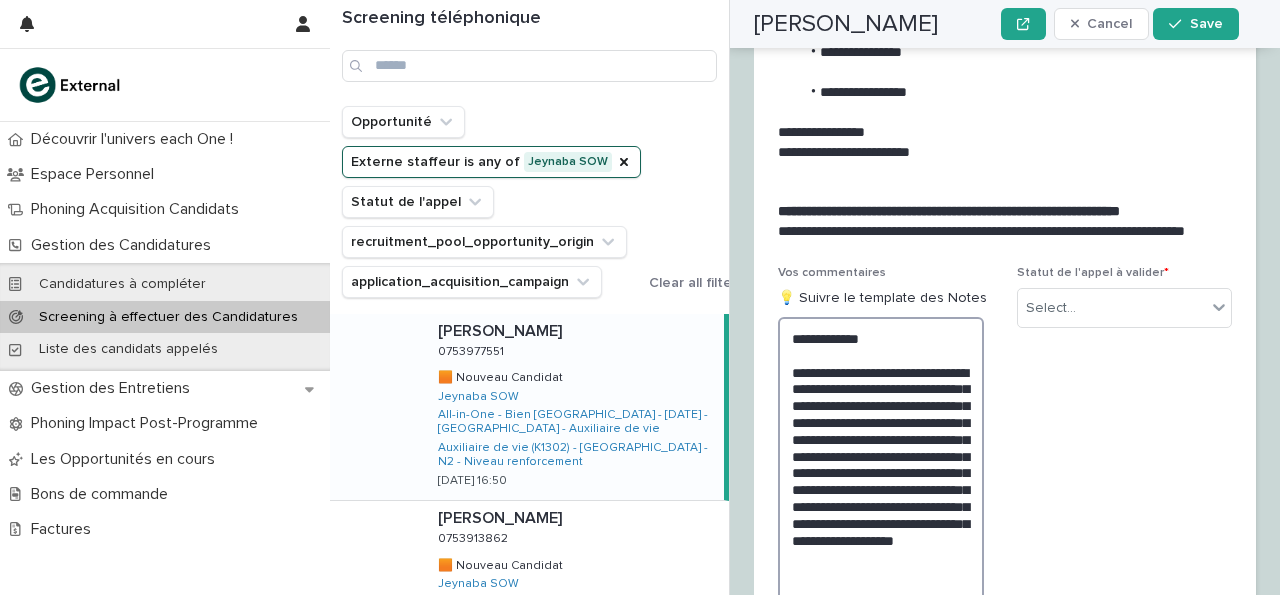 scroll, scrollTop: 3518, scrollLeft: 0, axis: vertical 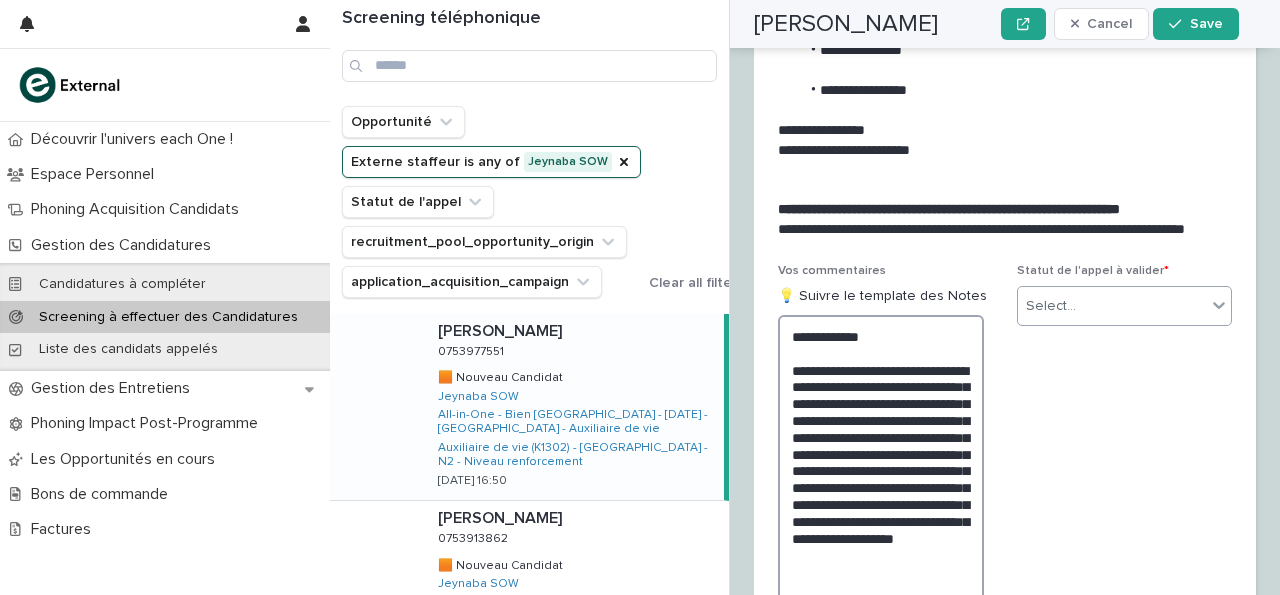type on "**********" 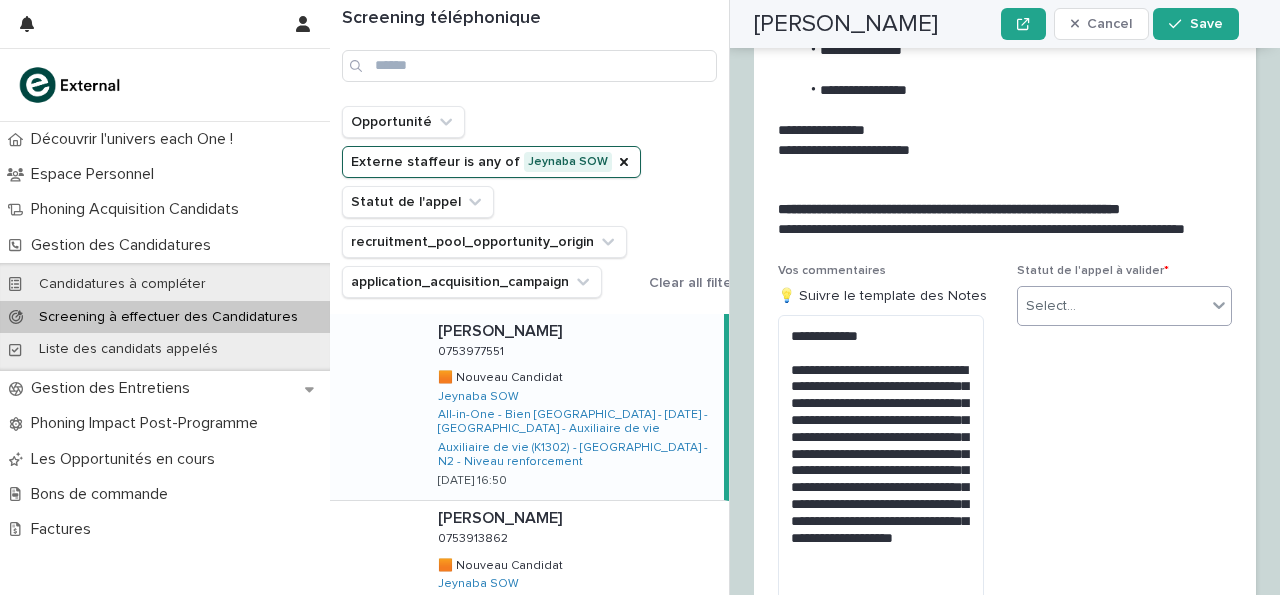 click on "Select..." at bounding box center (1112, 306) 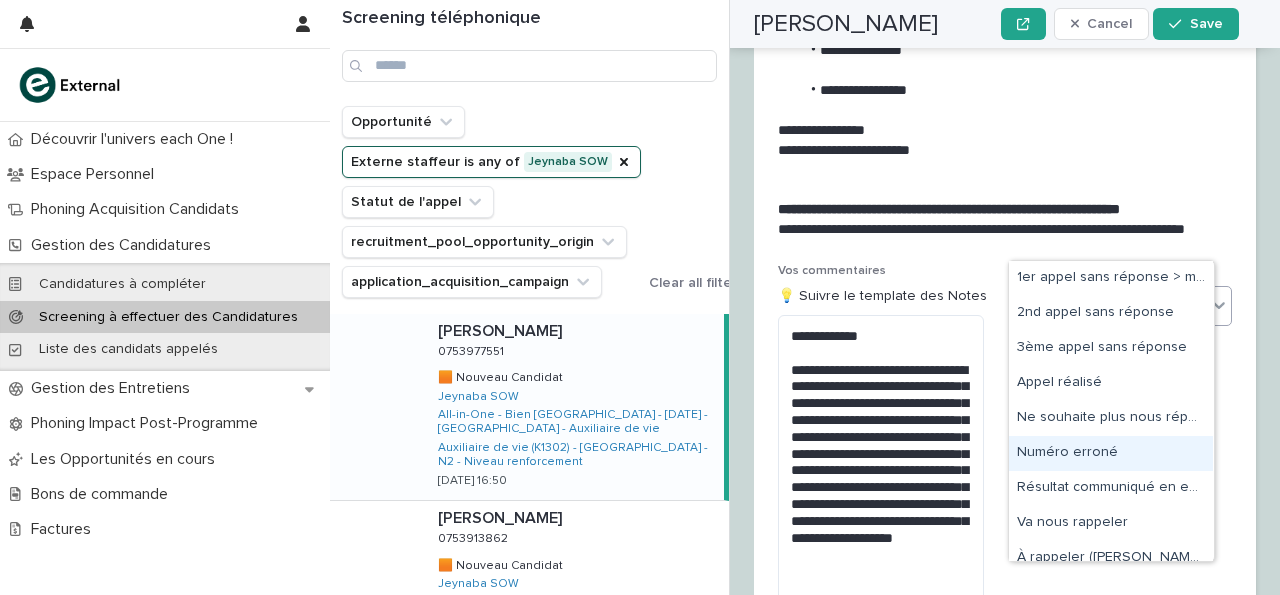 click on "Numéro erroné" at bounding box center (1111, 453) 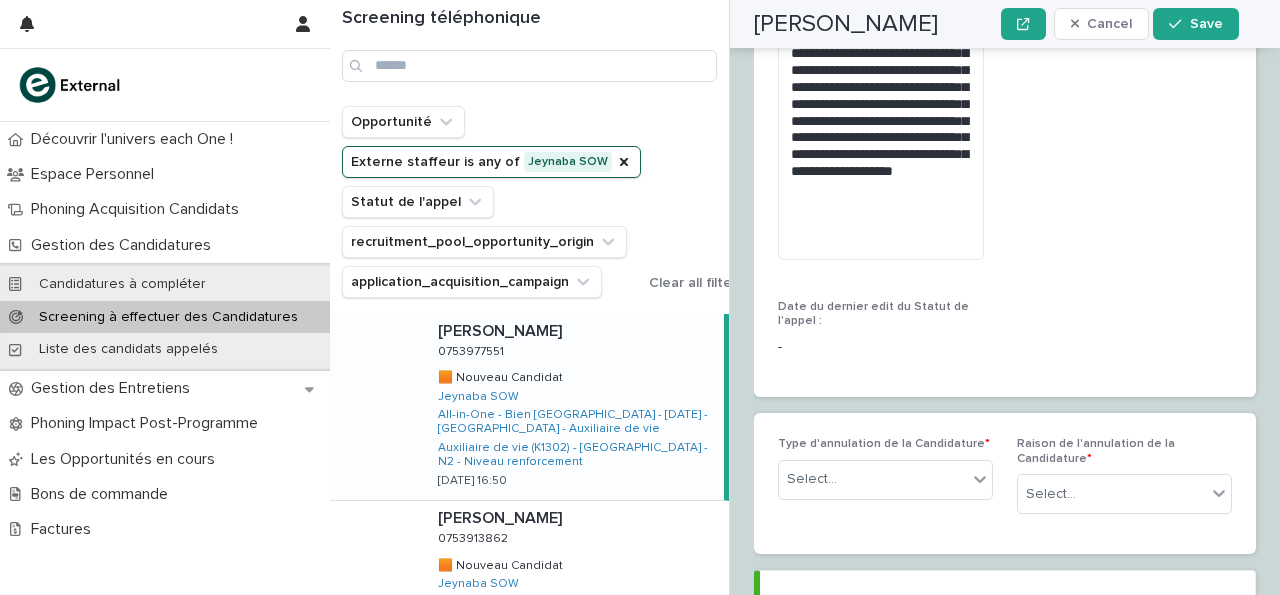 scroll, scrollTop: 3947, scrollLeft: 0, axis: vertical 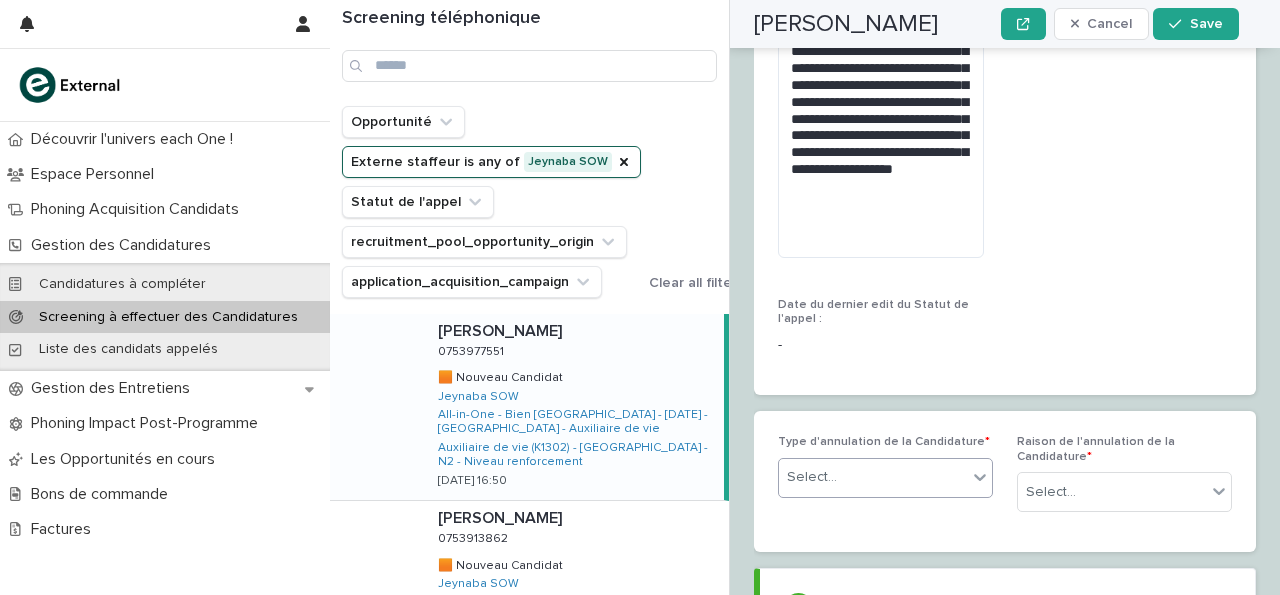 click at bounding box center [980, 477] 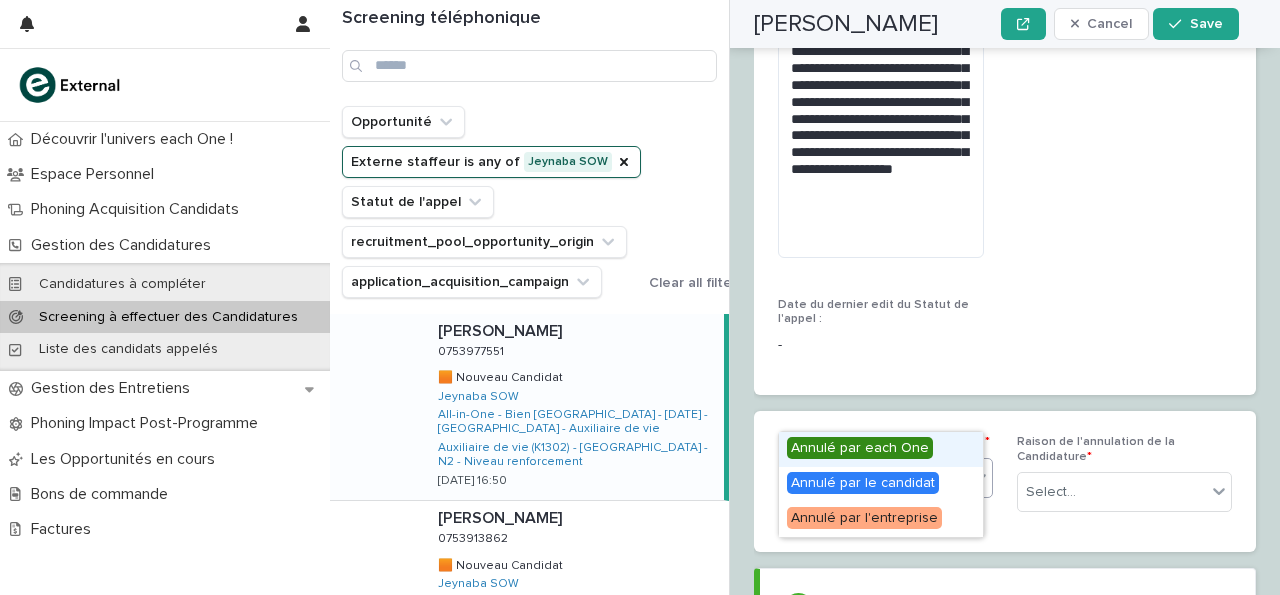 click on "Annulé par each One" at bounding box center (860, 448) 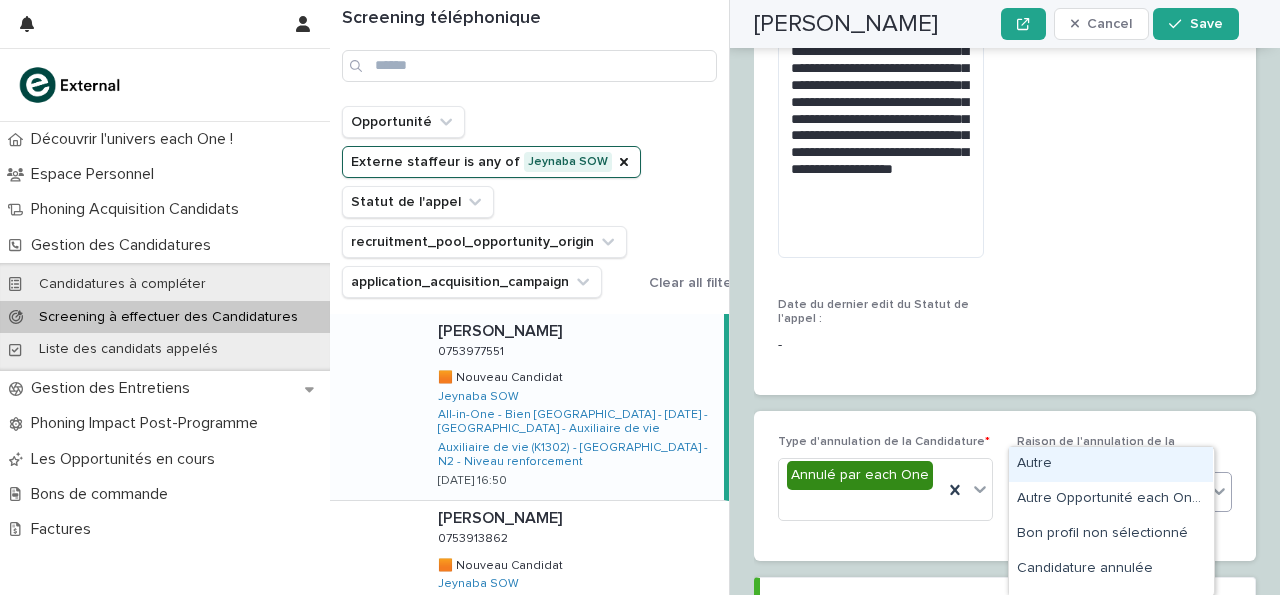click on "Select..." at bounding box center (1112, 492) 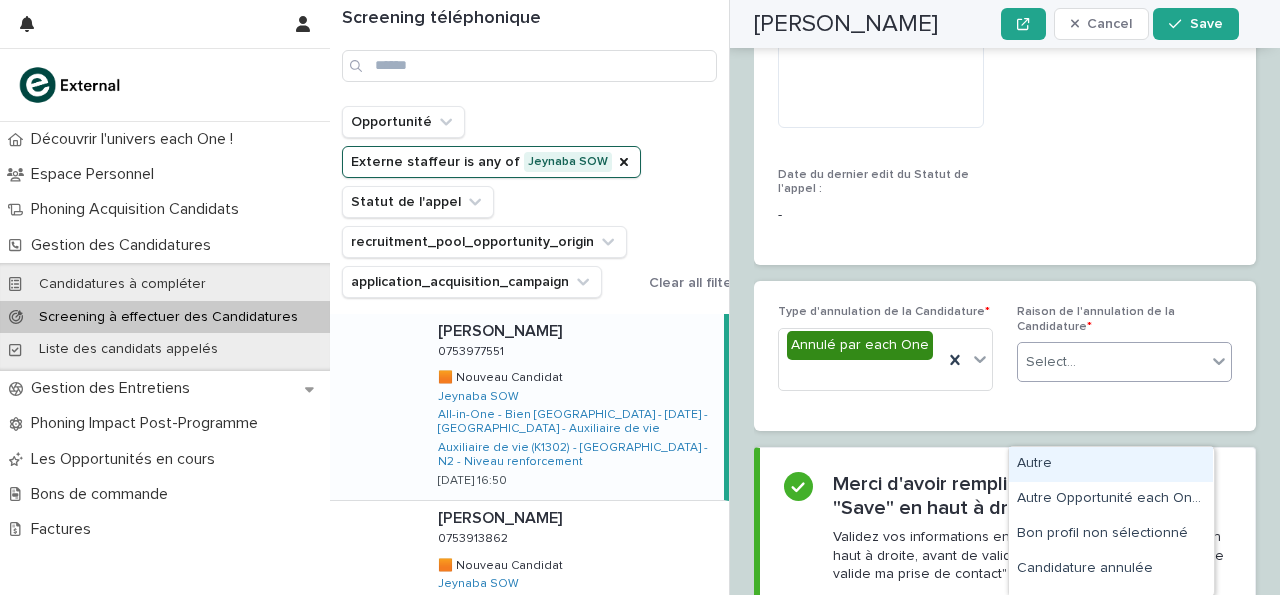 scroll, scrollTop: 4080, scrollLeft: 0, axis: vertical 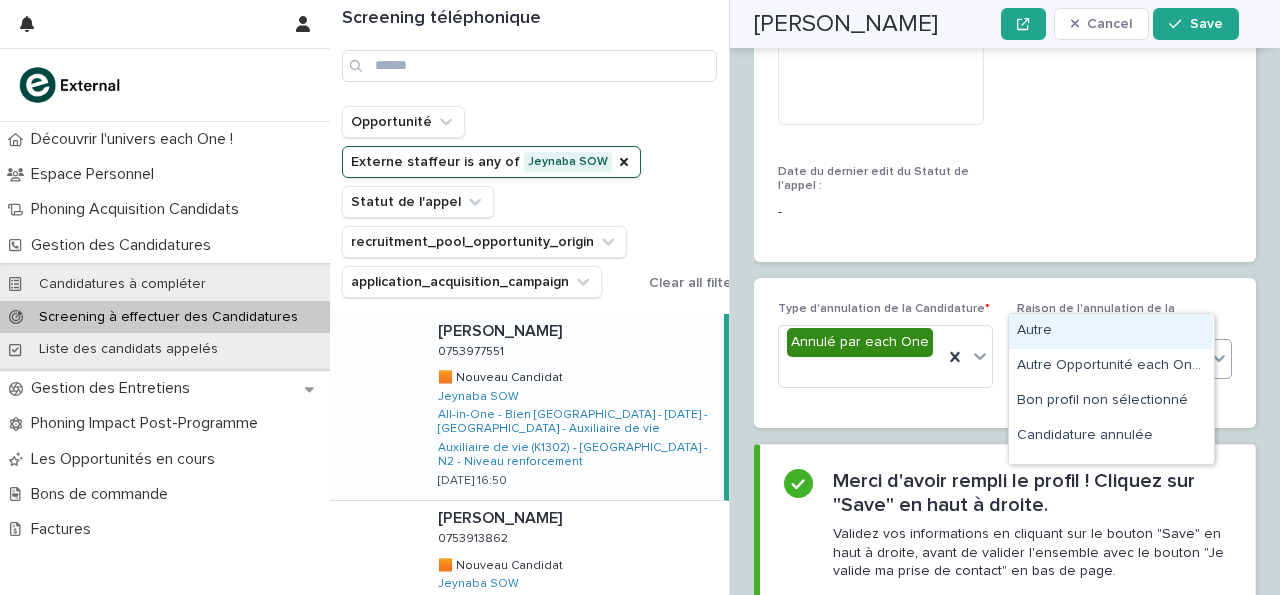 click on "Autre" at bounding box center (1111, 331) 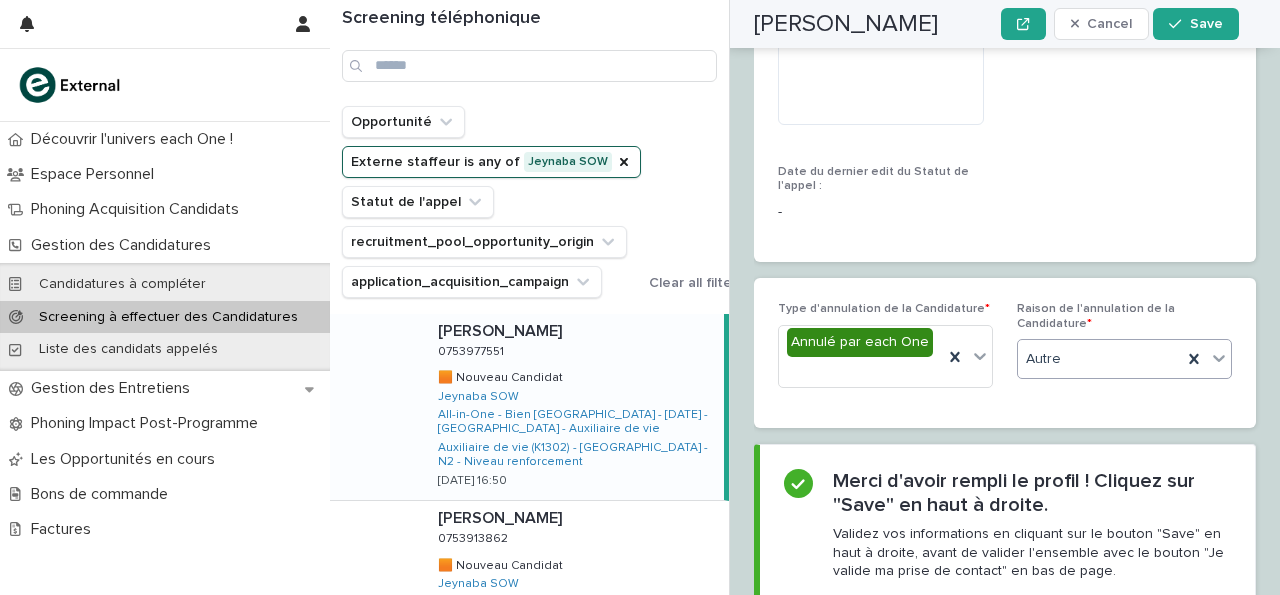 scroll, scrollTop: 4080, scrollLeft: 0, axis: vertical 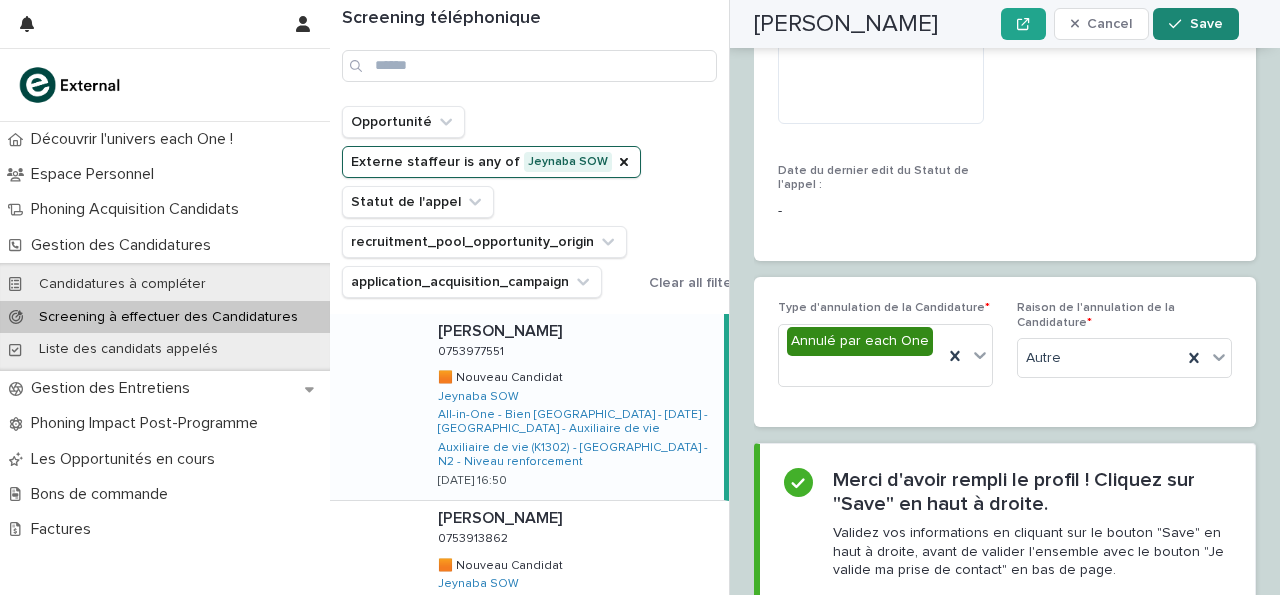 click 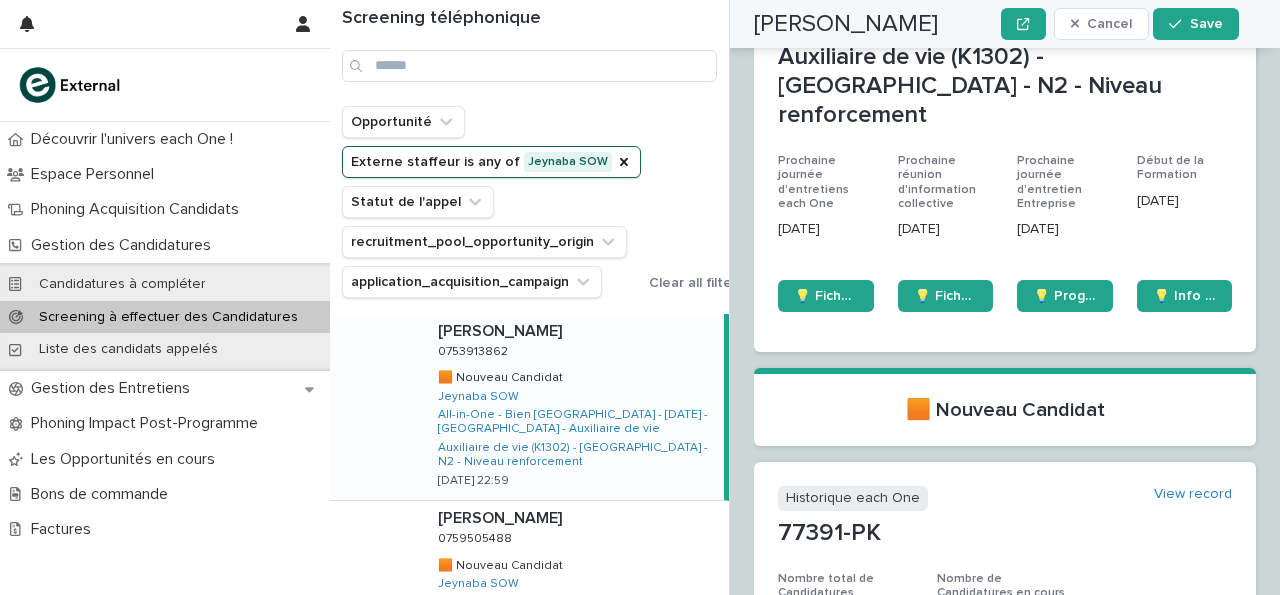 scroll, scrollTop: 0, scrollLeft: 0, axis: both 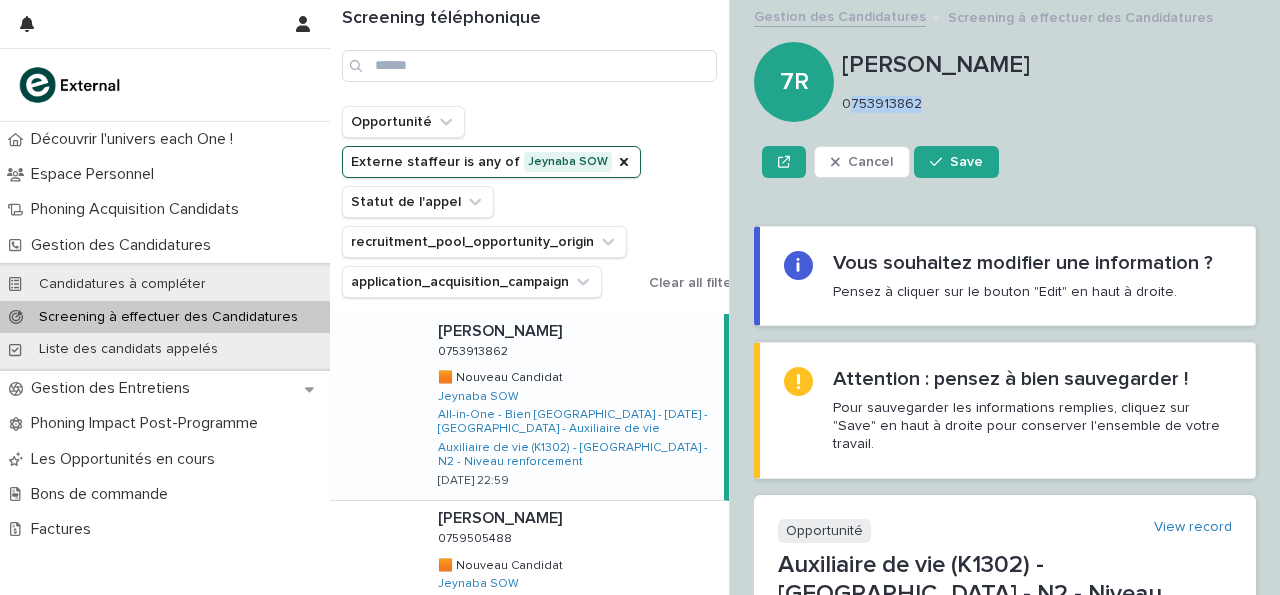 drag, startPoint x: 847, startPoint y: 101, endPoint x: 938, endPoint y: 108, distance: 91.26884 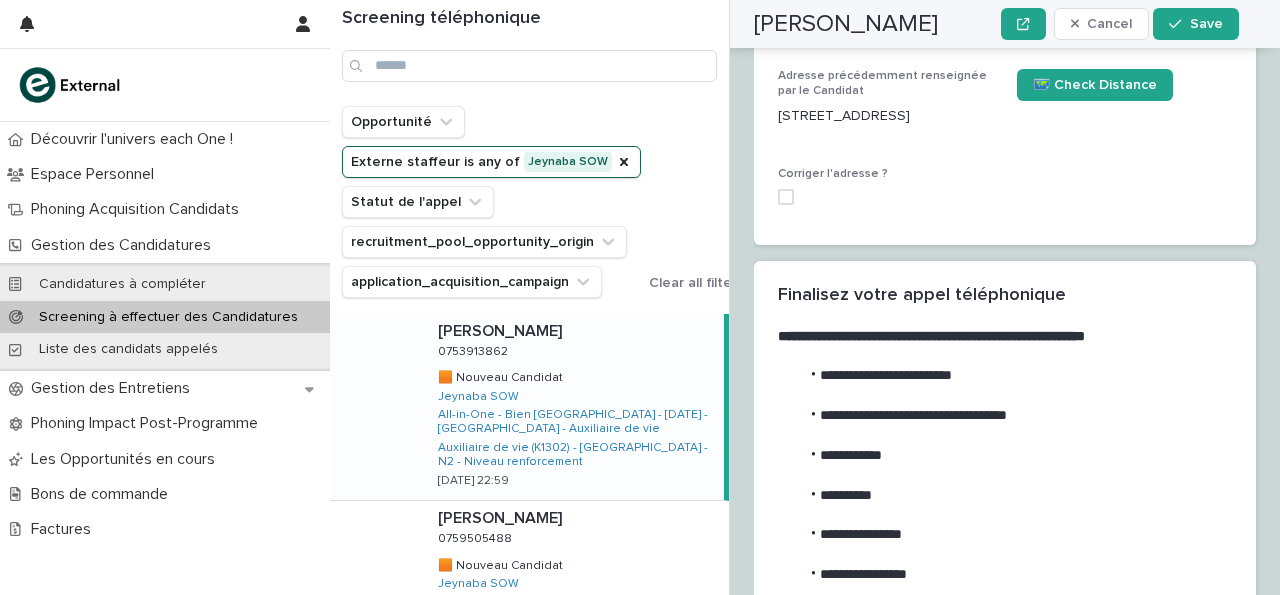 scroll, scrollTop: 3397, scrollLeft: 0, axis: vertical 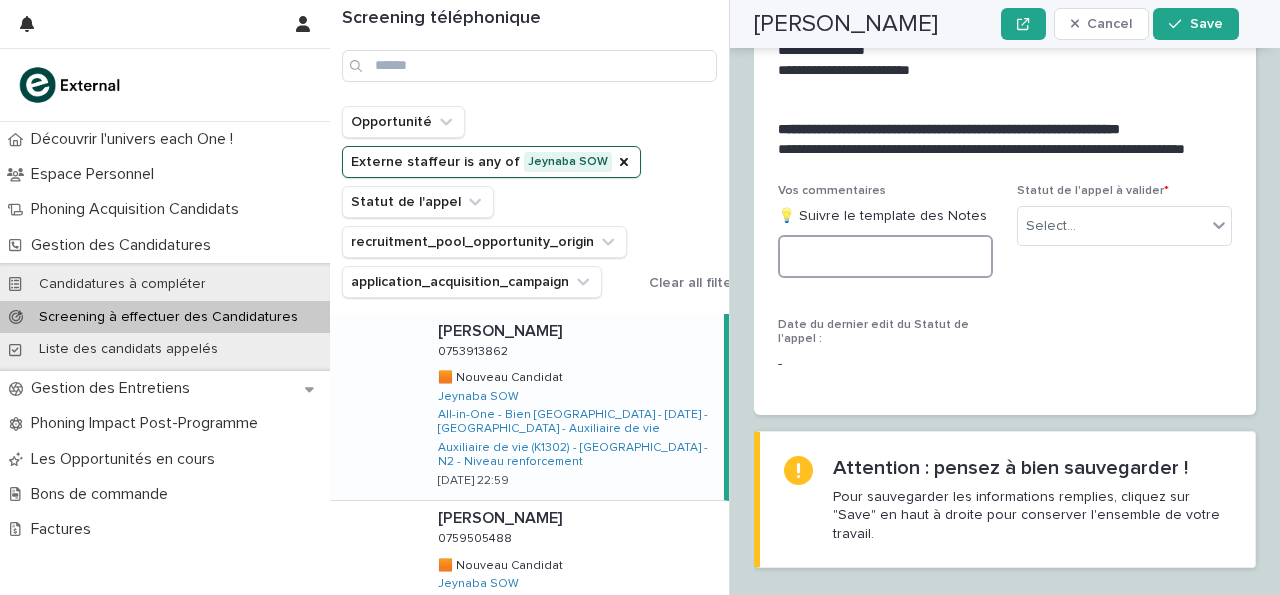 click at bounding box center (885, 256) 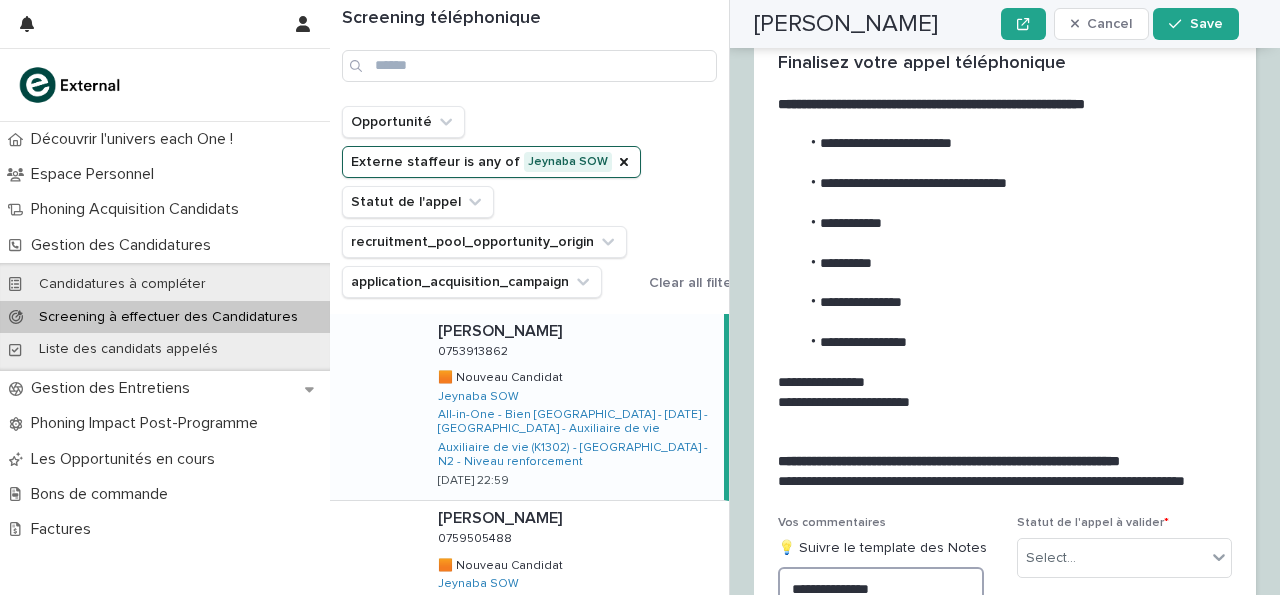 scroll, scrollTop: 3064, scrollLeft: 0, axis: vertical 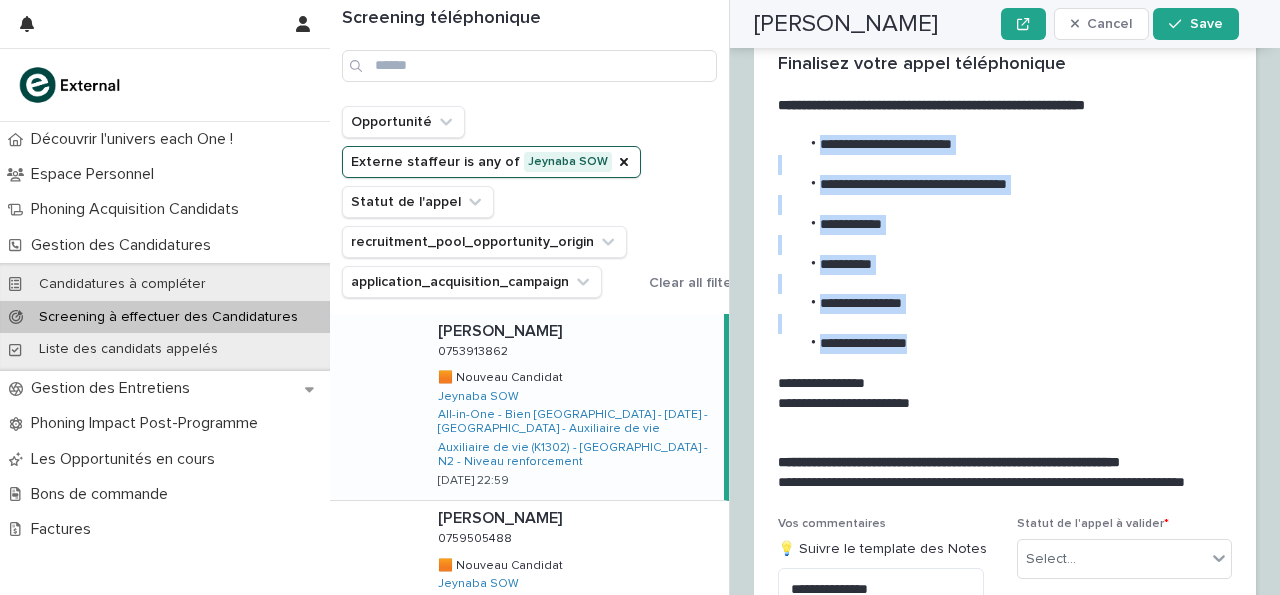 drag, startPoint x: 823, startPoint y: 98, endPoint x: 951, endPoint y: 299, distance: 238.29604 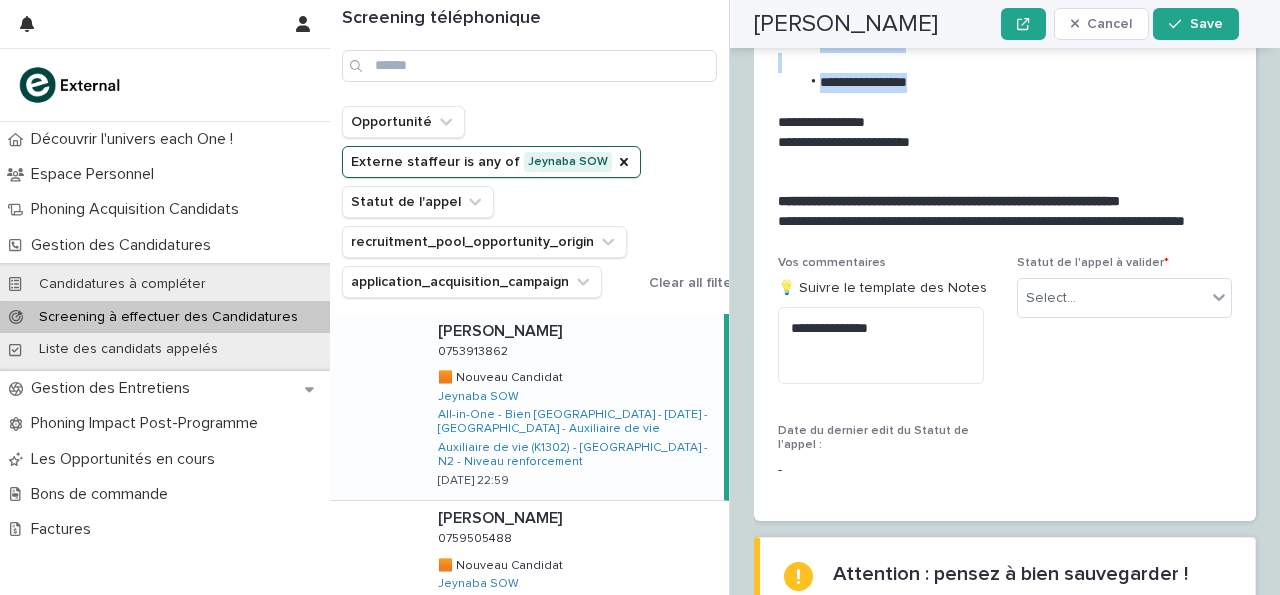 scroll, scrollTop: 3339, scrollLeft: 0, axis: vertical 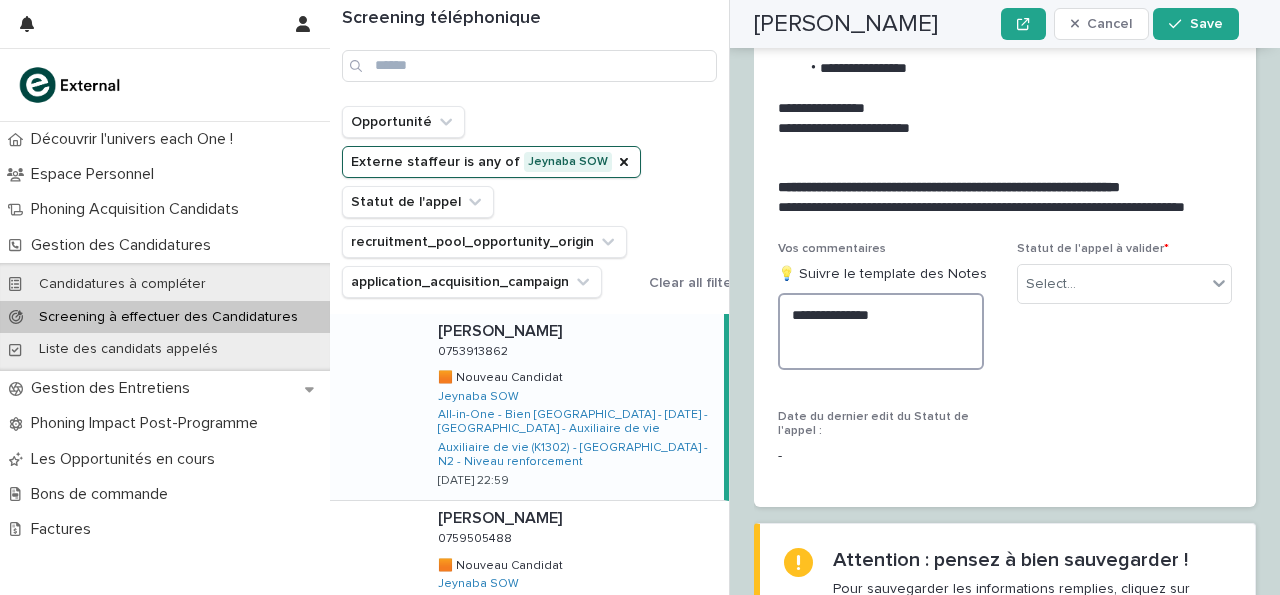 click on "**********" at bounding box center (881, 331) 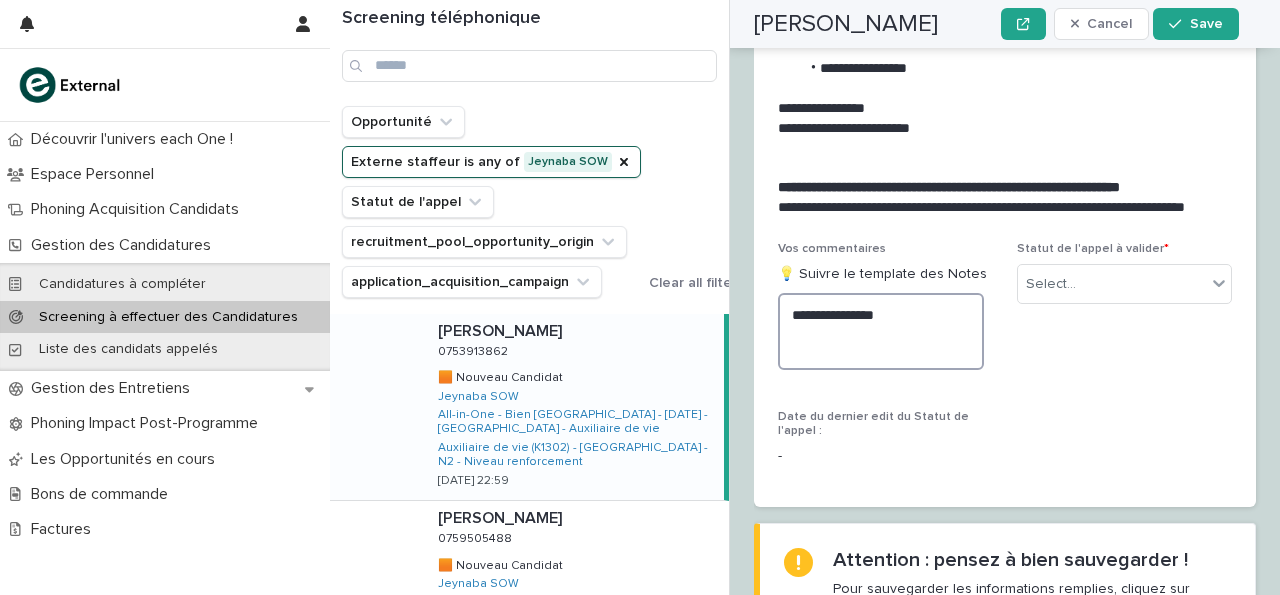 paste on "**********" 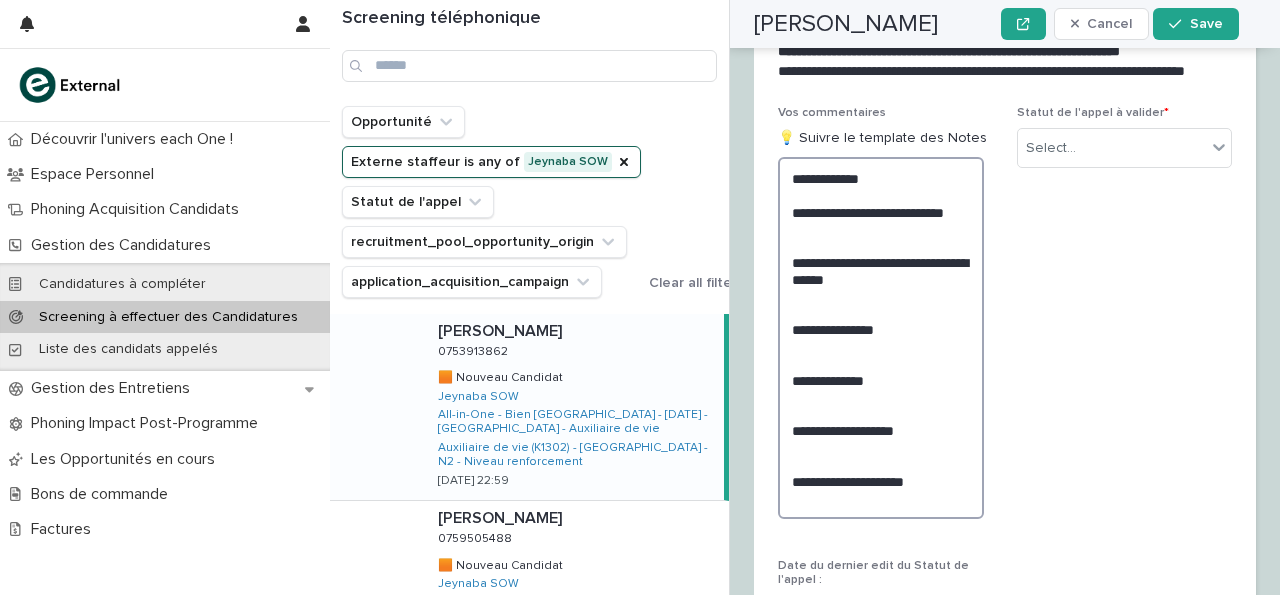 scroll, scrollTop: 3467, scrollLeft: 0, axis: vertical 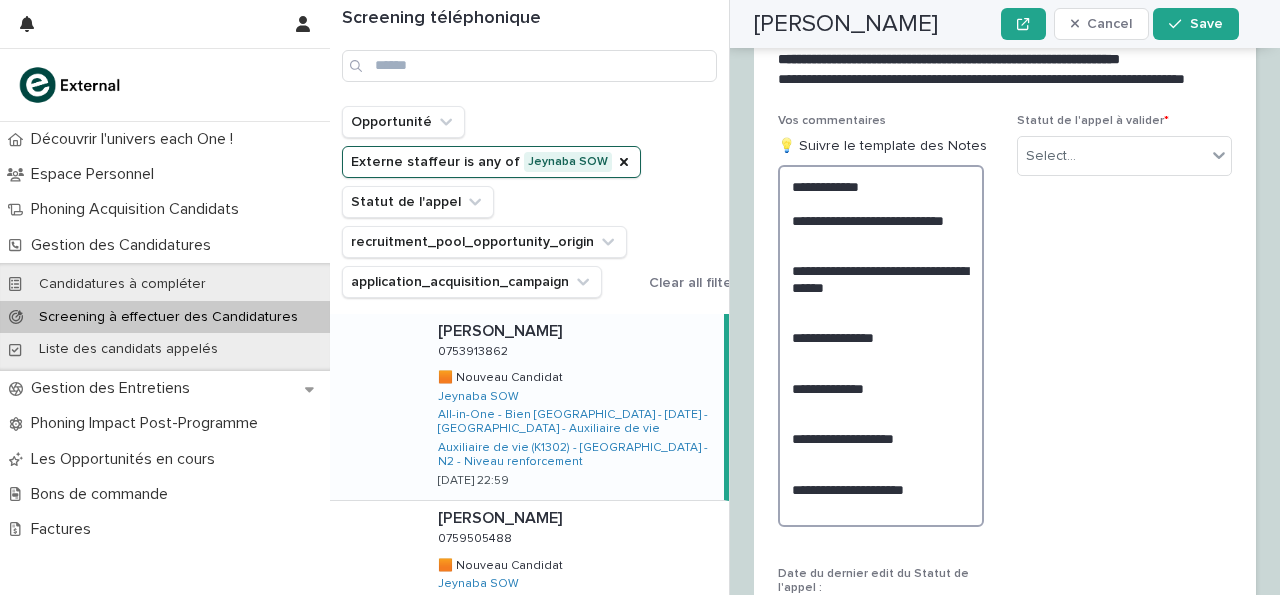 click on "**********" at bounding box center [881, 345] 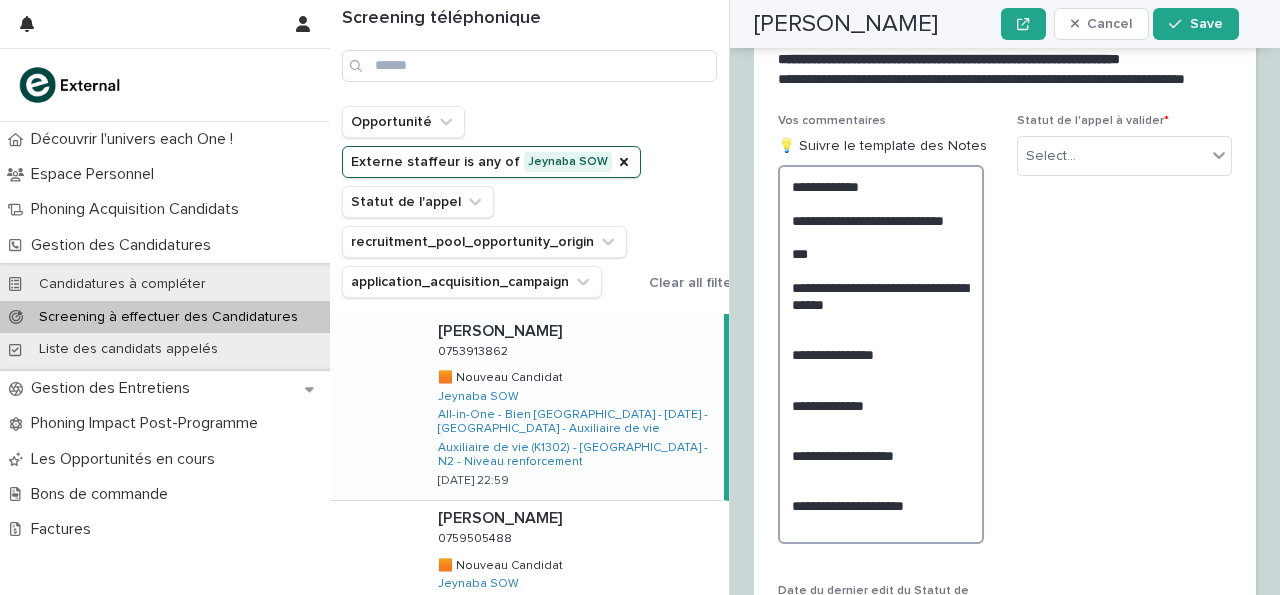 scroll, scrollTop: 3467, scrollLeft: 0, axis: vertical 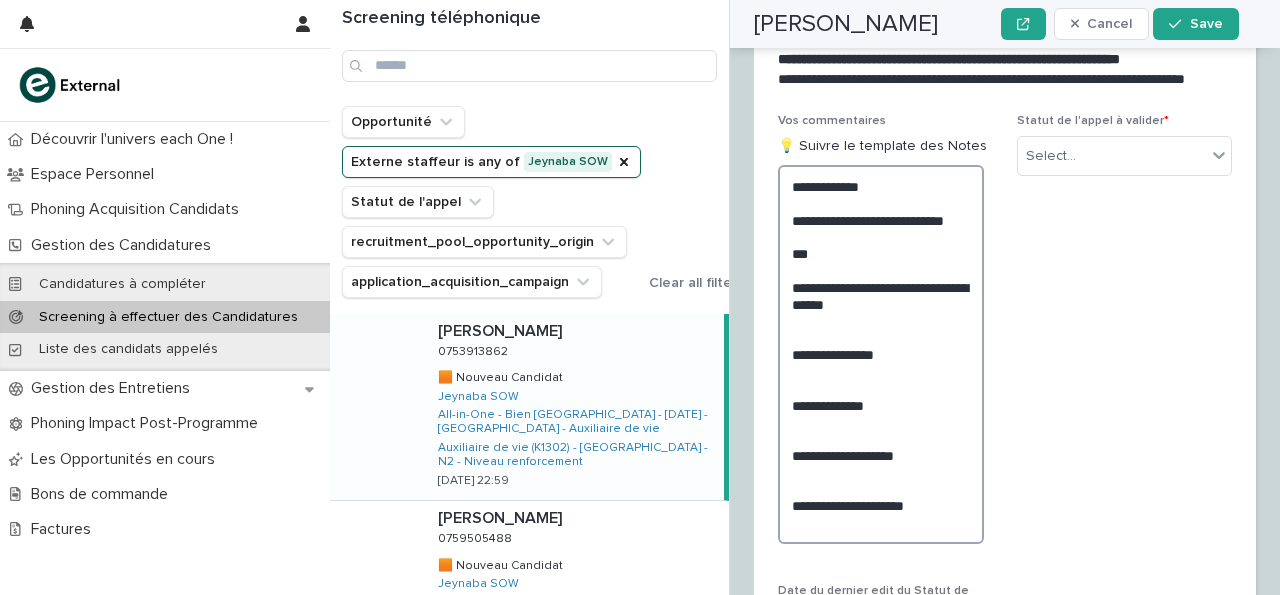 click on "**********" at bounding box center (881, 354) 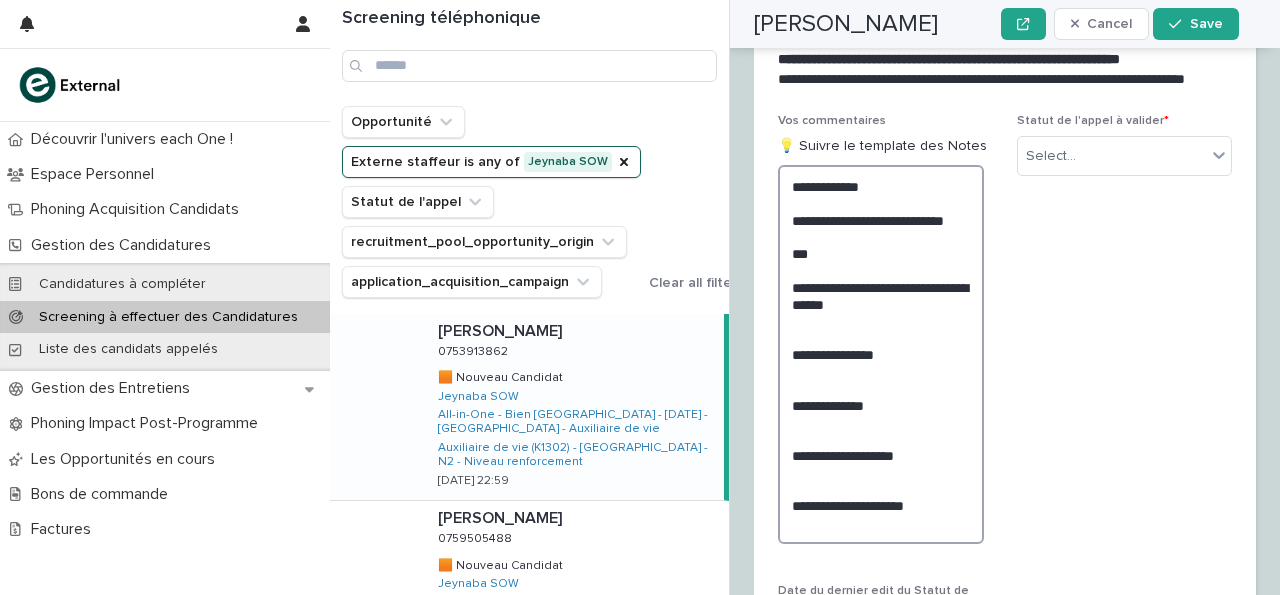 drag, startPoint x: 801, startPoint y: 180, endPoint x: 969, endPoint y: 477, distance: 341.2228 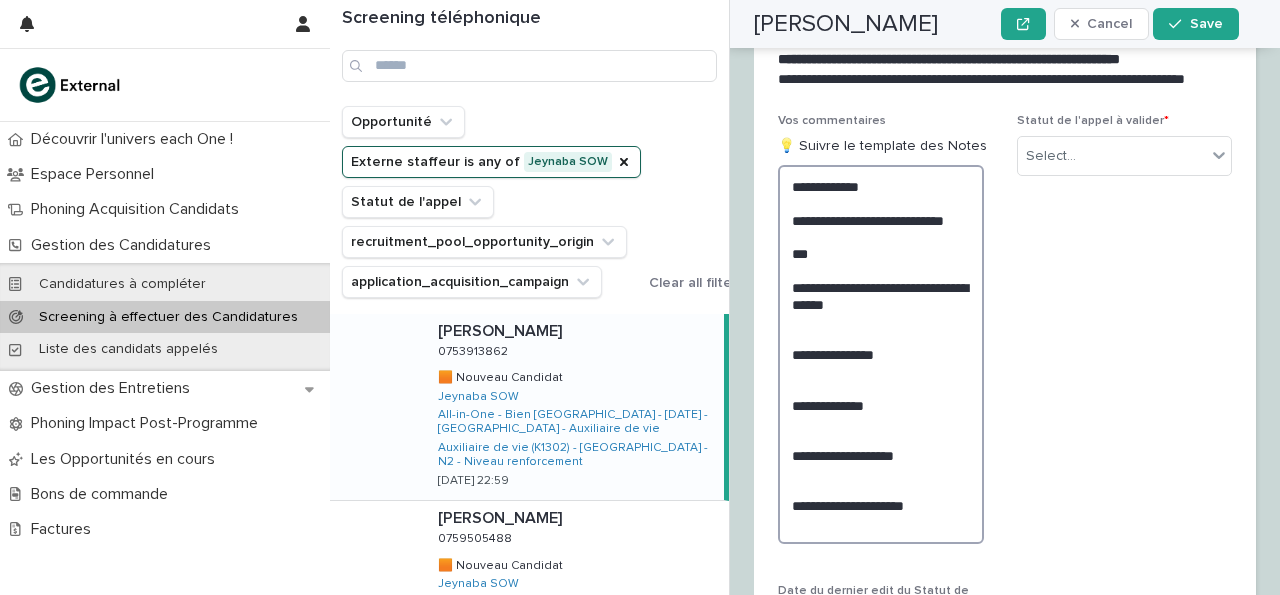 click on "**********" at bounding box center (881, 354) 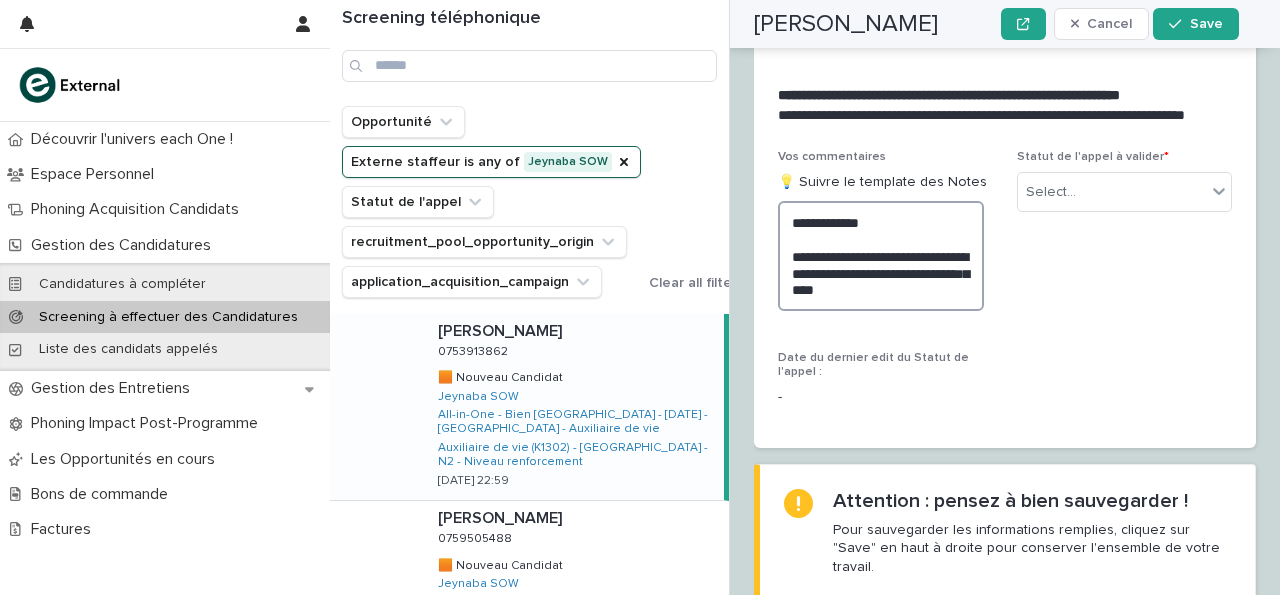scroll, scrollTop: 3431, scrollLeft: 0, axis: vertical 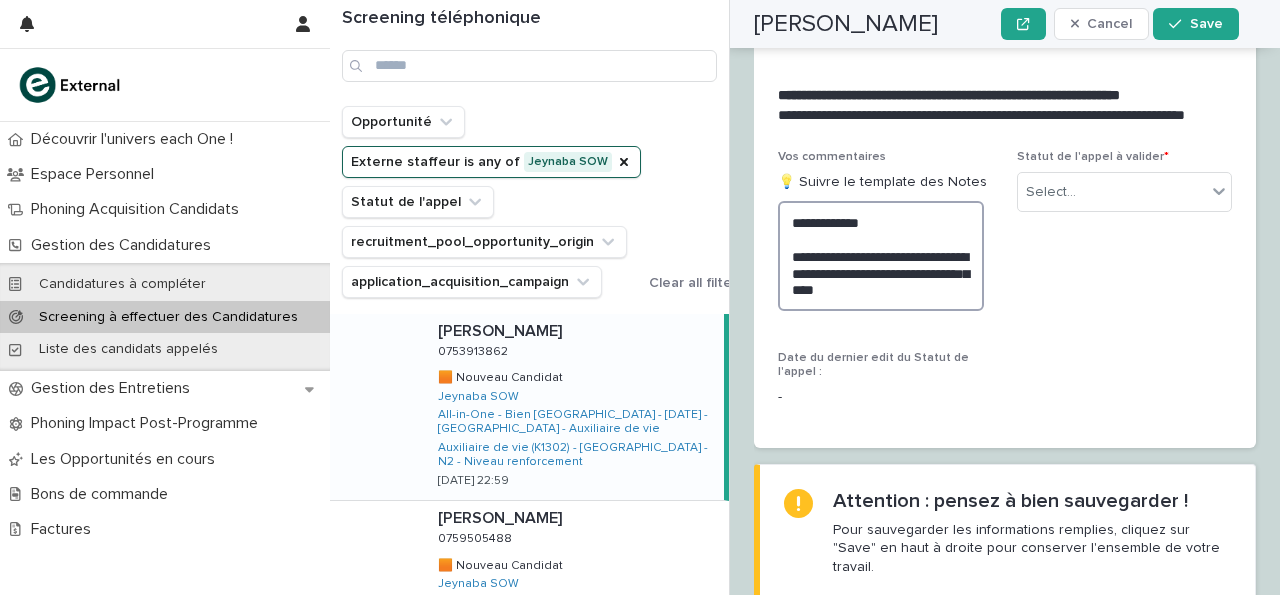 click on "**********" at bounding box center (881, 255) 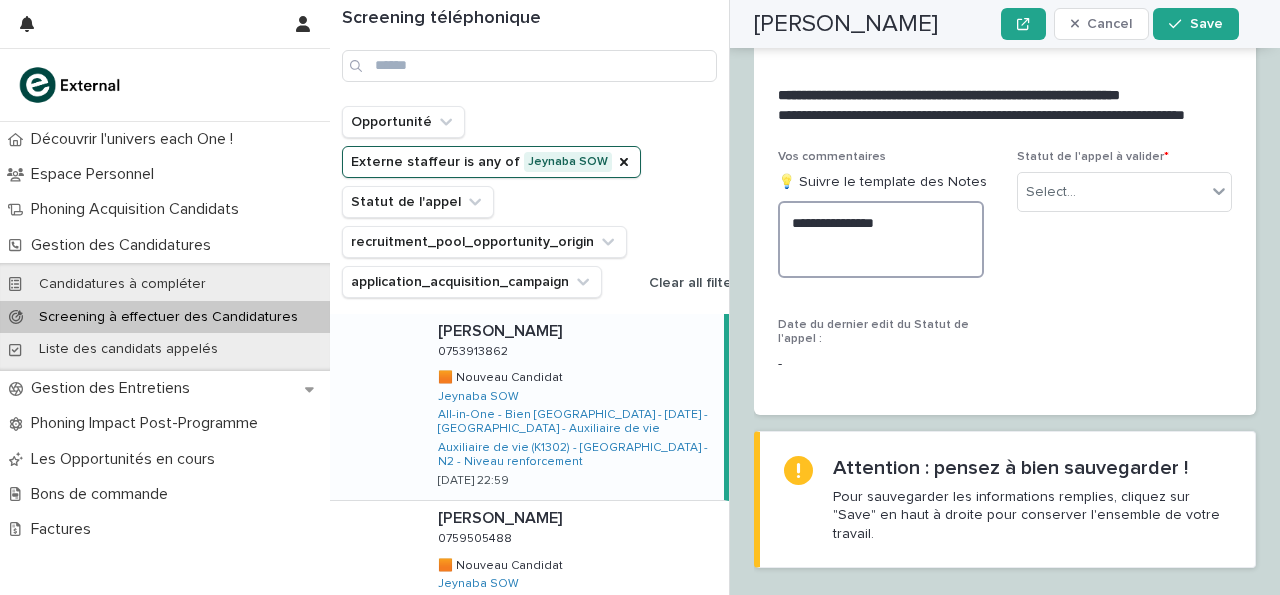 scroll, scrollTop: 3431, scrollLeft: 0, axis: vertical 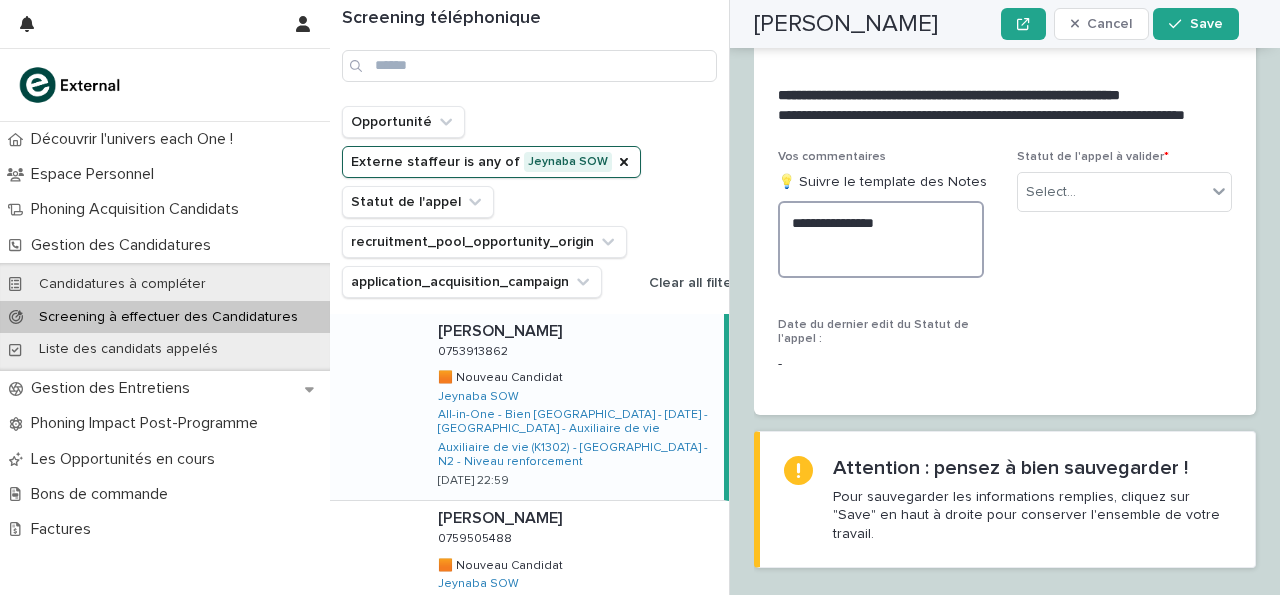 paste on "**********" 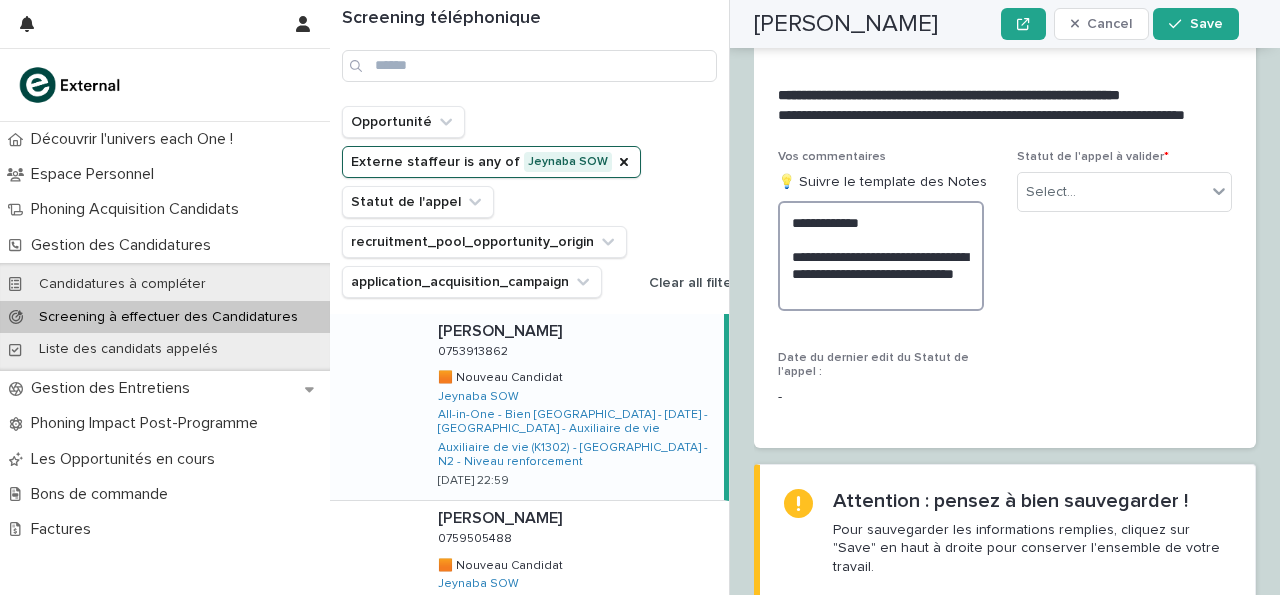 scroll, scrollTop: 3431, scrollLeft: 0, axis: vertical 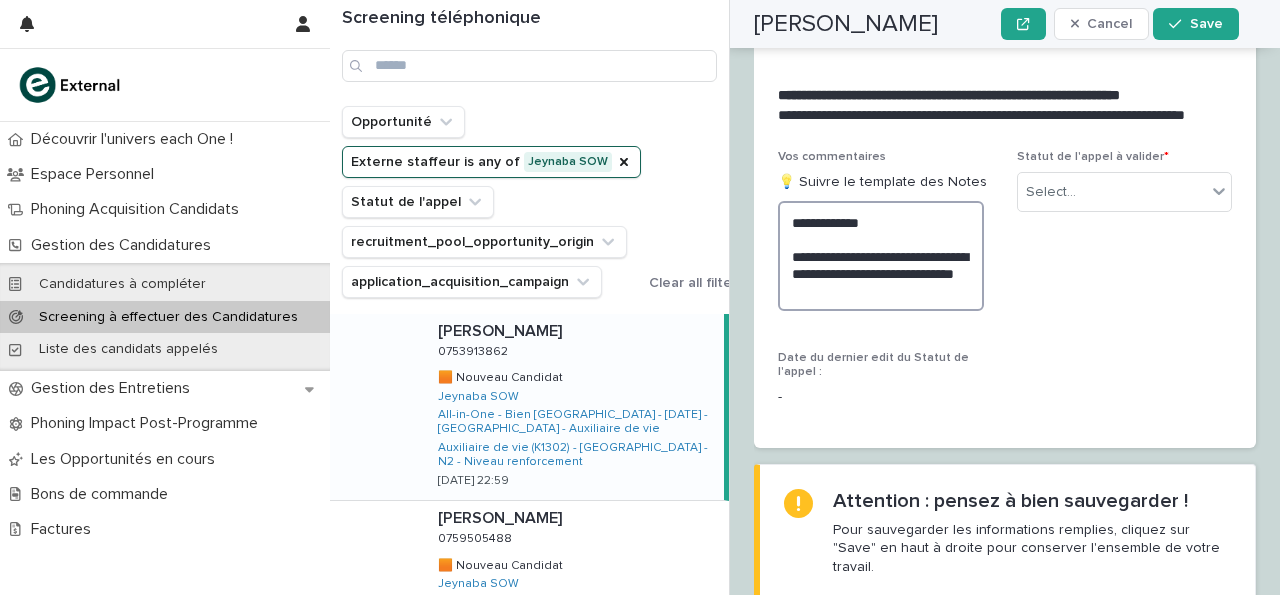 type on "**********" 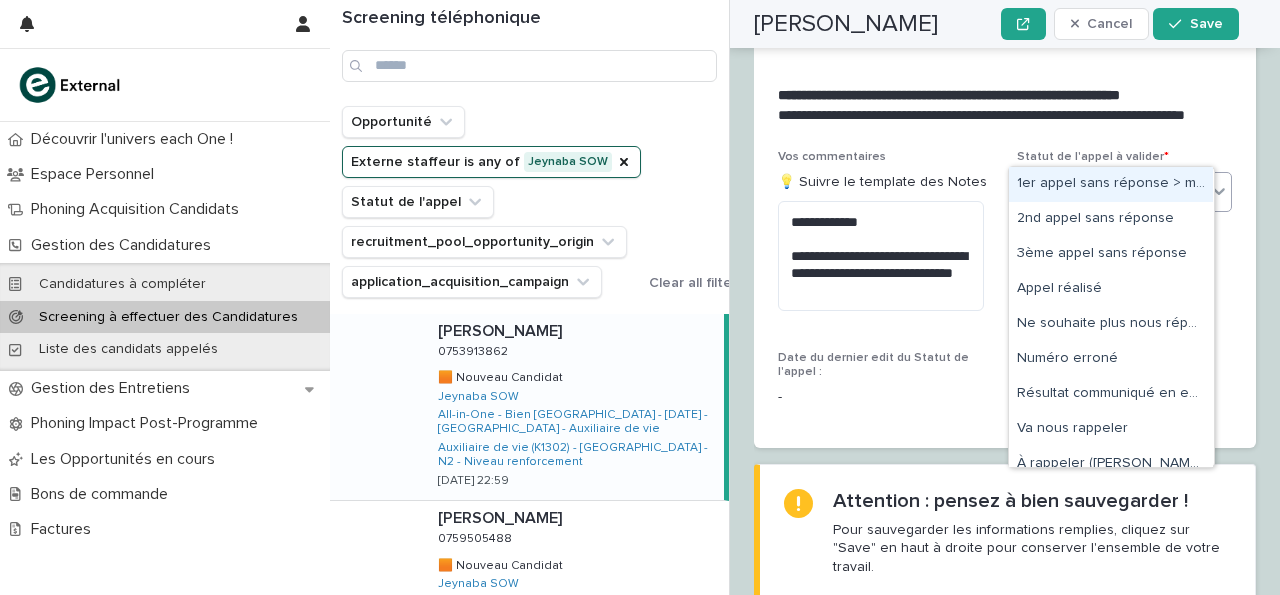 click on "Select..." at bounding box center [1112, 192] 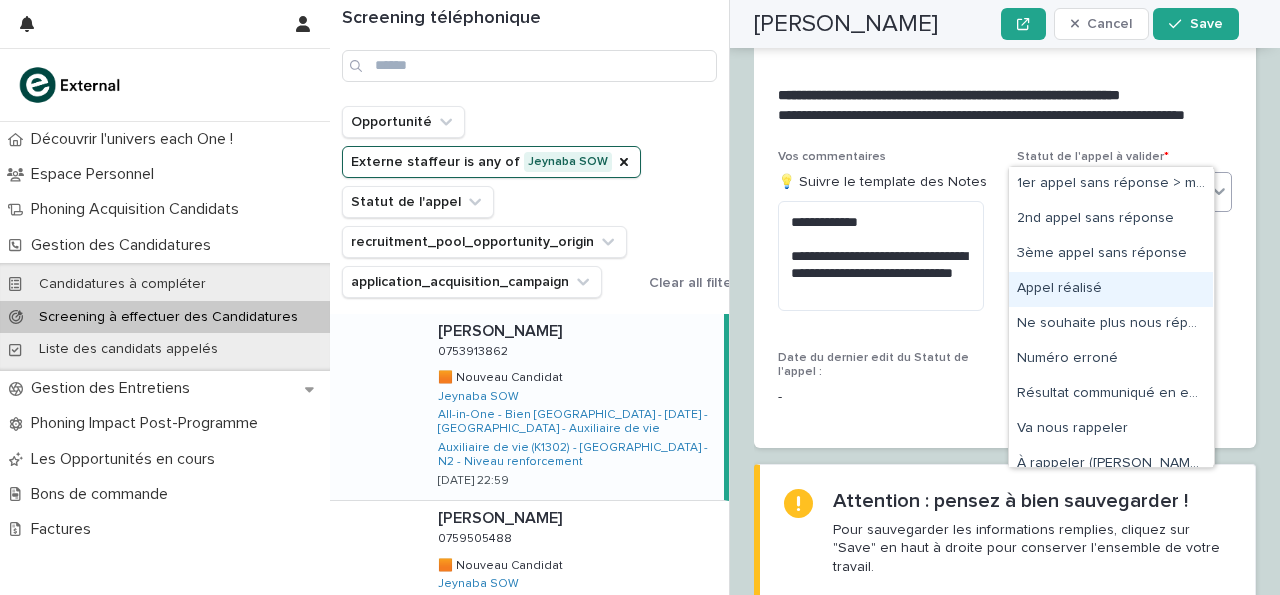 click on "Appel réalisé" at bounding box center (1111, 289) 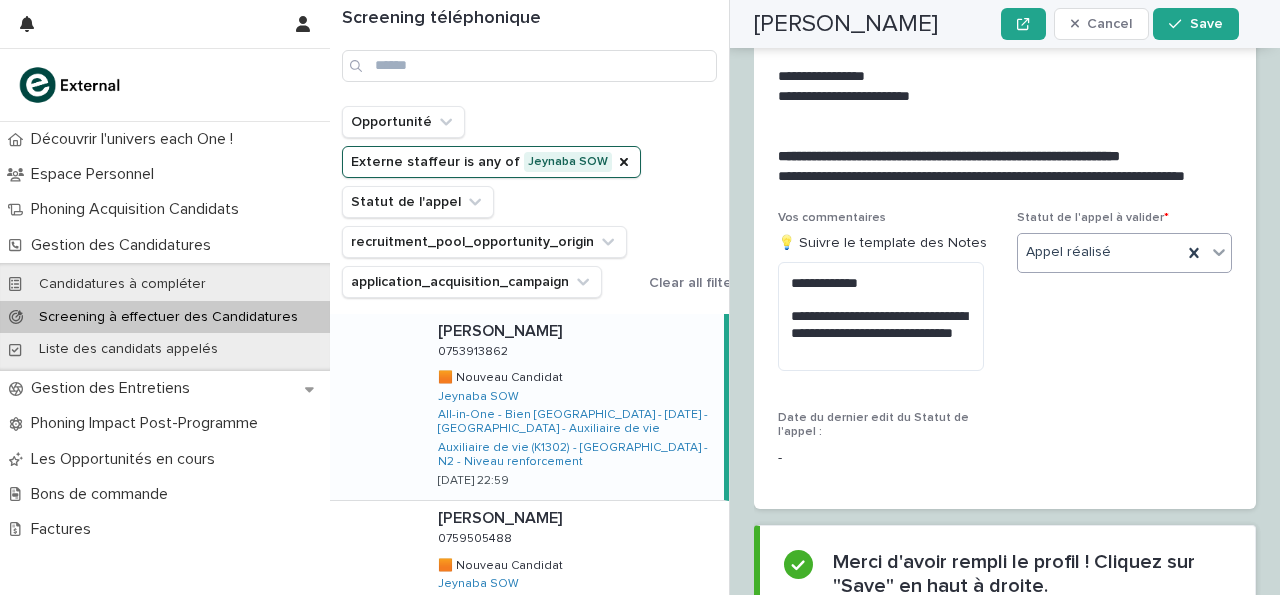 scroll, scrollTop: 3469, scrollLeft: 0, axis: vertical 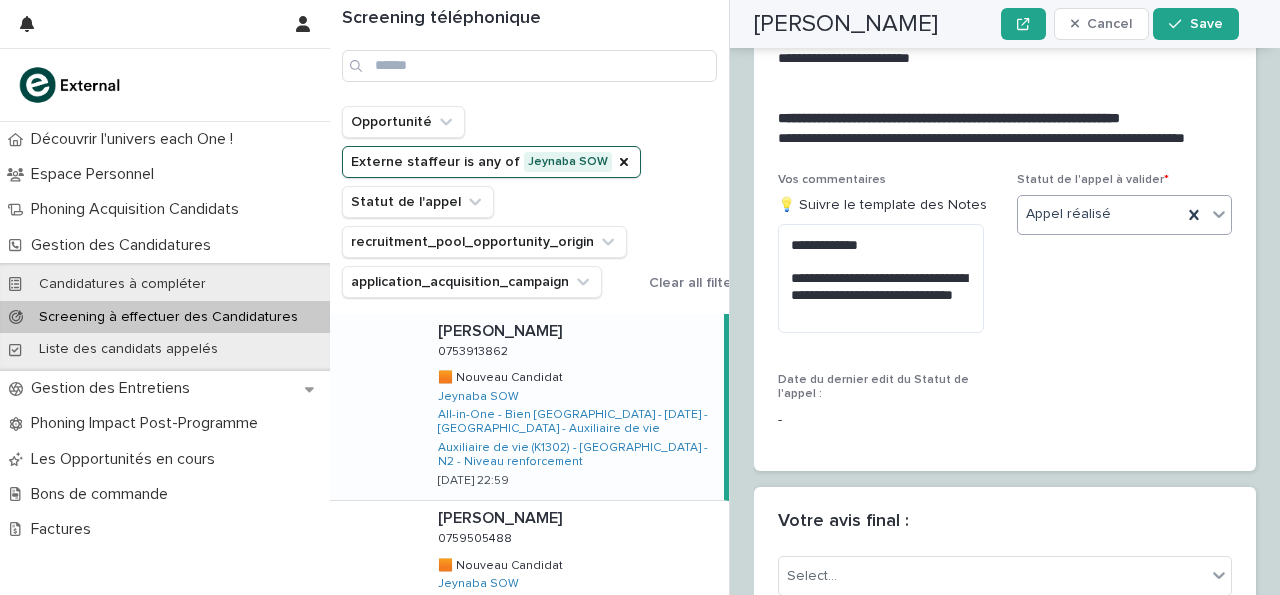 click on "Select..." at bounding box center (1005, 584) 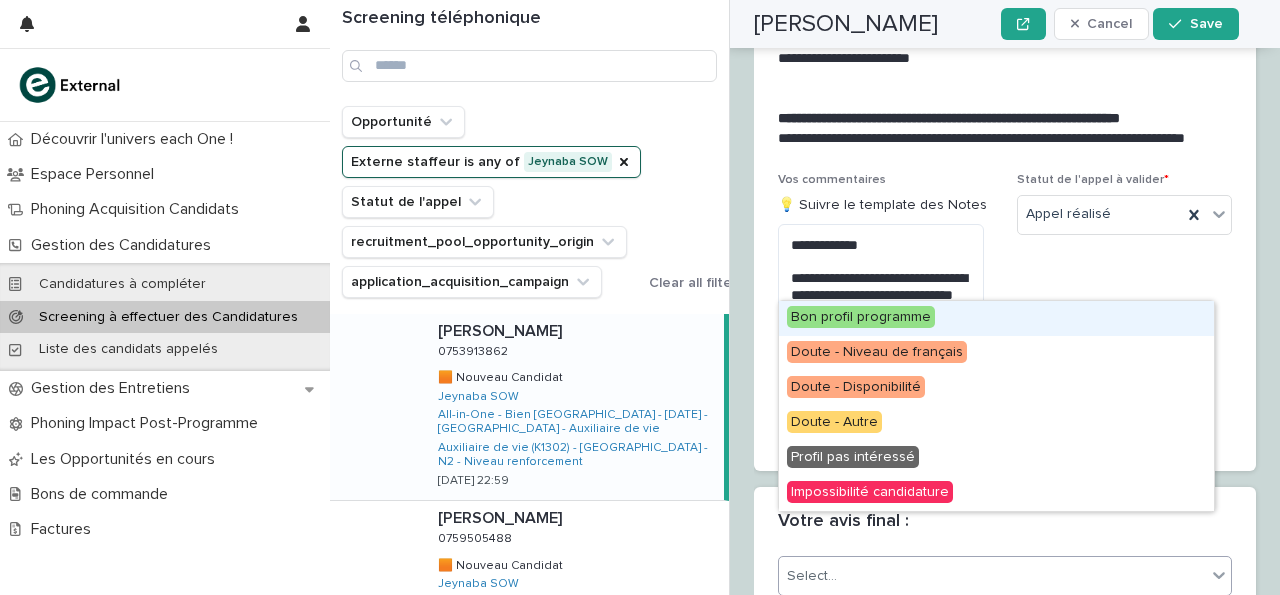 click on "Select..." at bounding box center (992, 576) 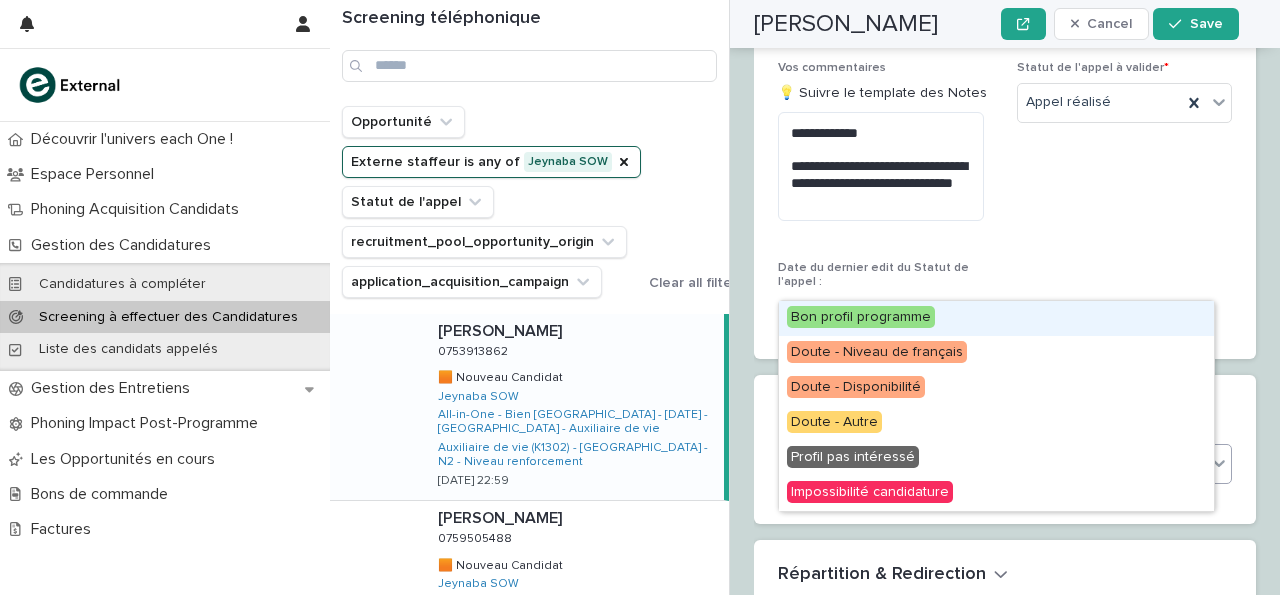 scroll, scrollTop: 3582, scrollLeft: 0, axis: vertical 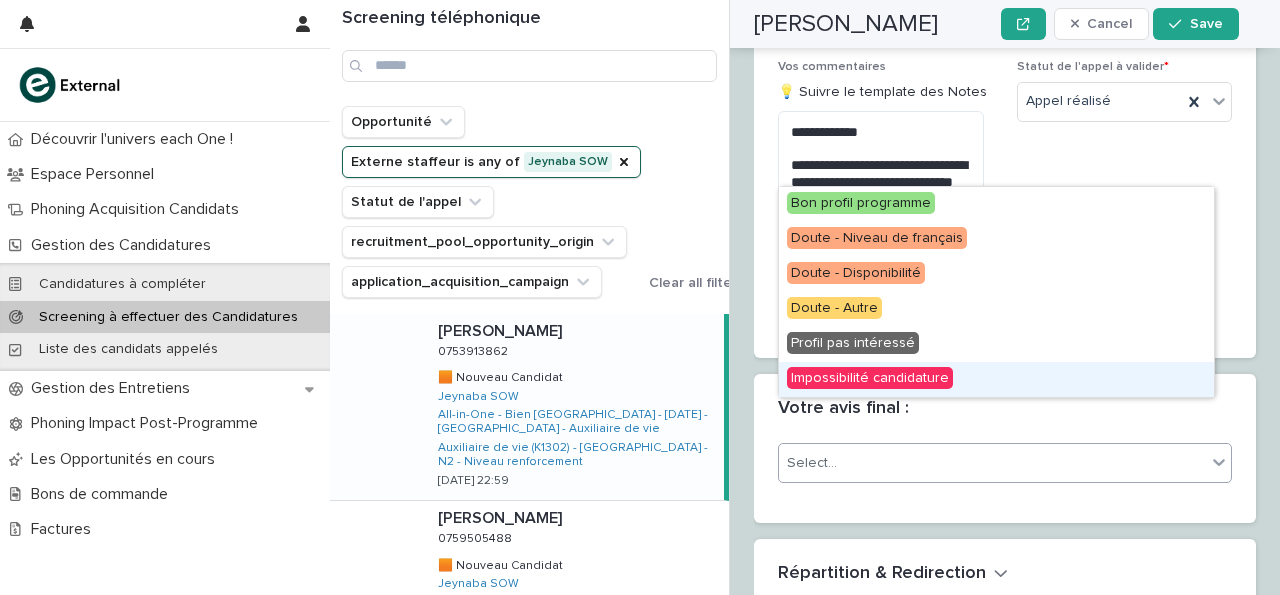 click on "Impossibilité candidature" at bounding box center [870, 378] 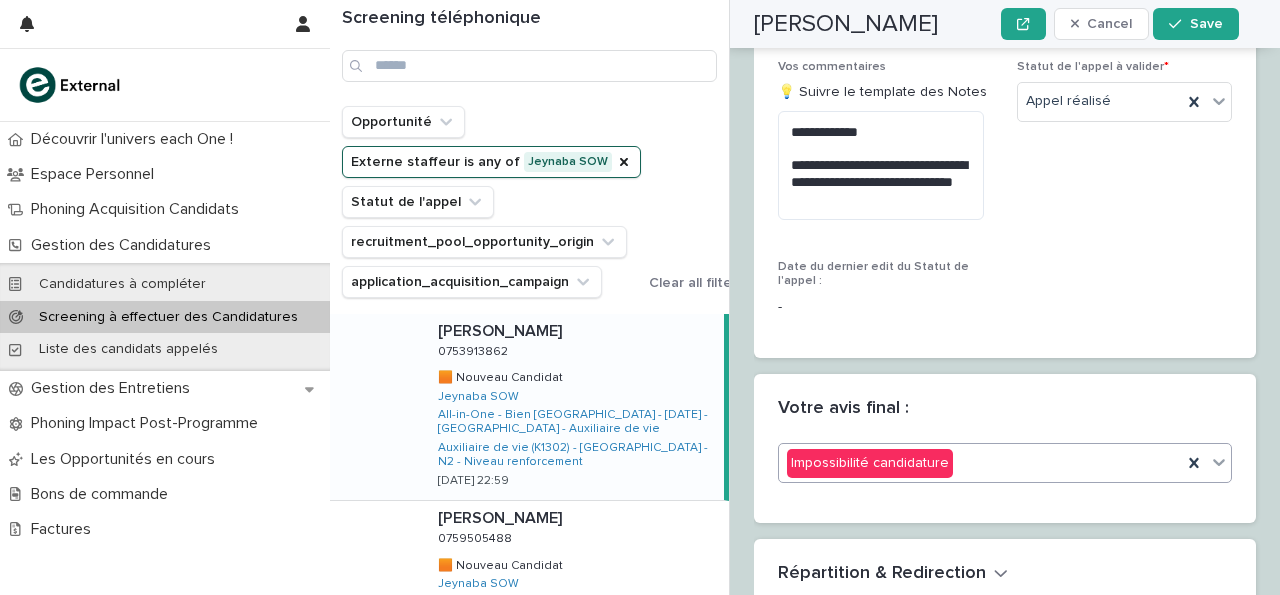 scroll, scrollTop: 3953, scrollLeft: 0, axis: vertical 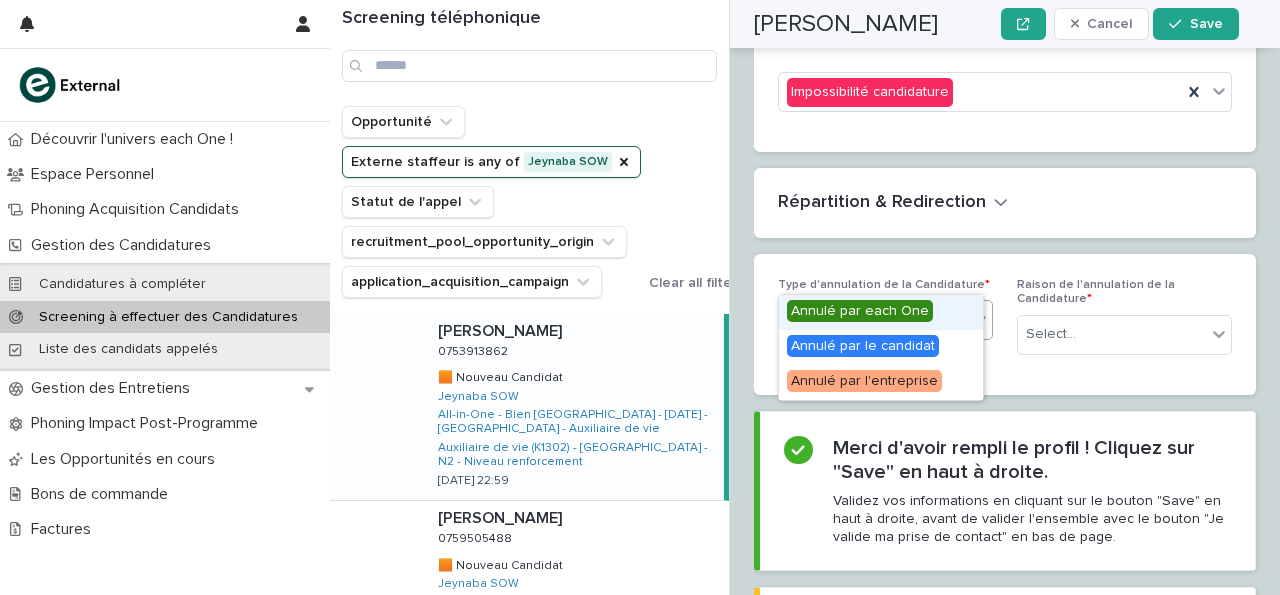 click on "Select..." at bounding box center (873, 320) 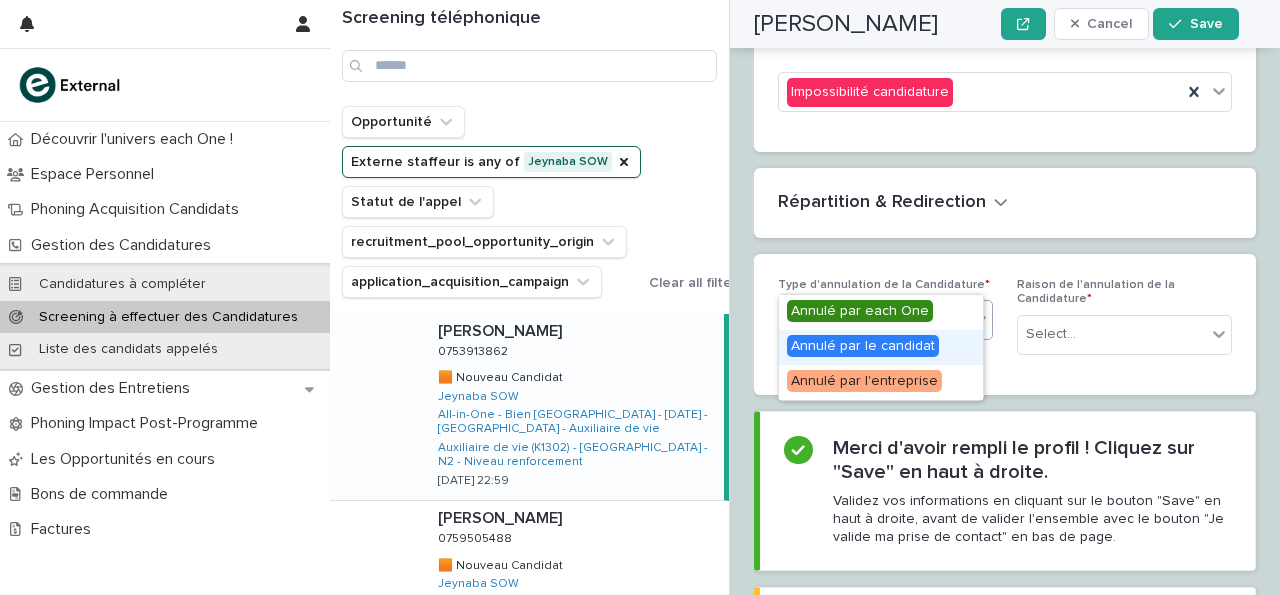click on "Annulé par le candidat" at bounding box center (863, 346) 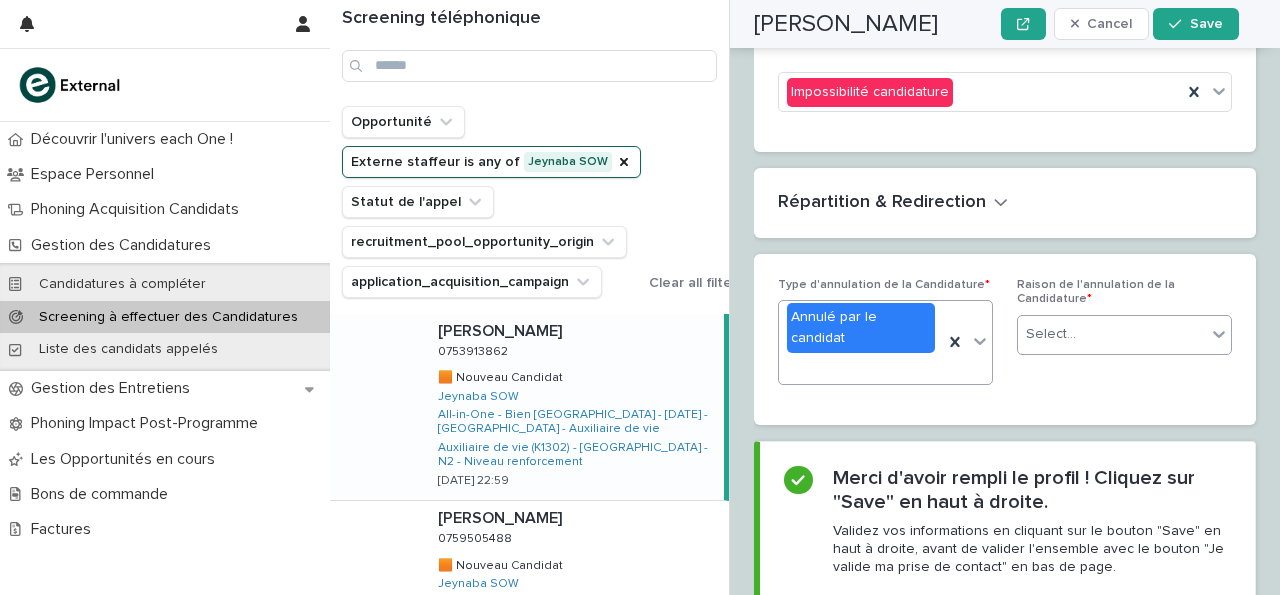 click on "Select..." at bounding box center (1112, 334) 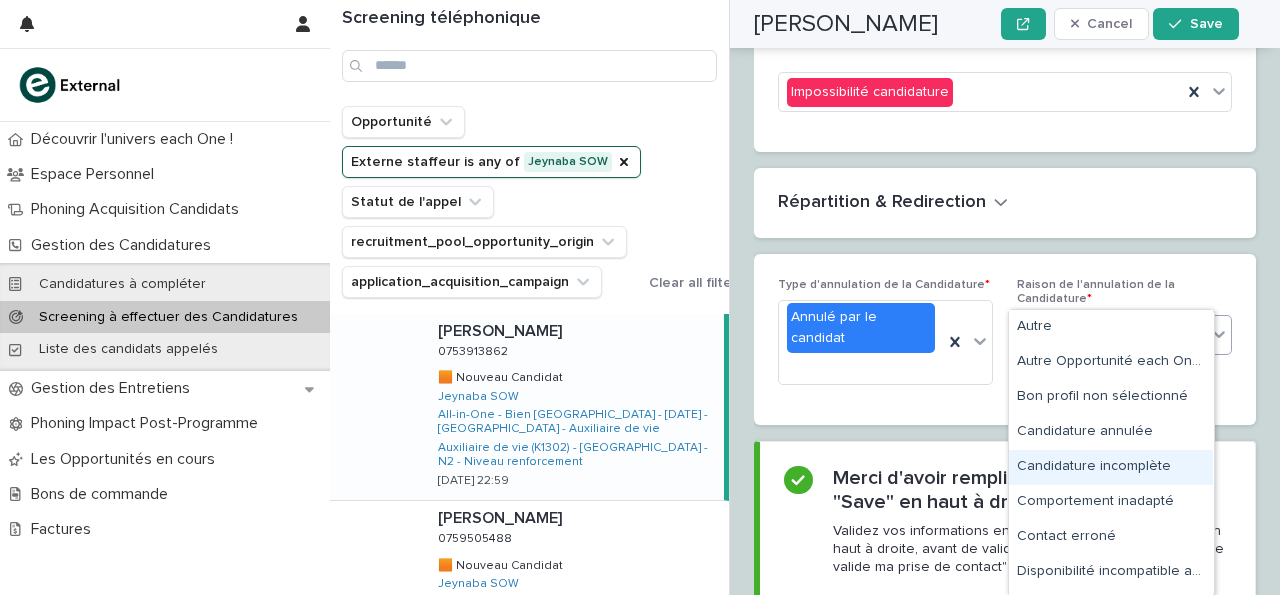 scroll, scrollTop: 197, scrollLeft: 0, axis: vertical 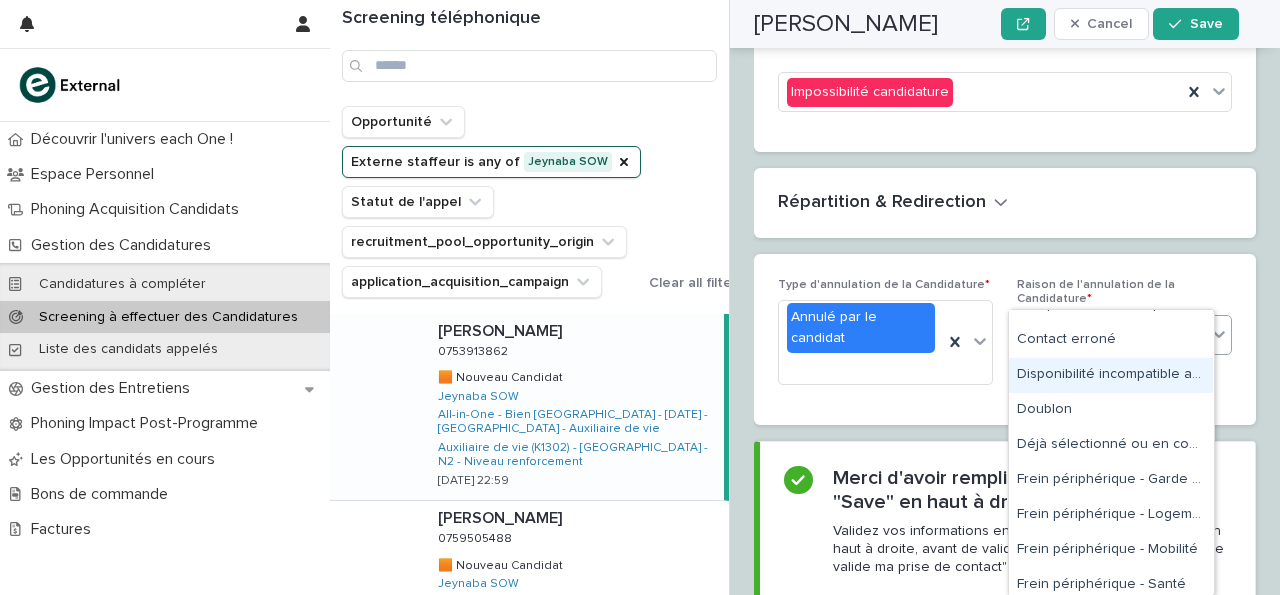 click on "Disponibilité incompatible avec la formation" at bounding box center [1111, 375] 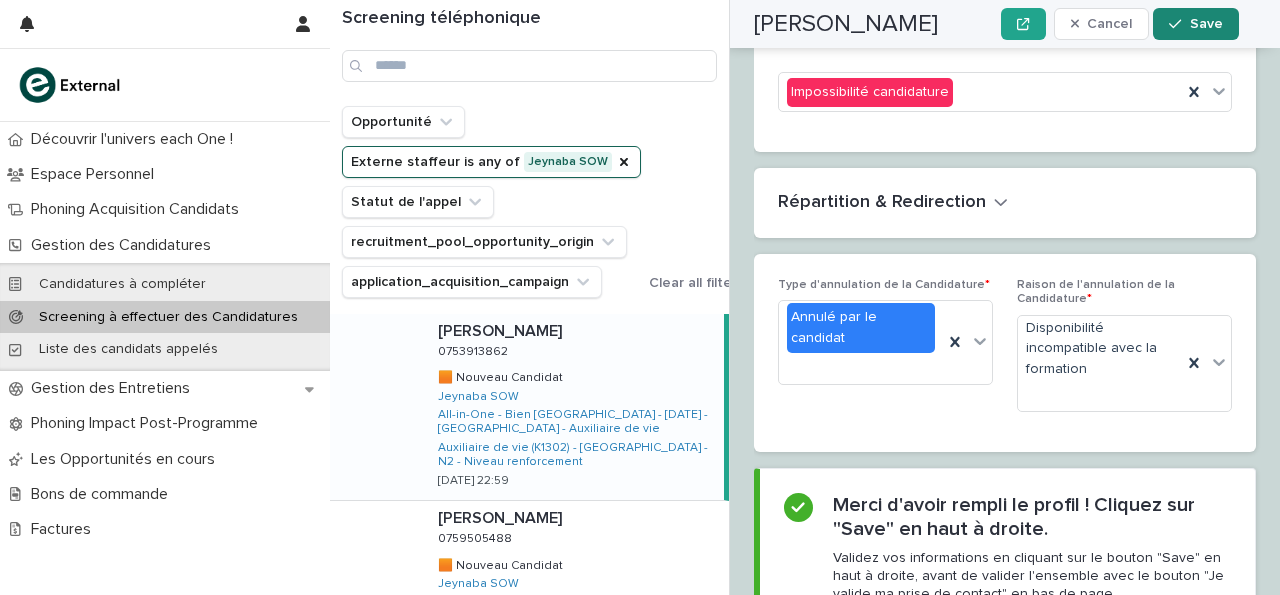 click on "Save" at bounding box center (1195, 24) 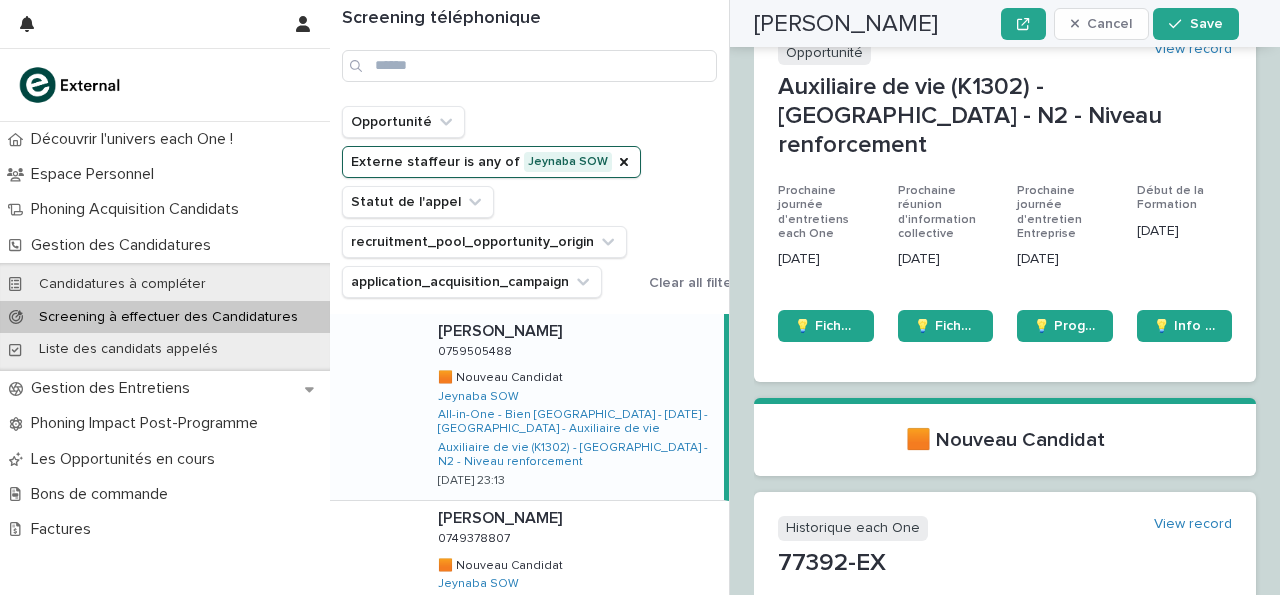 scroll, scrollTop: 0, scrollLeft: 0, axis: both 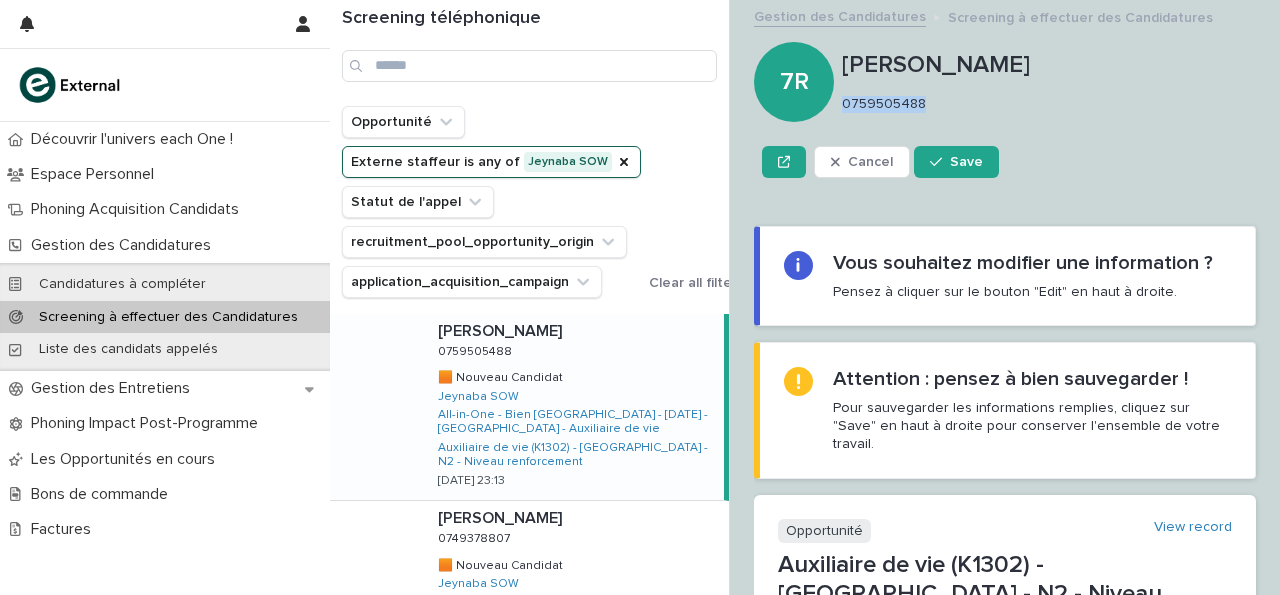 drag, startPoint x: 846, startPoint y: 104, endPoint x: 999, endPoint y: 107, distance: 153.0294 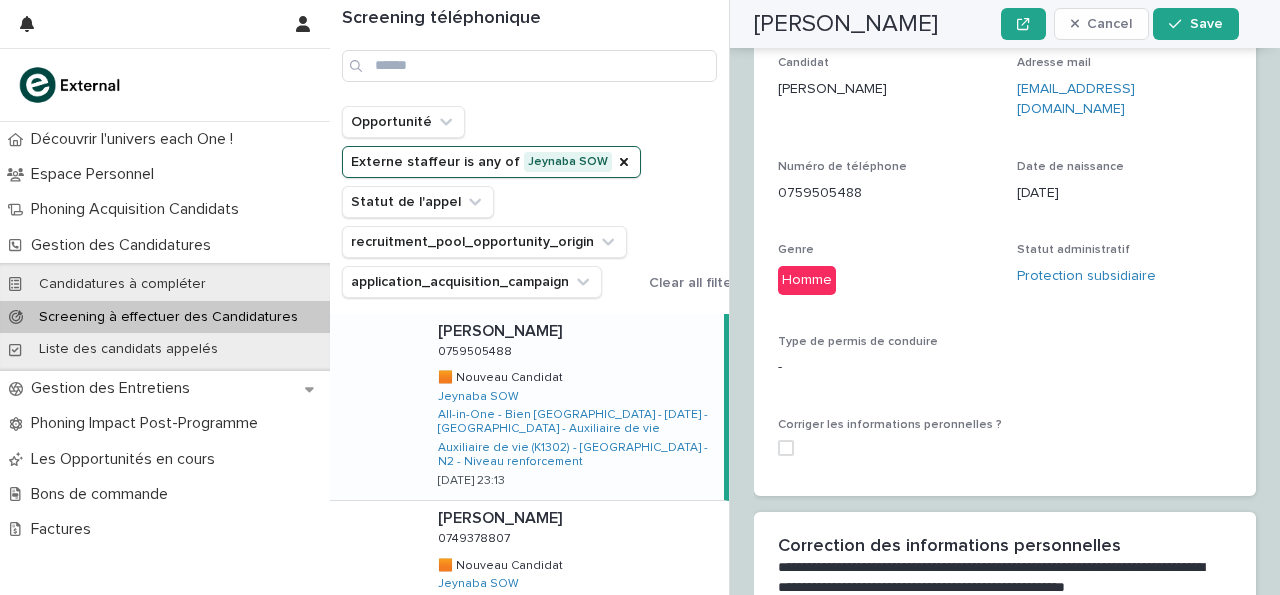 scroll, scrollTop: 3327, scrollLeft: 0, axis: vertical 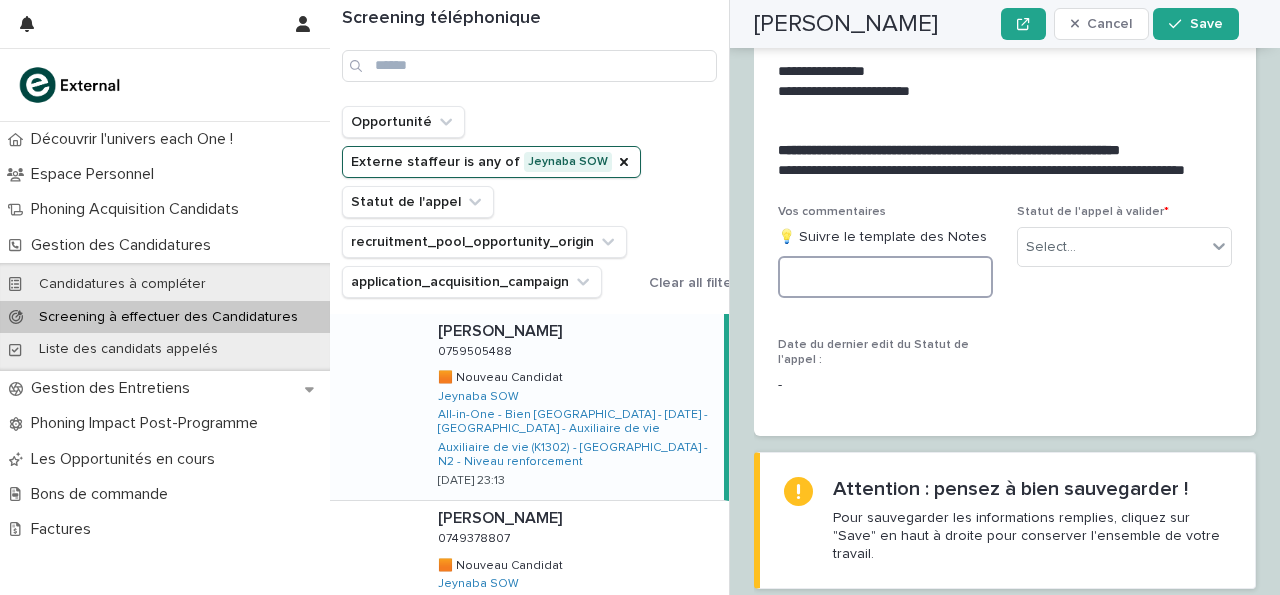 click at bounding box center (885, 277) 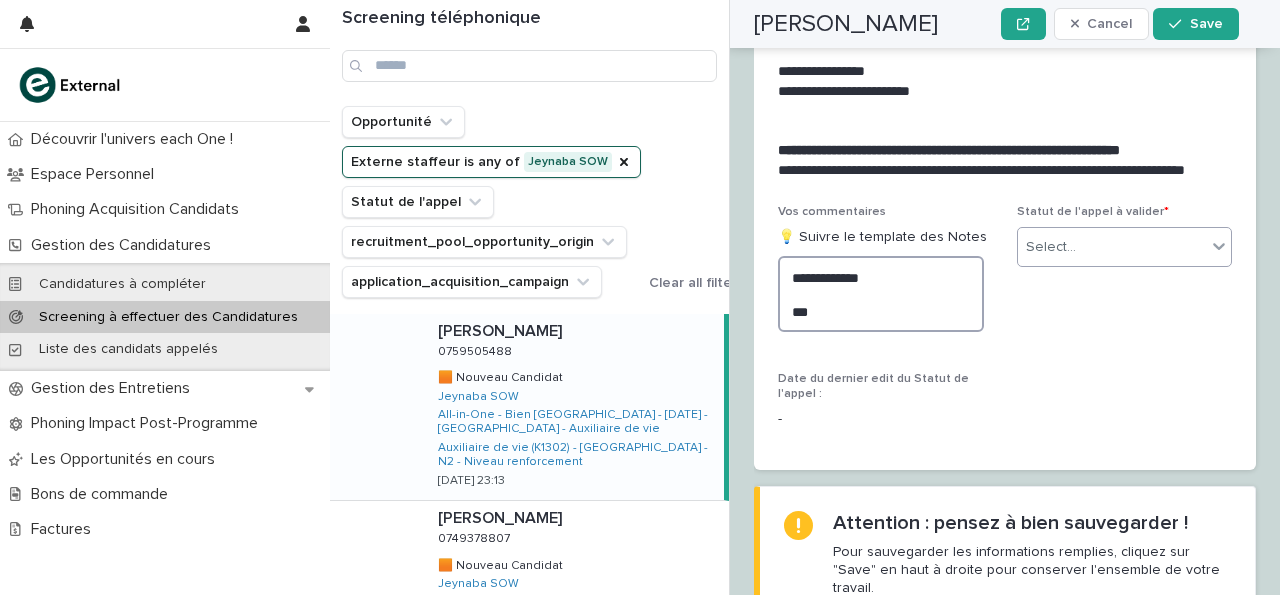 type on "**********" 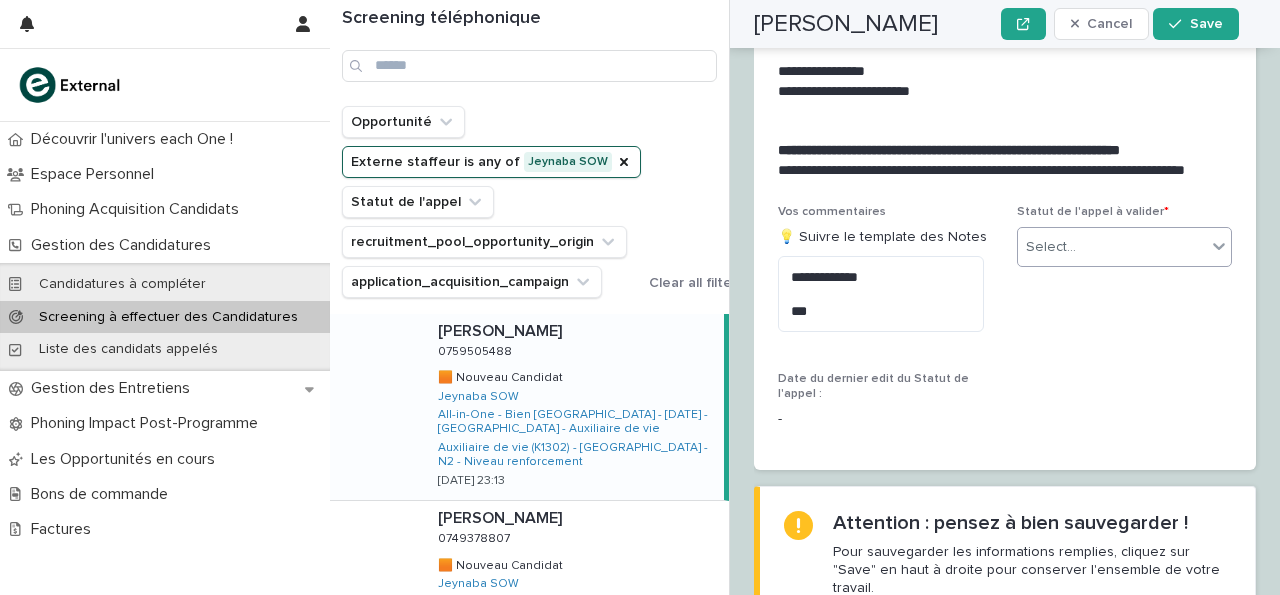 click on "Select..." at bounding box center [1051, 247] 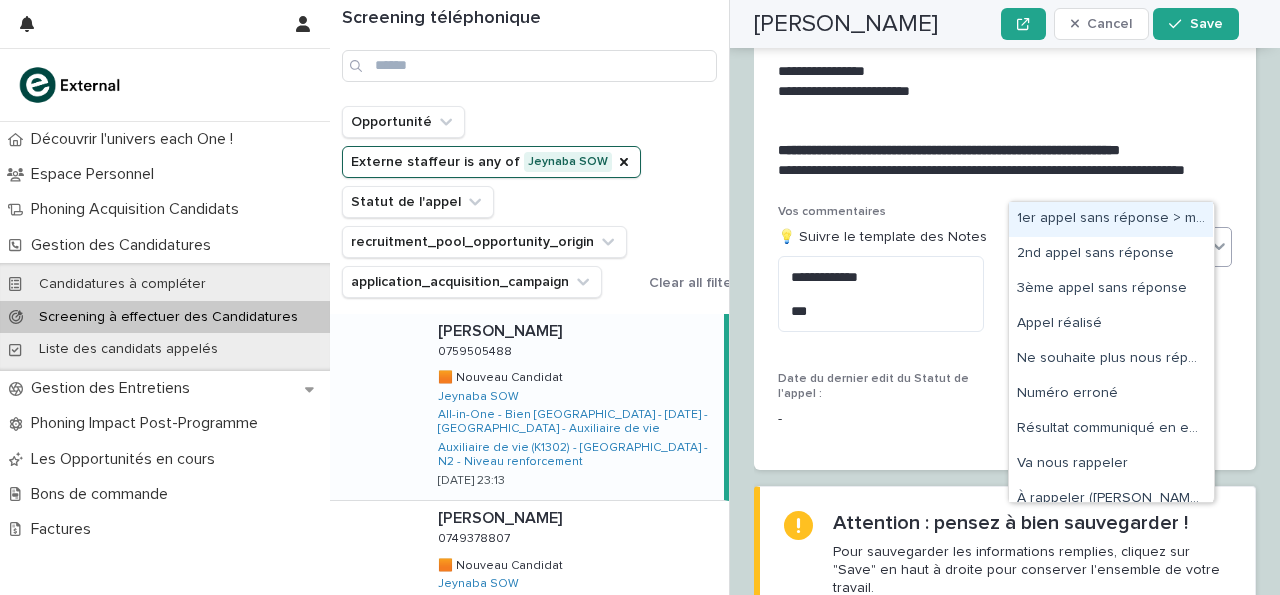 click on "1er appel sans réponse > message laissé" at bounding box center (1111, 219) 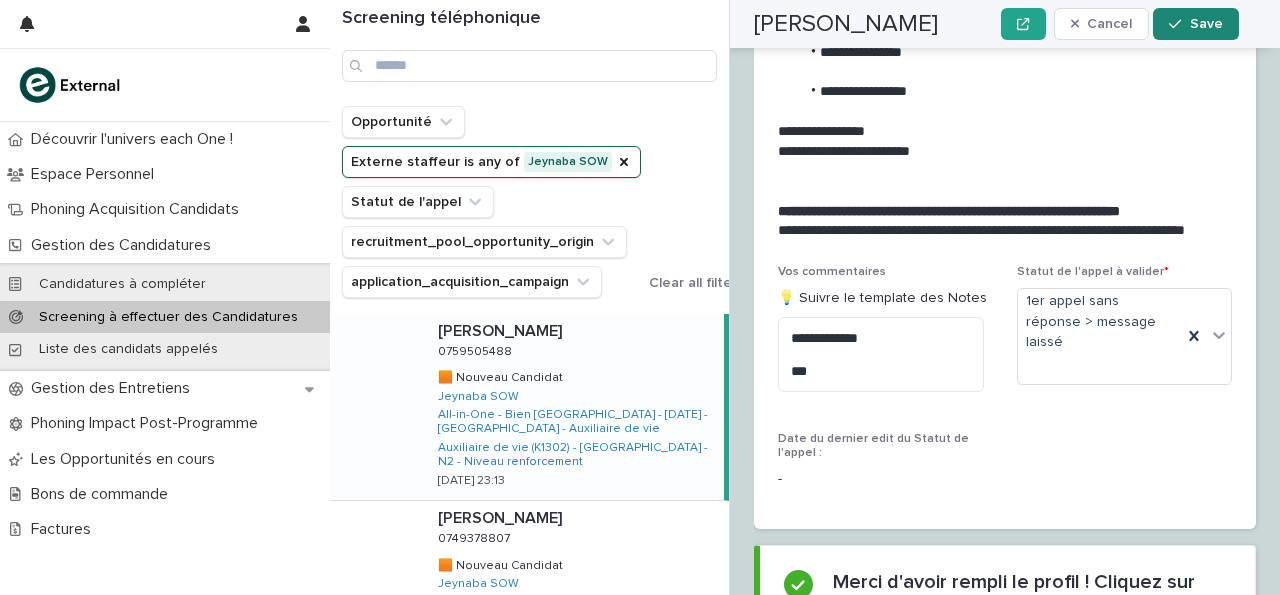 click at bounding box center [1179, 24] 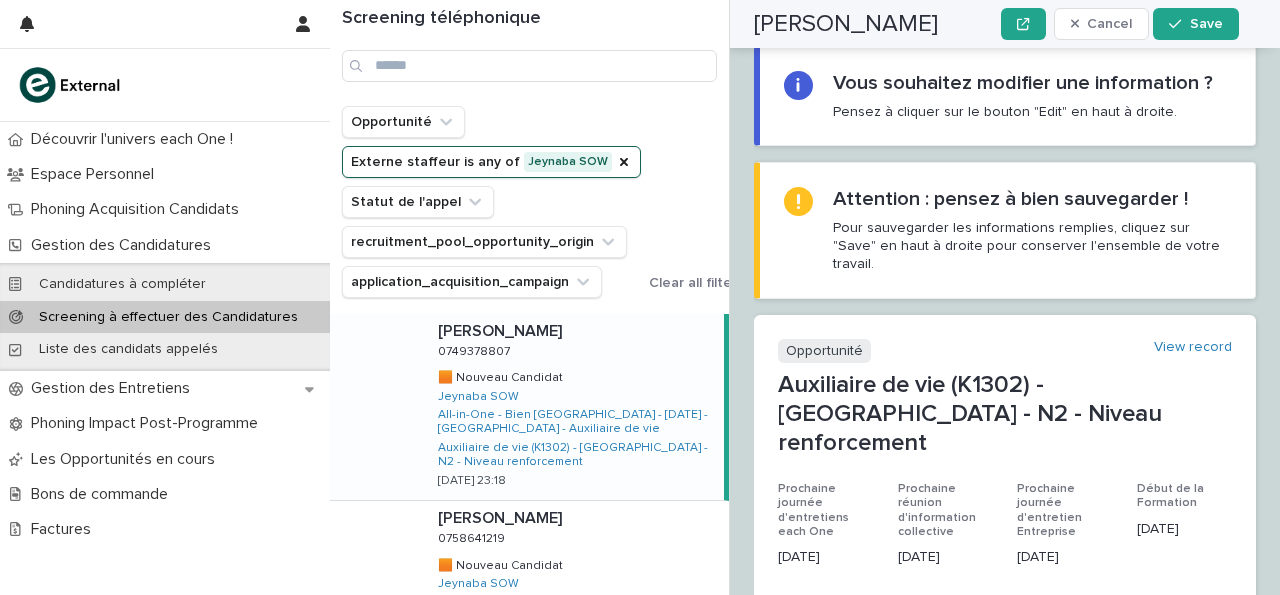 scroll, scrollTop: 0, scrollLeft: 0, axis: both 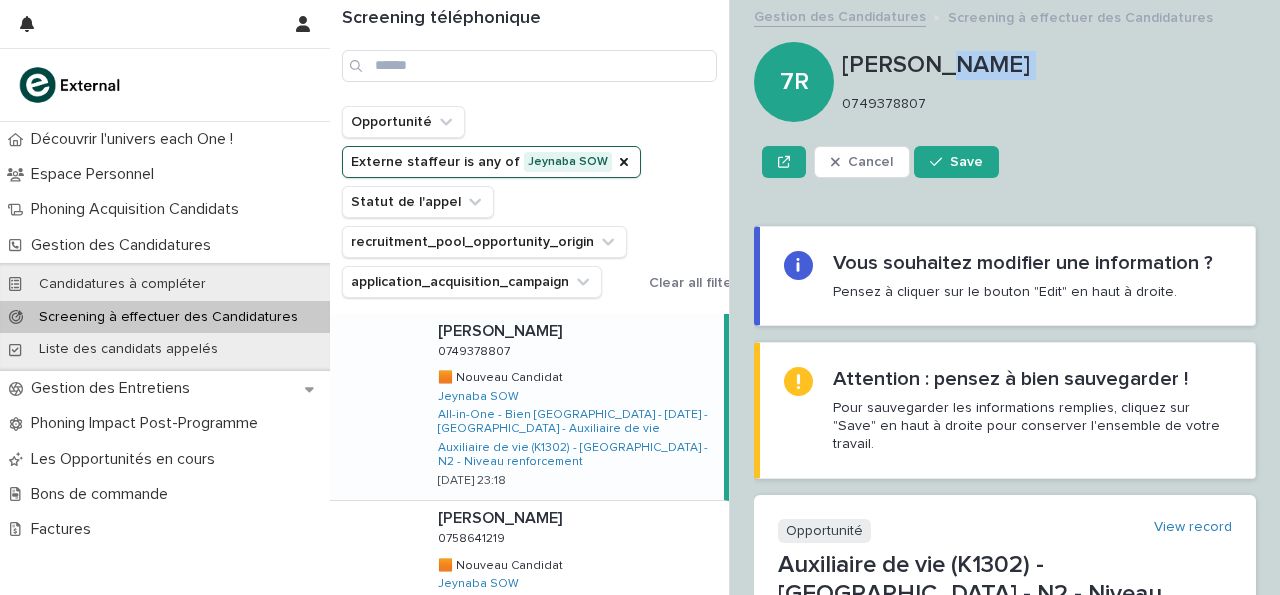 drag, startPoint x: 843, startPoint y: 105, endPoint x: 961, endPoint y: 87, distance: 119.36499 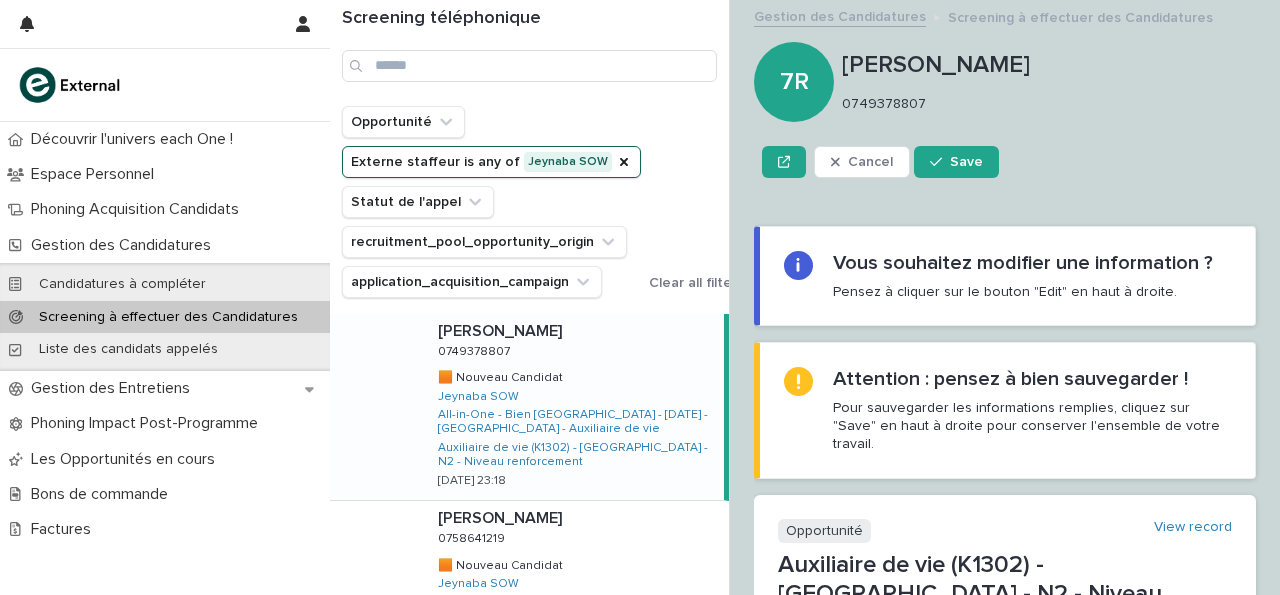 click on "0749378807" at bounding box center [1045, 104] 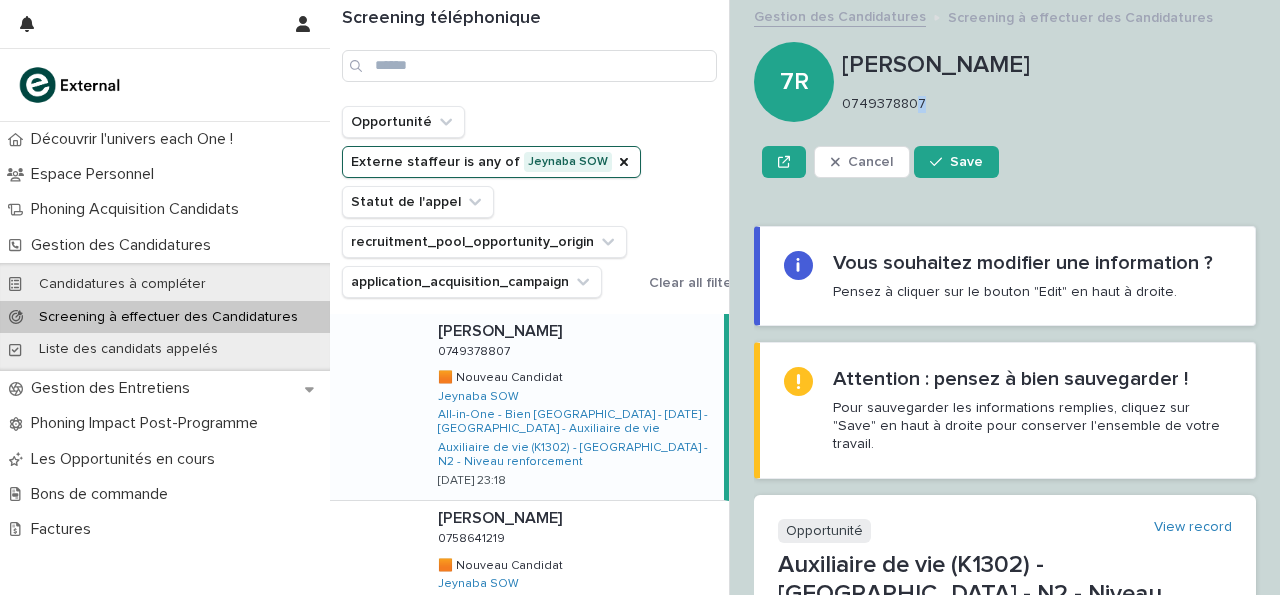 drag, startPoint x: 917, startPoint y: 104, endPoint x: 901, endPoint y: 133, distance: 33.12099 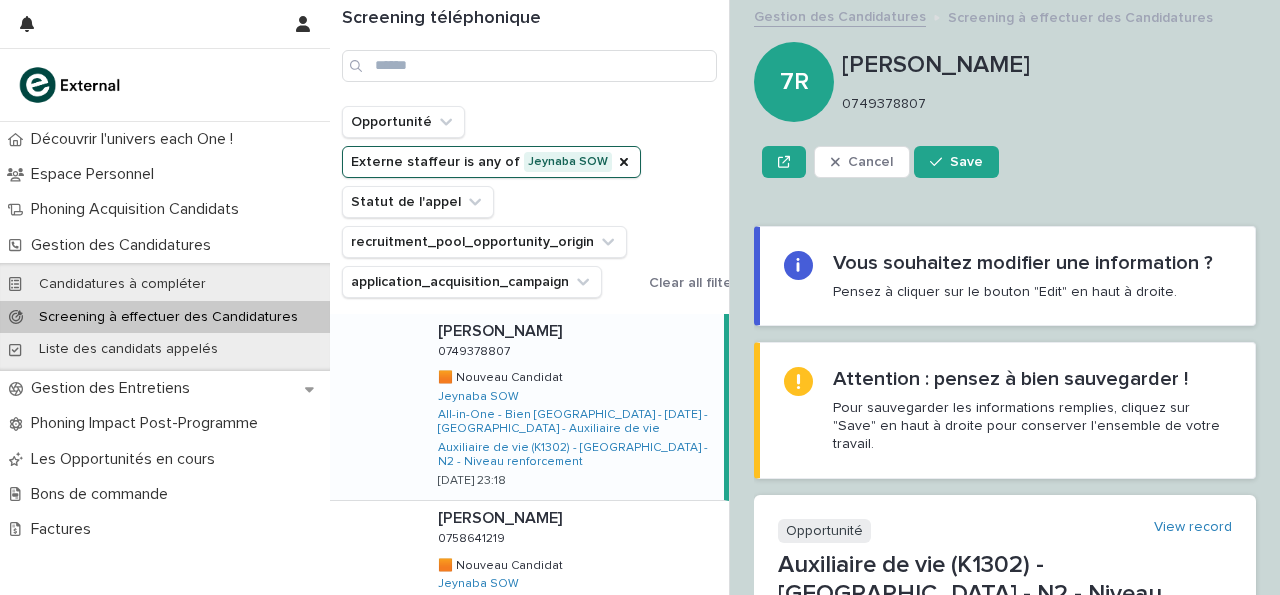 click on "0749378807" at bounding box center [1045, 104] 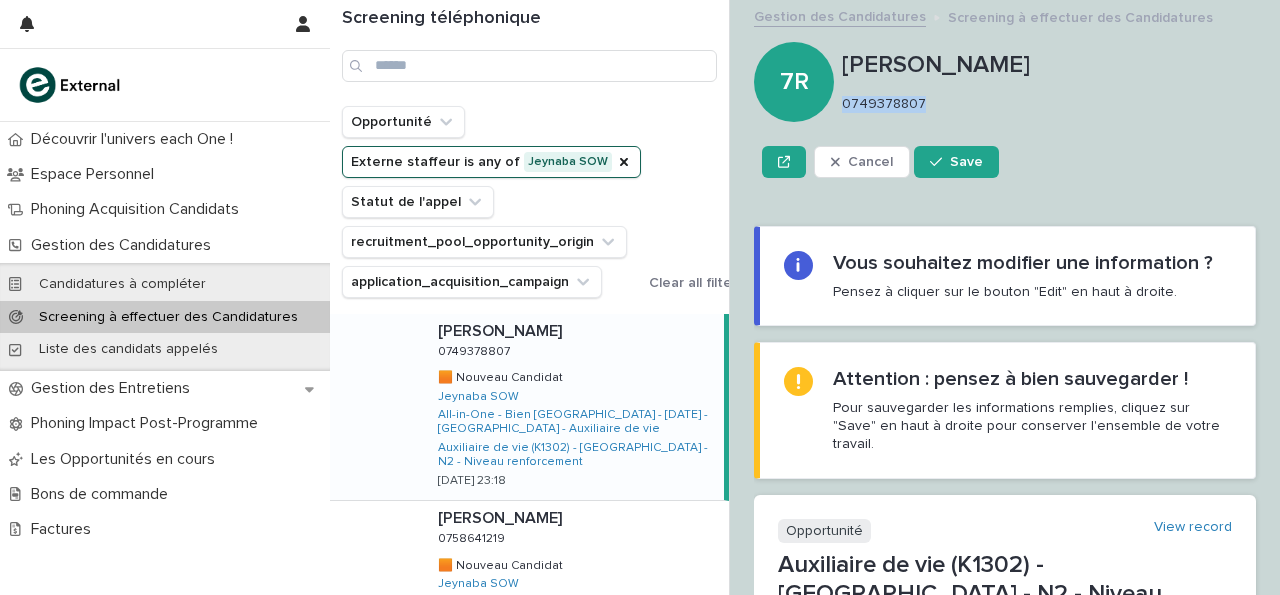 drag, startPoint x: 844, startPoint y: 105, endPoint x: 1004, endPoint y: 104, distance: 160.00313 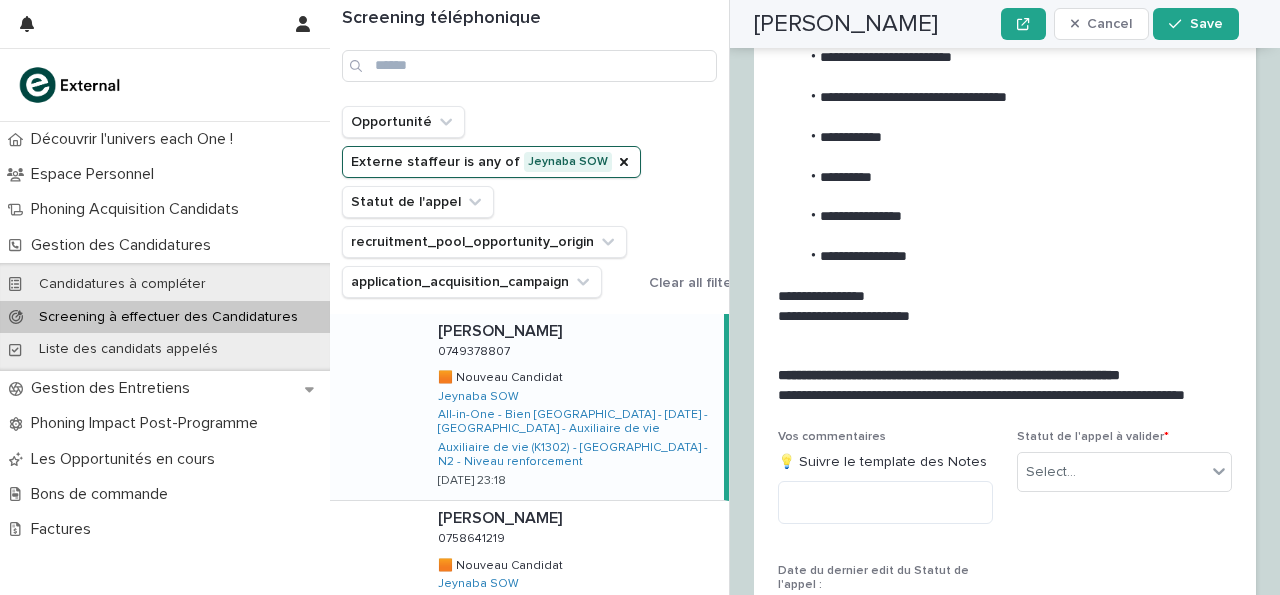 scroll, scrollTop: 3152, scrollLeft: 0, axis: vertical 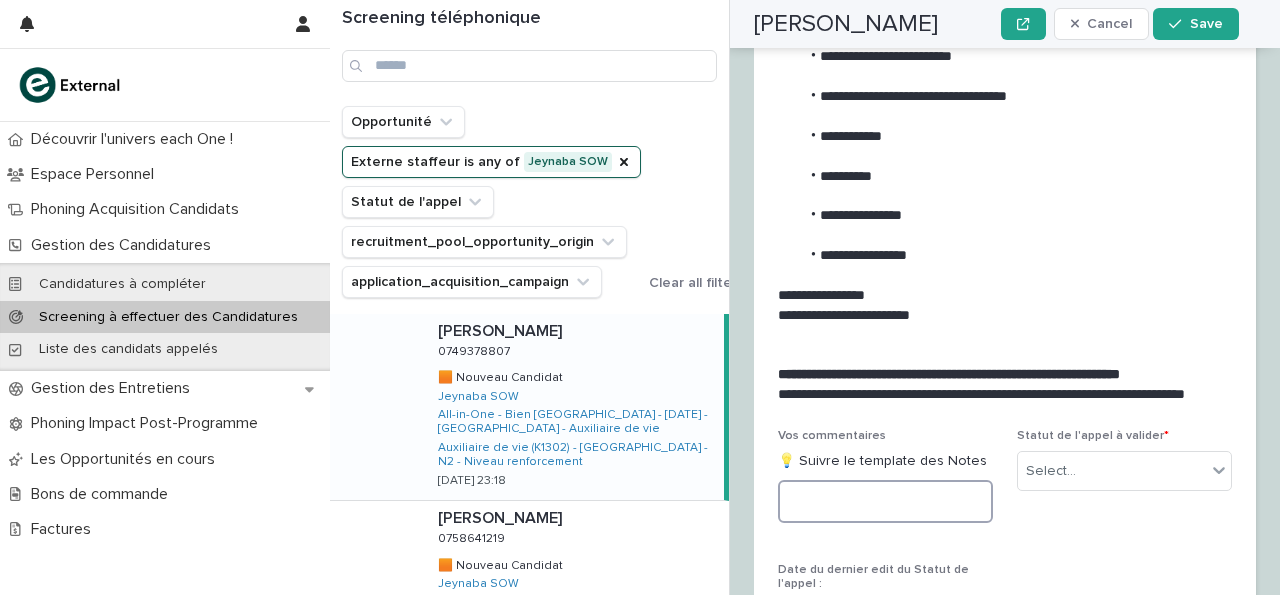 click at bounding box center [885, 501] 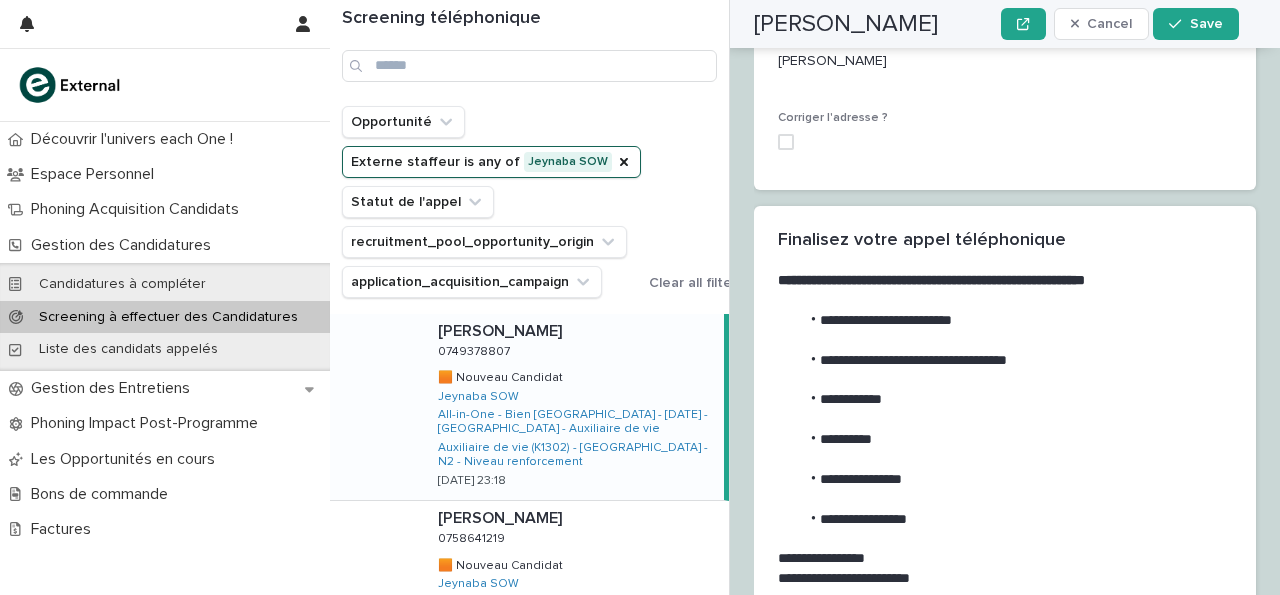scroll, scrollTop: 2962, scrollLeft: 0, axis: vertical 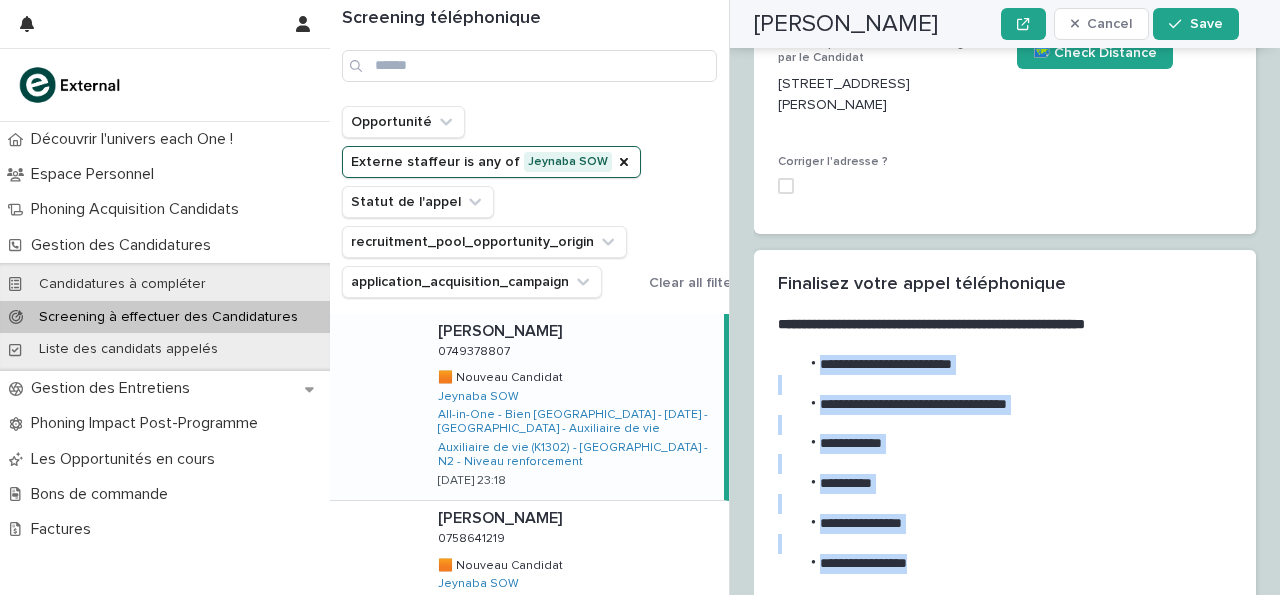 drag, startPoint x: 819, startPoint y: 261, endPoint x: 1007, endPoint y: 473, distance: 283.35138 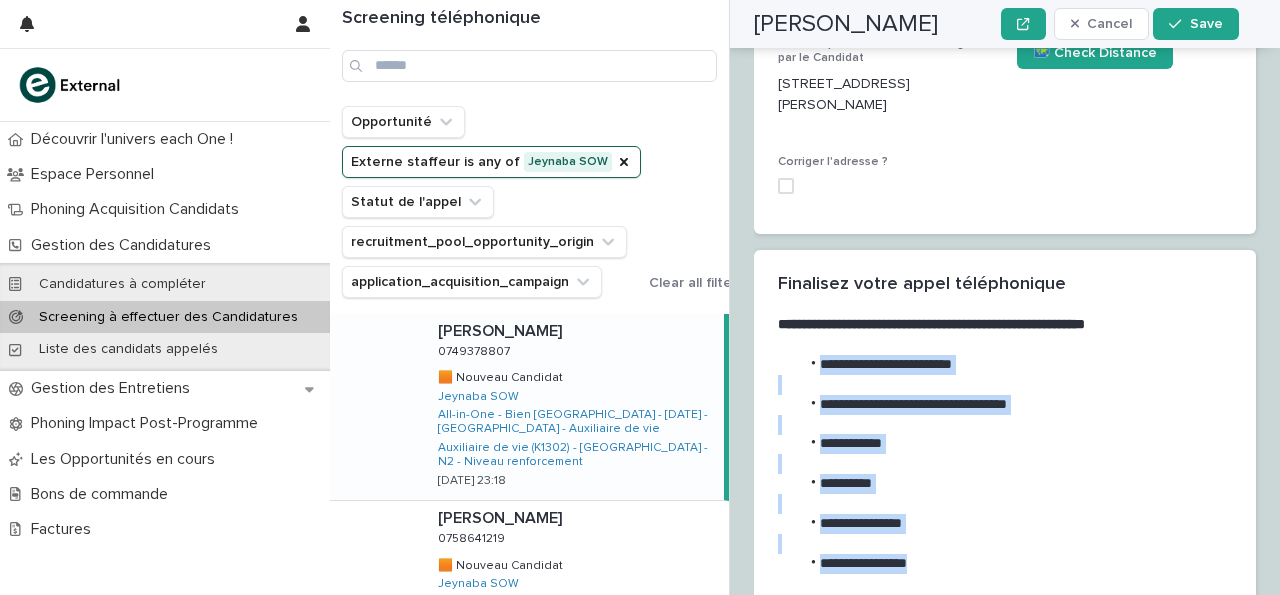 click on "**********" at bounding box center [1001, 503] 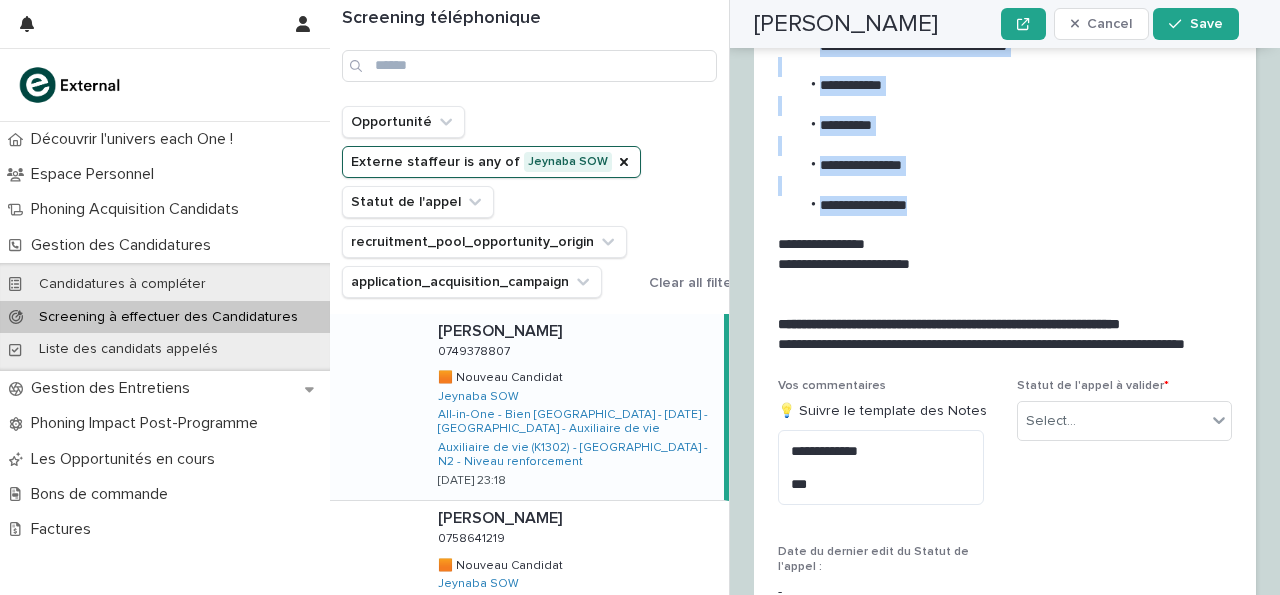 scroll, scrollTop: 3493, scrollLeft: 0, axis: vertical 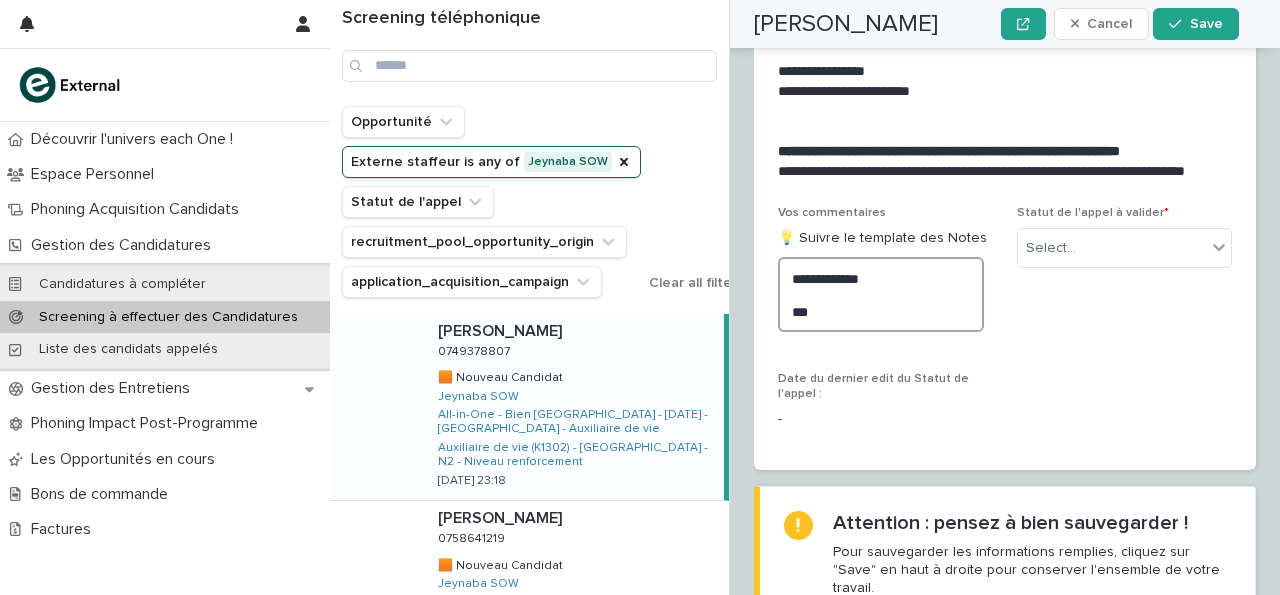 click on "**********" at bounding box center [881, 294] 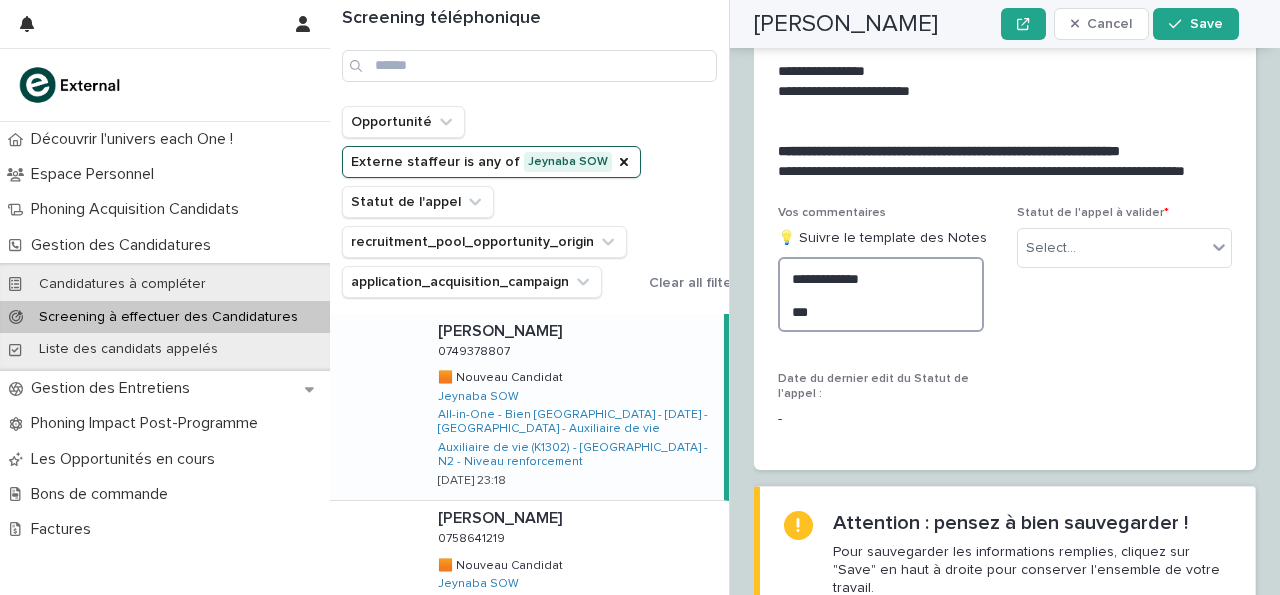 drag, startPoint x: 932, startPoint y: 229, endPoint x: 710, endPoint y: 205, distance: 223.29353 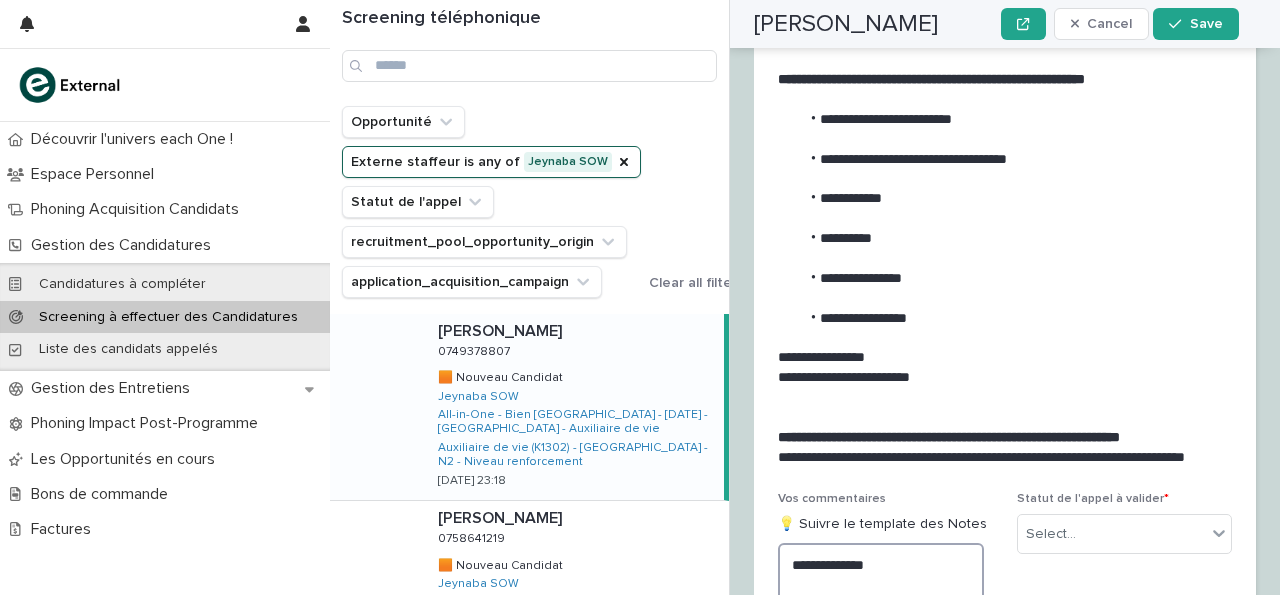 scroll, scrollTop: 3115, scrollLeft: 0, axis: vertical 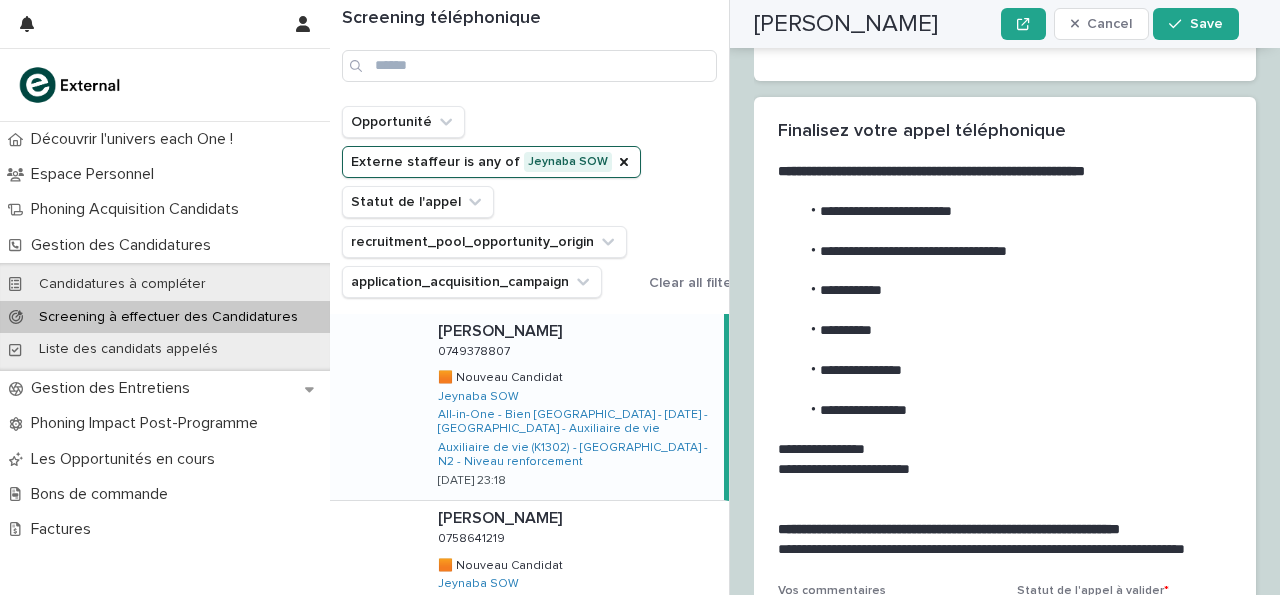 drag, startPoint x: 814, startPoint y: 111, endPoint x: 930, endPoint y: 201, distance: 146.81961 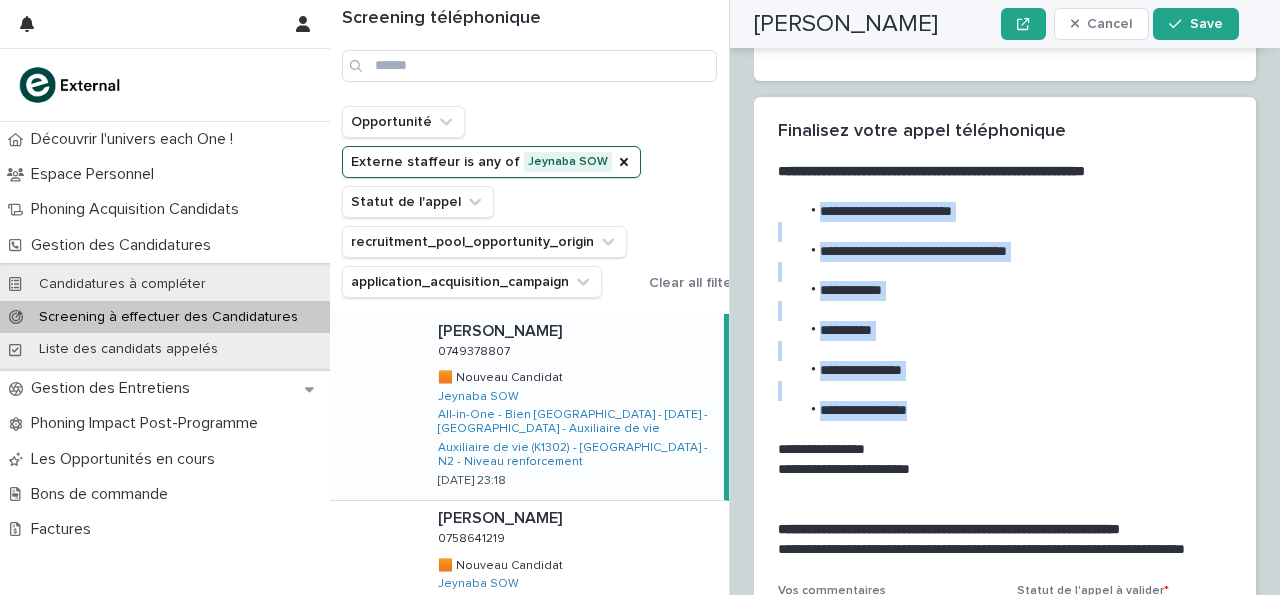drag, startPoint x: 821, startPoint y: 106, endPoint x: 936, endPoint y: 314, distance: 237.67415 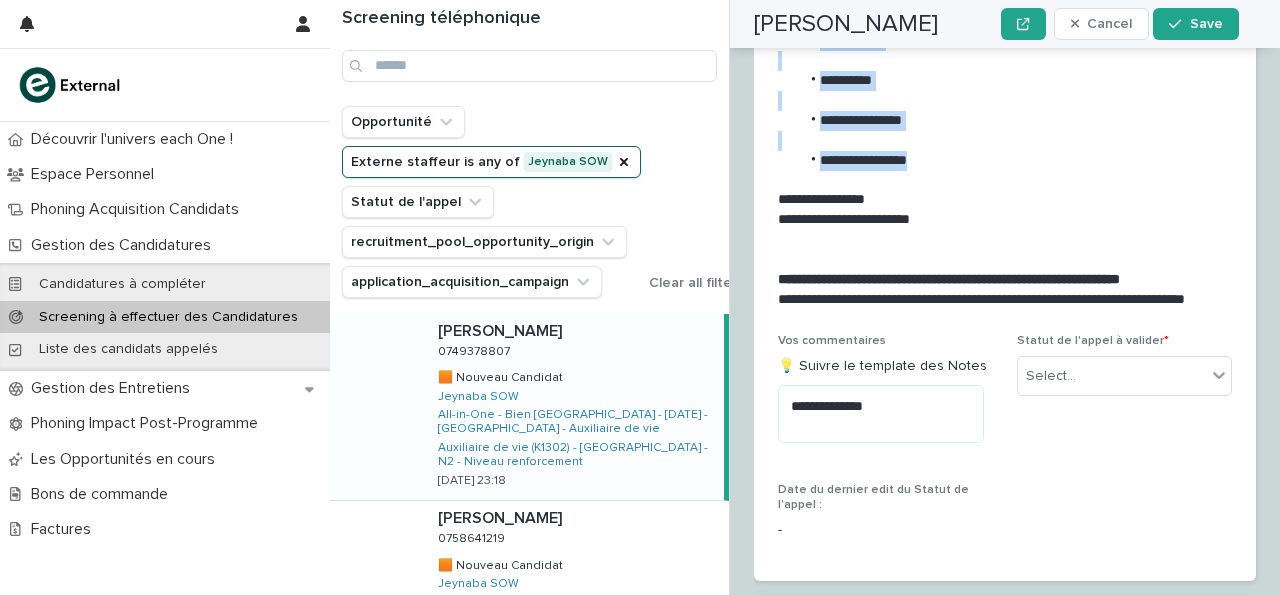 scroll, scrollTop: 3365, scrollLeft: 0, axis: vertical 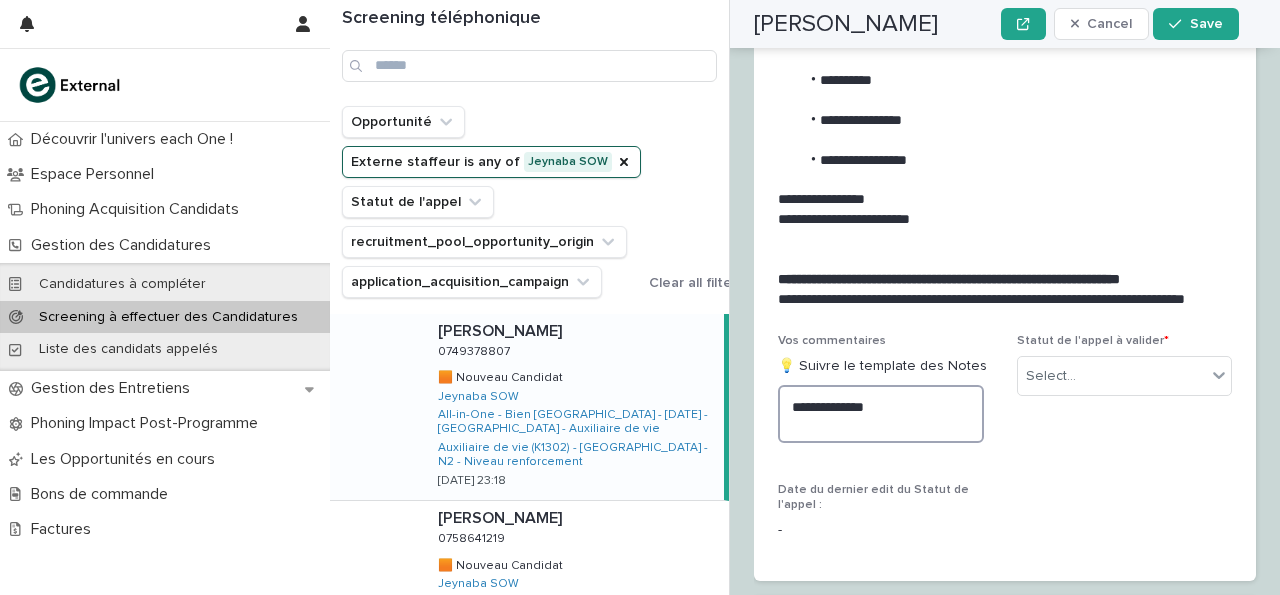 click on "**********" at bounding box center (881, 414) 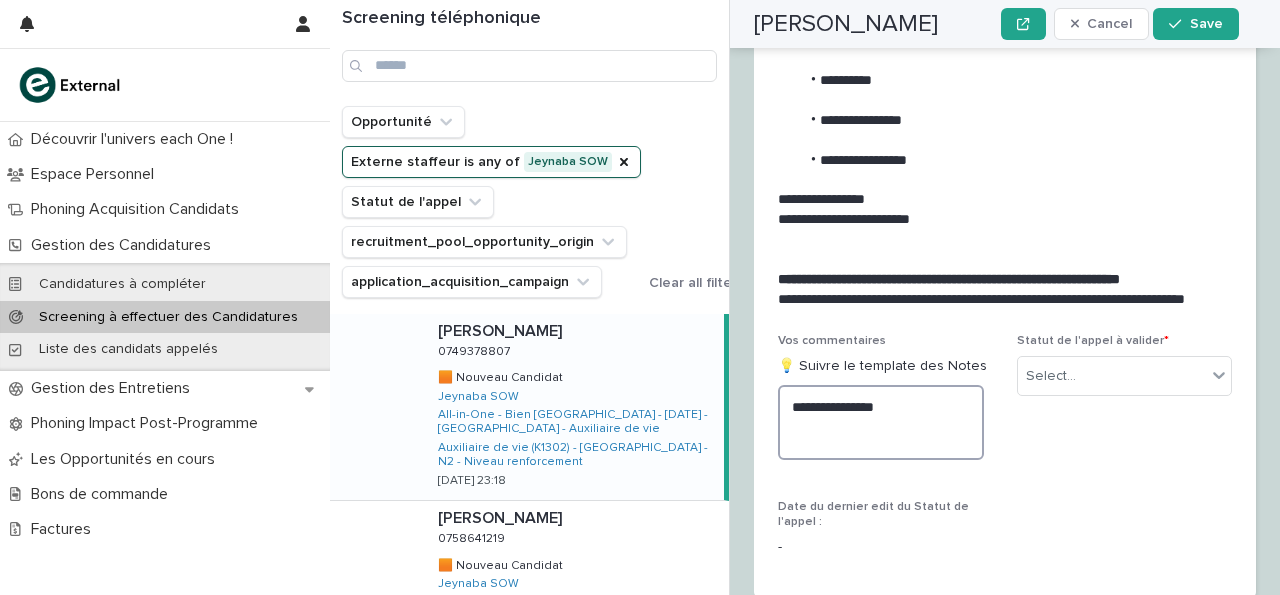 paste on "**********" 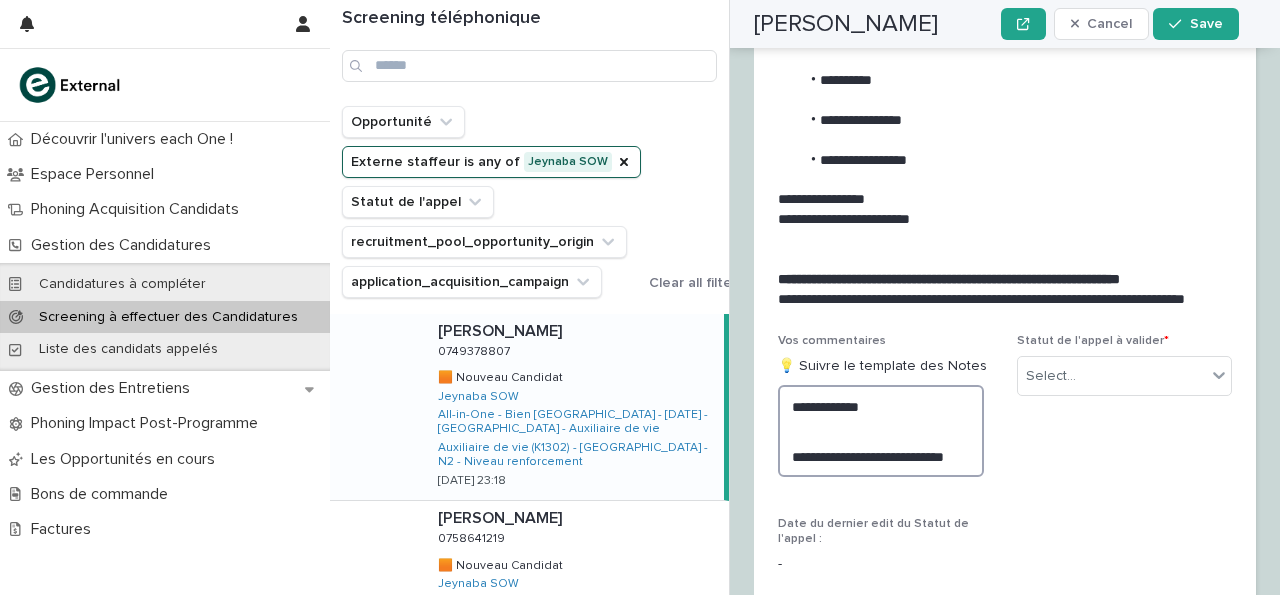scroll, scrollTop: 3404, scrollLeft: 0, axis: vertical 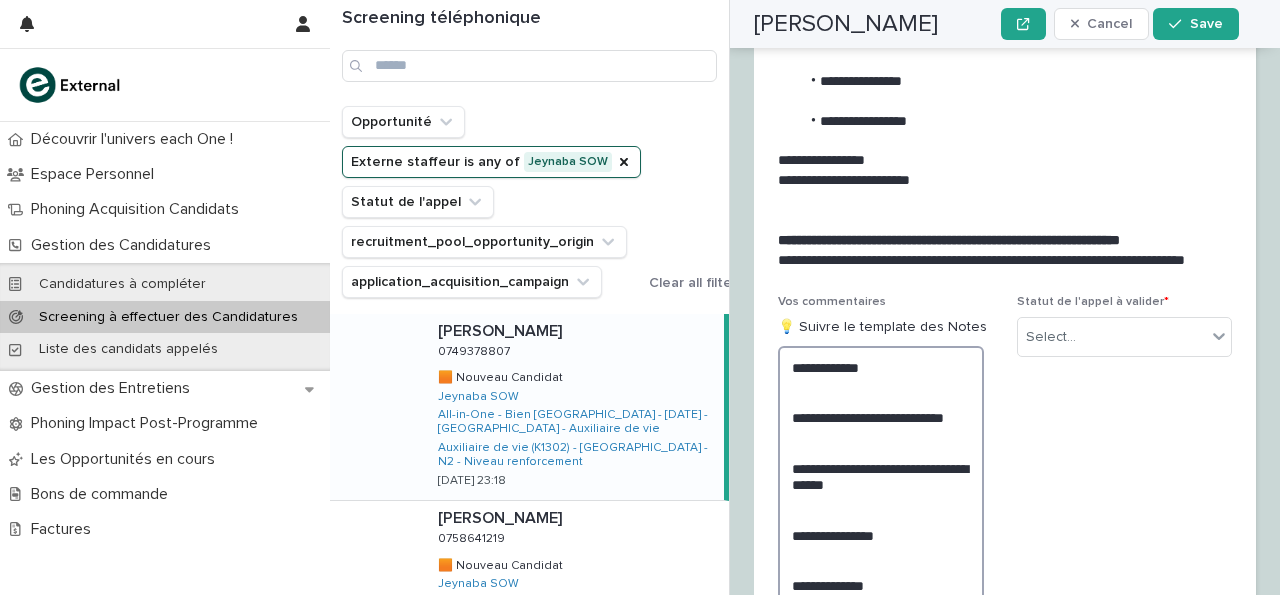 click on "**********" at bounding box center (881, 526) 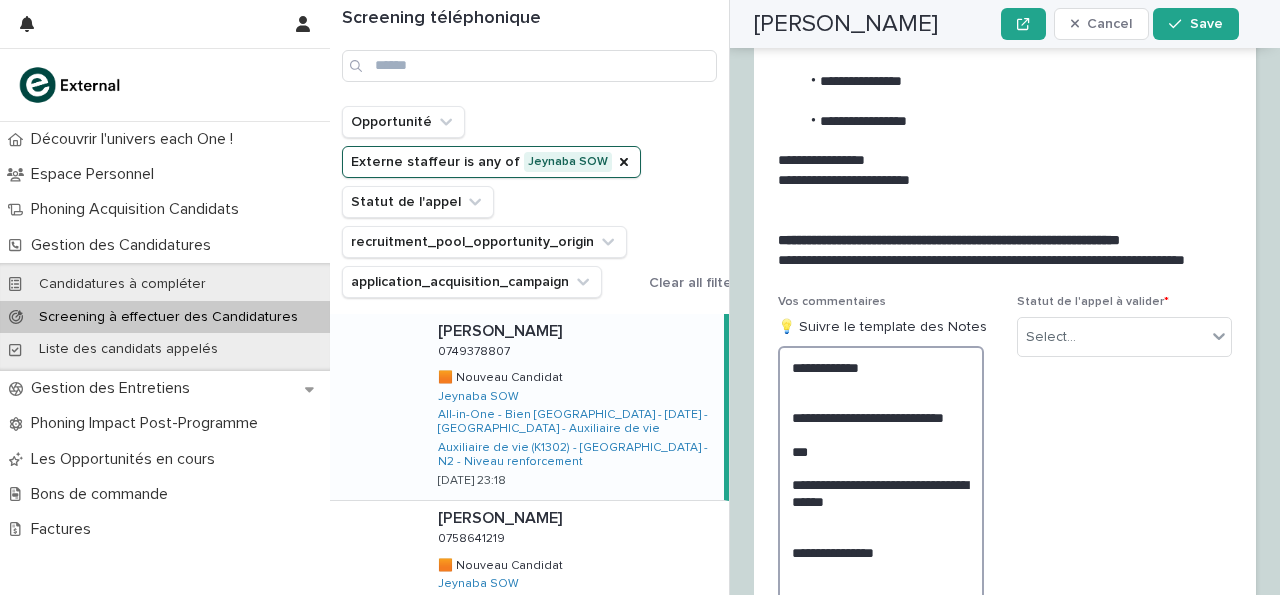 click on "**********" at bounding box center (881, 535) 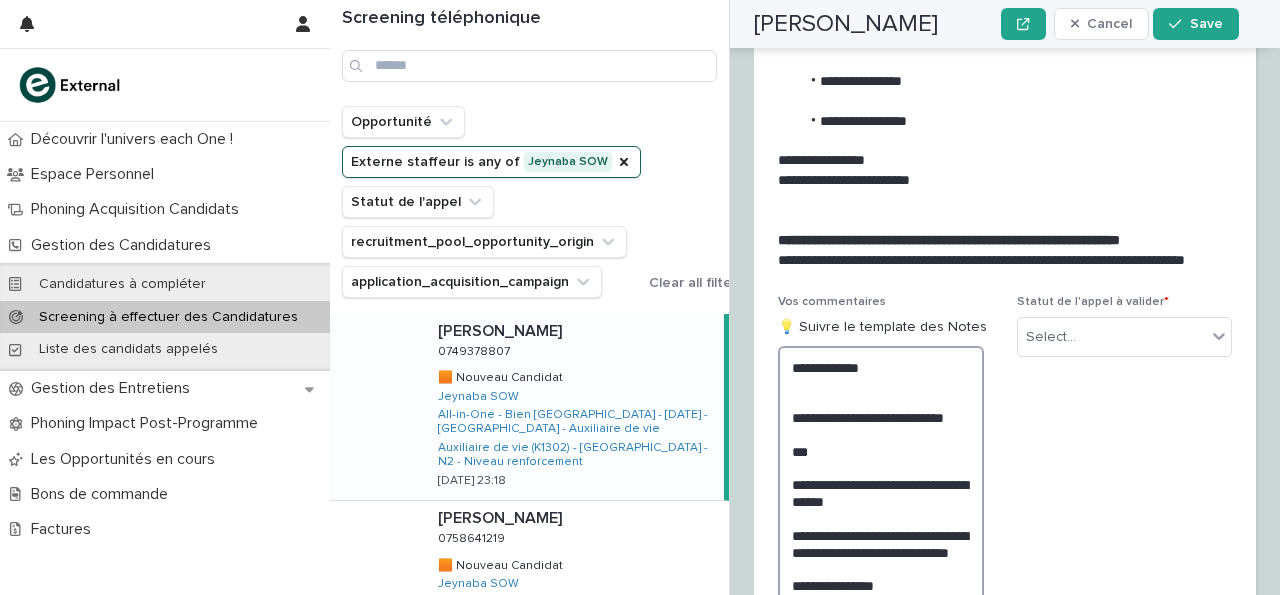 click on "**********" at bounding box center (881, 560) 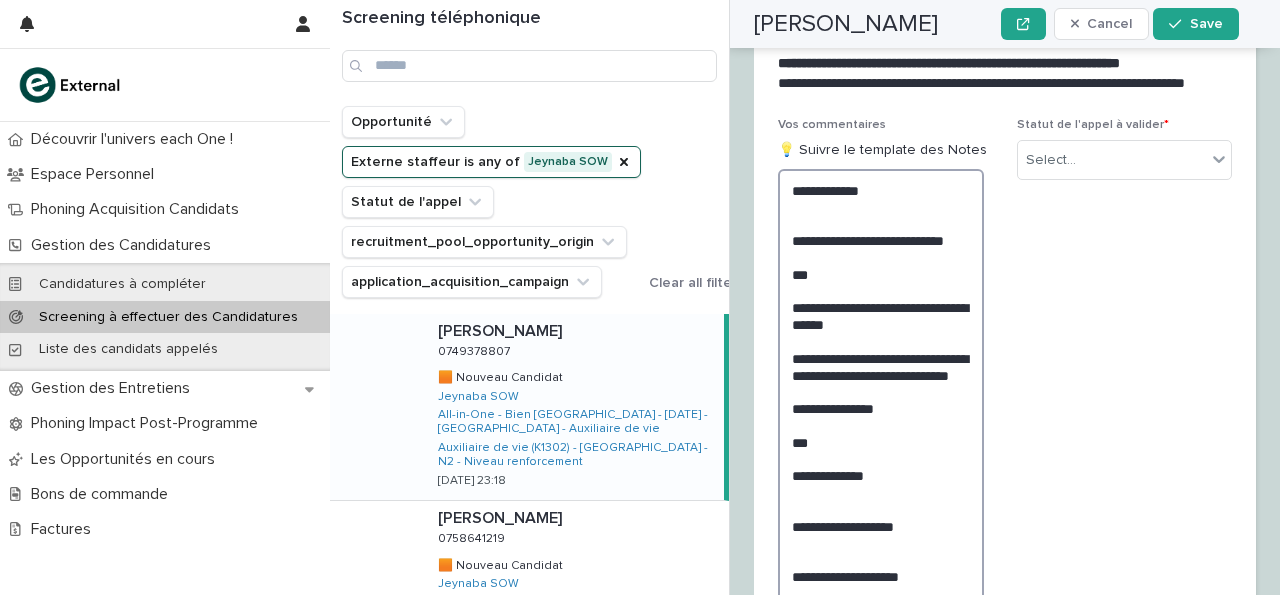 scroll, scrollTop: 3583, scrollLeft: 0, axis: vertical 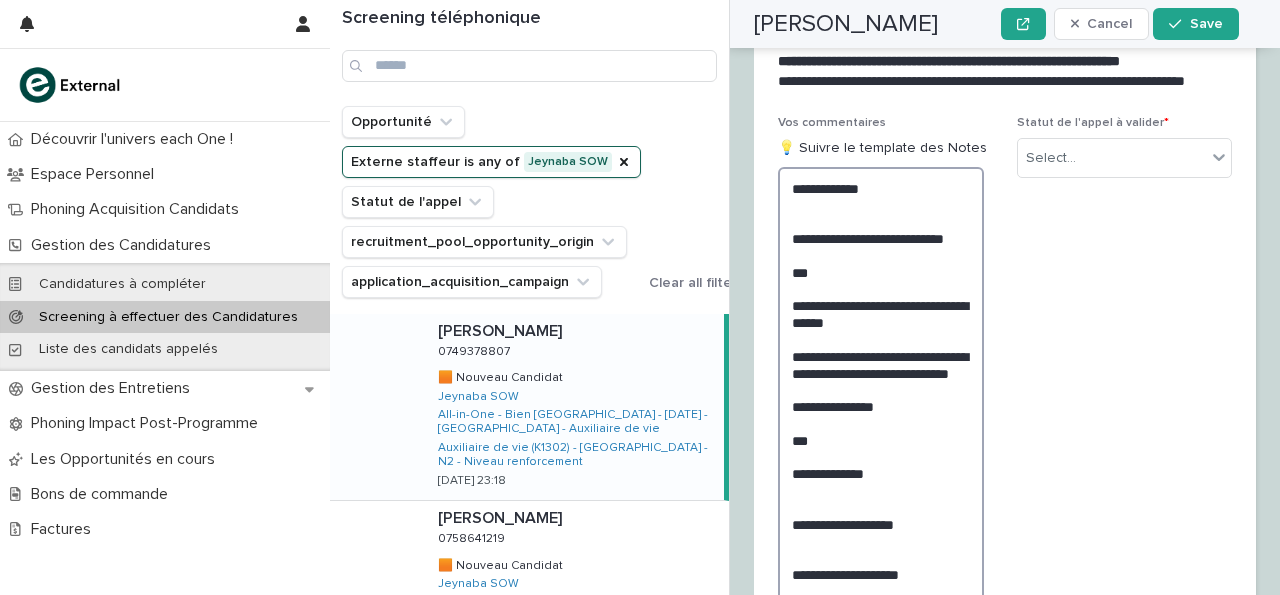 click on "**********" at bounding box center (881, 389) 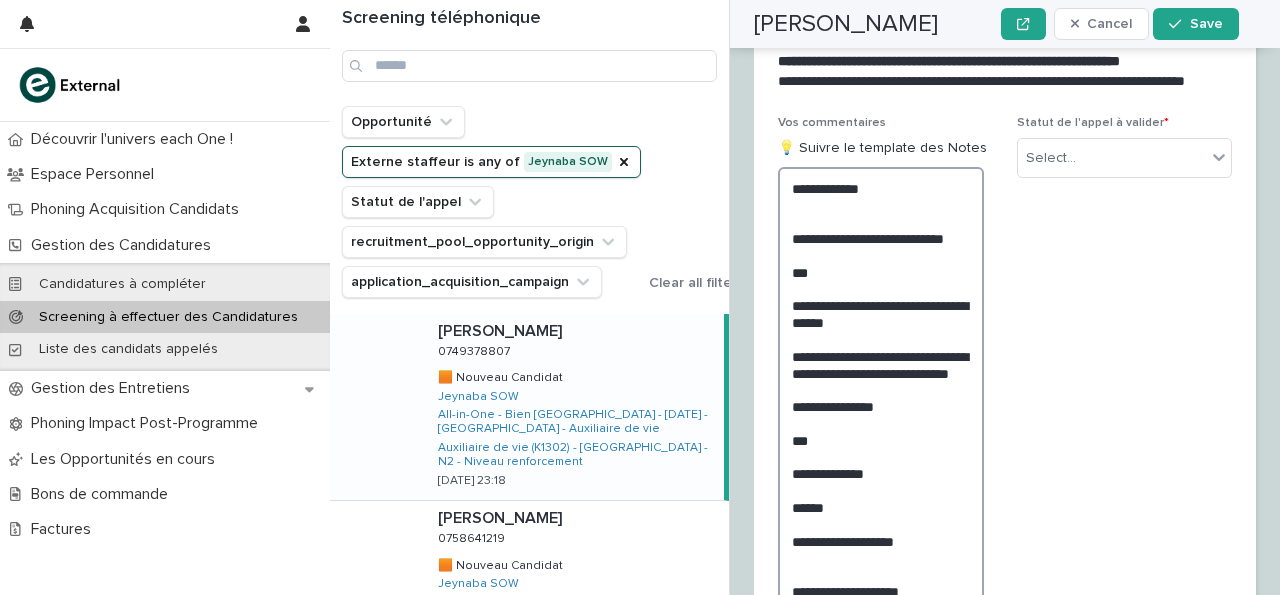 scroll, scrollTop: 3583, scrollLeft: 0, axis: vertical 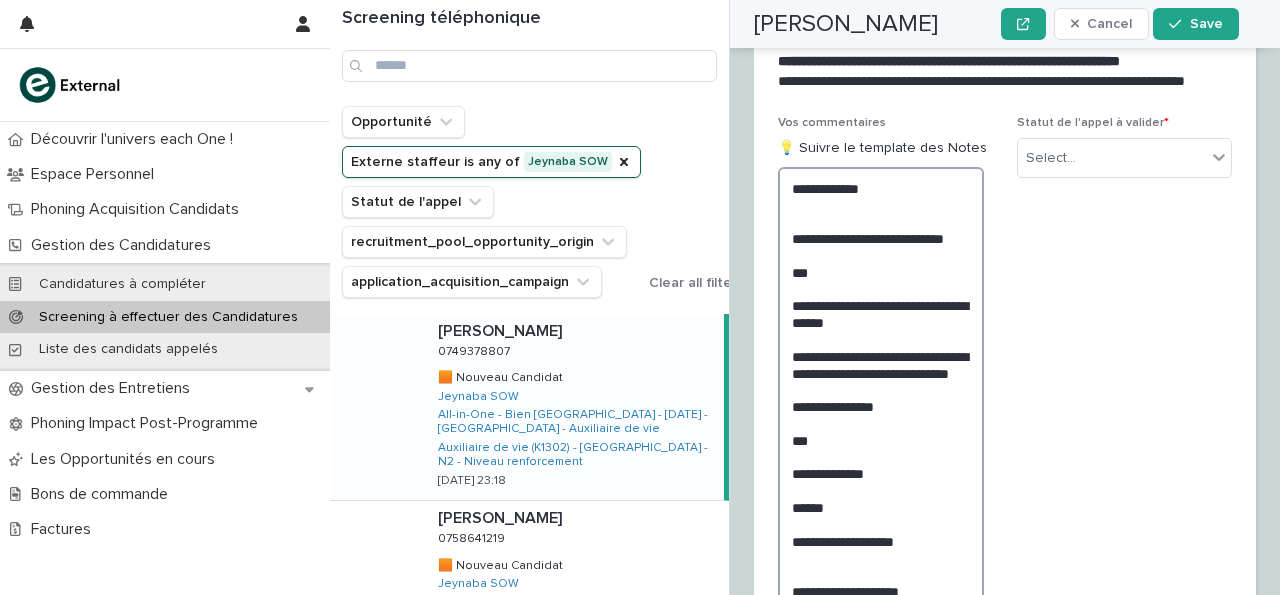 click on "**********" at bounding box center (881, 398) 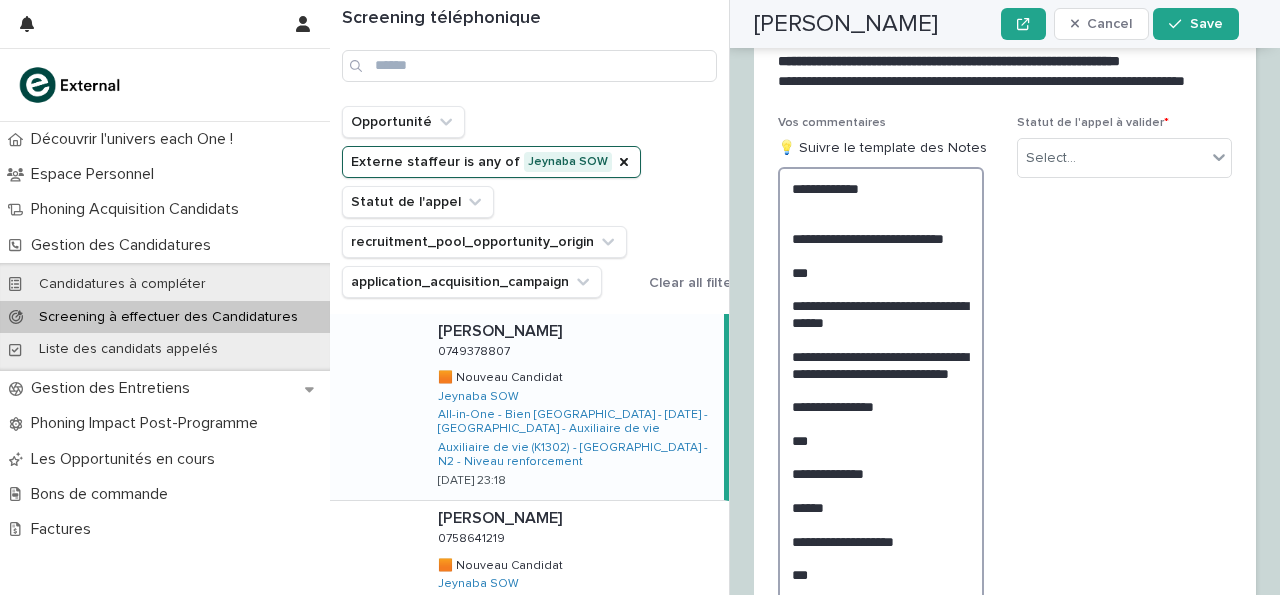 scroll, scrollTop: 3583, scrollLeft: 0, axis: vertical 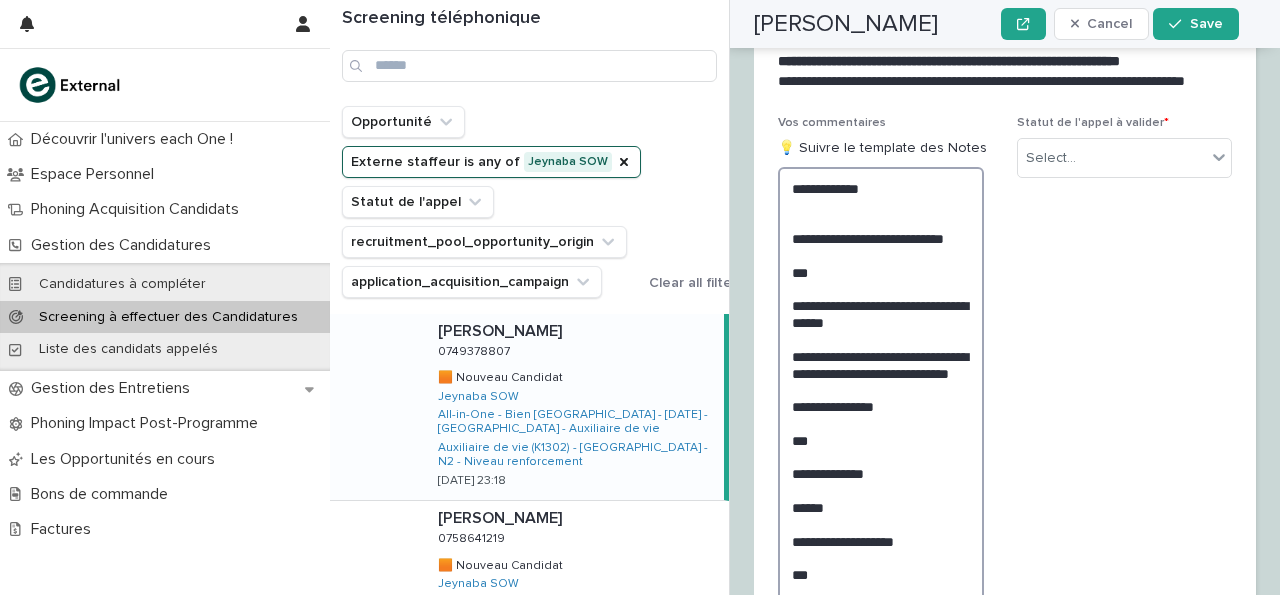 click on "**********" at bounding box center (881, 406) 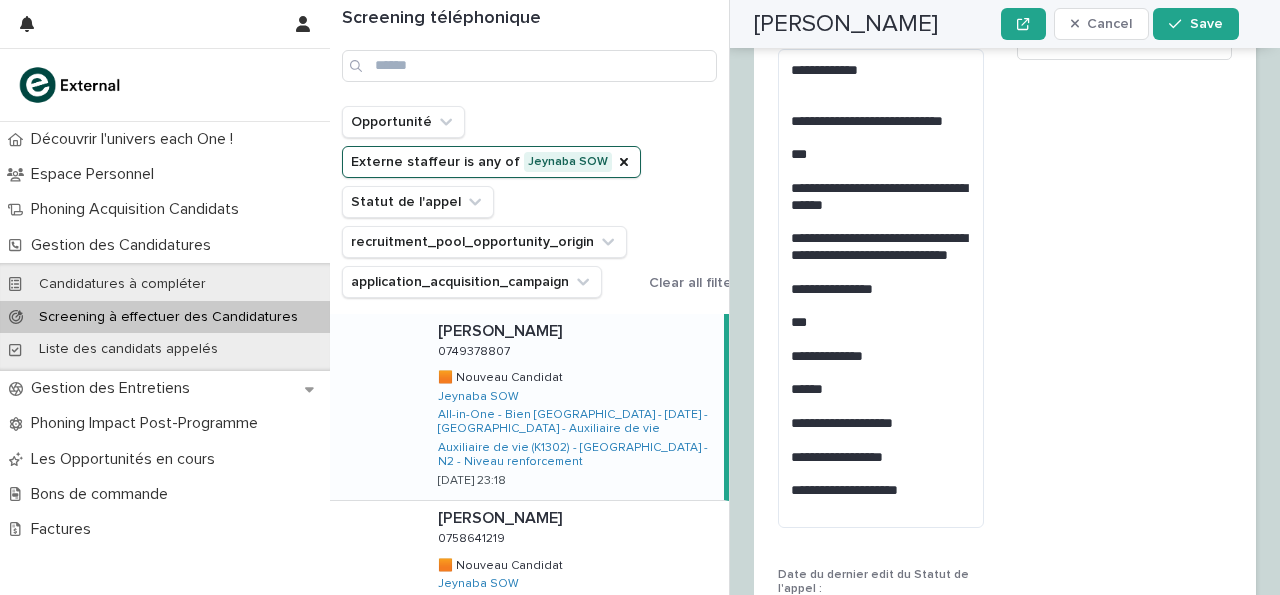 scroll, scrollTop: 3466, scrollLeft: 0, axis: vertical 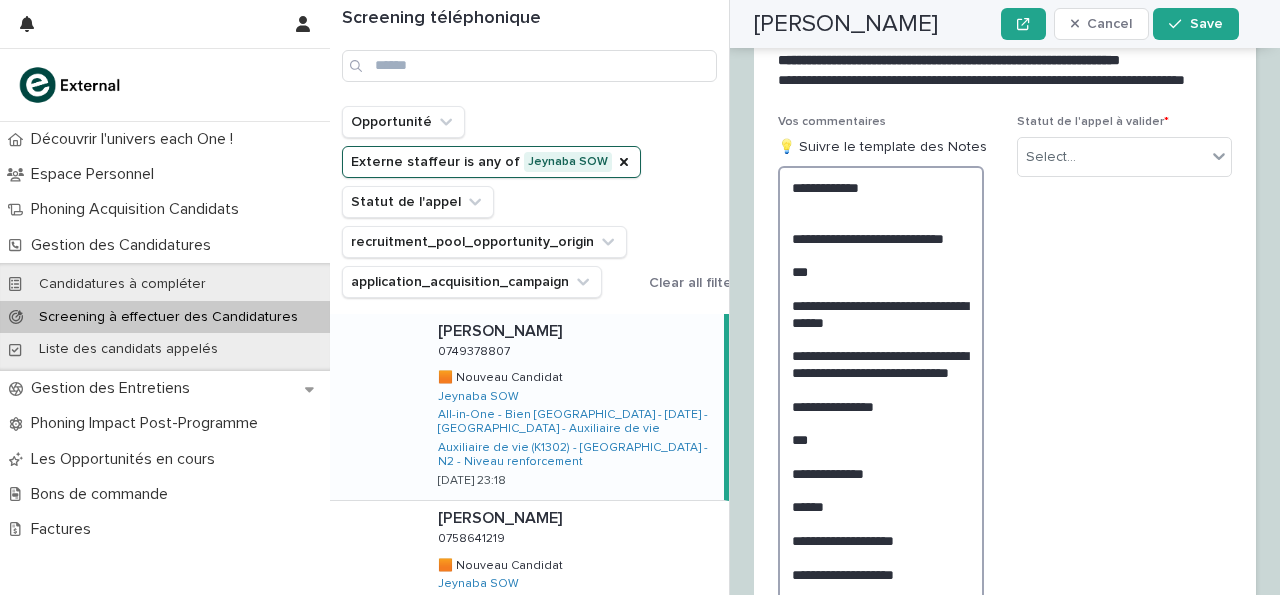 click on "**********" at bounding box center (881, 405) 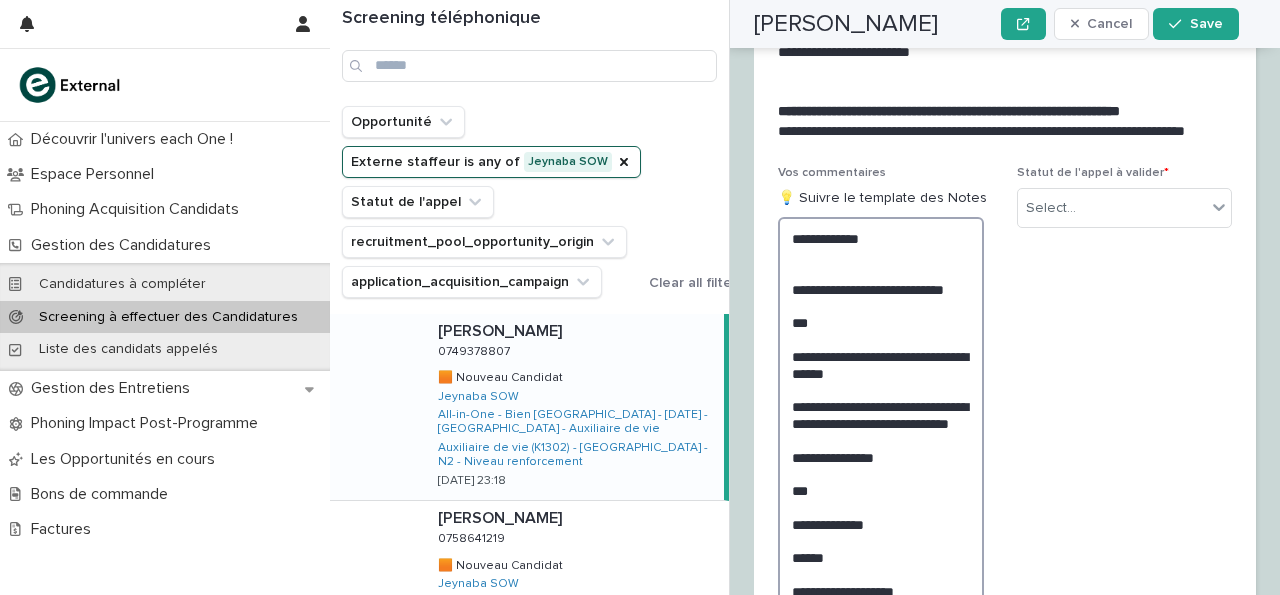 scroll, scrollTop: 3415, scrollLeft: 0, axis: vertical 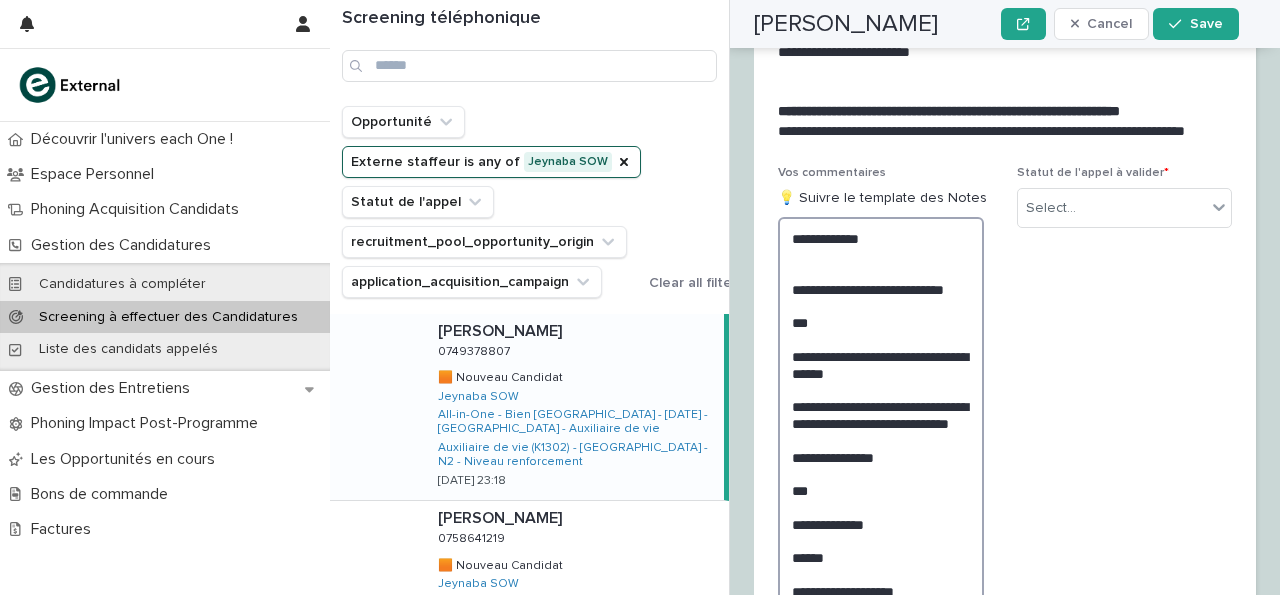 click on "**********" at bounding box center [881, 481] 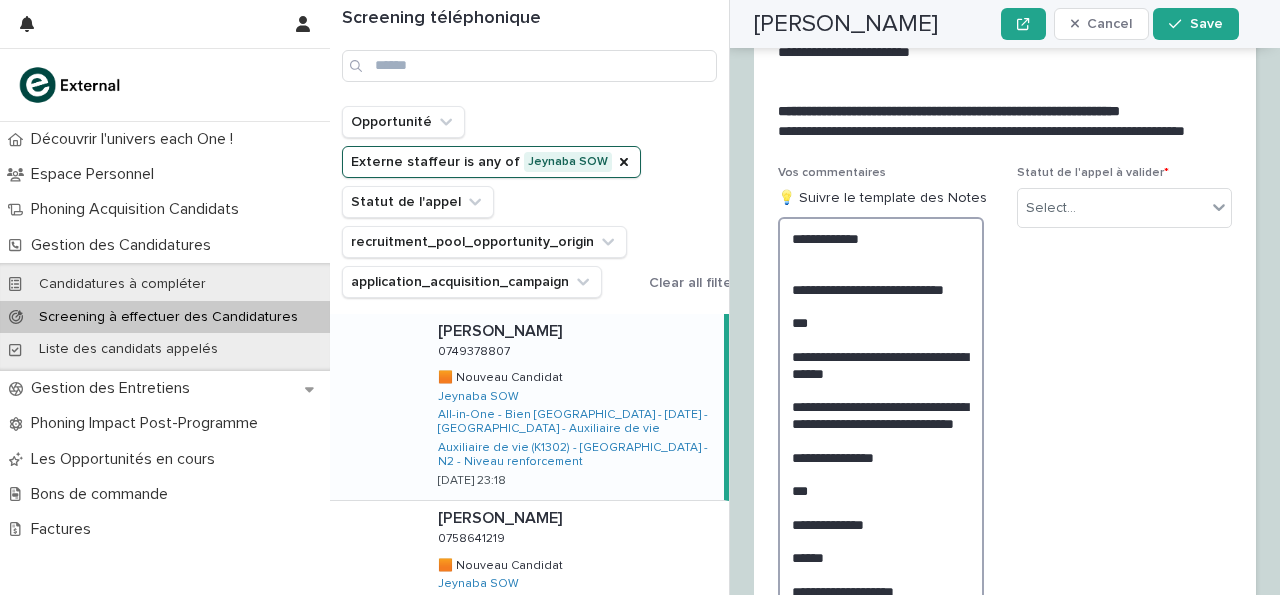 scroll, scrollTop: 3415, scrollLeft: 0, axis: vertical 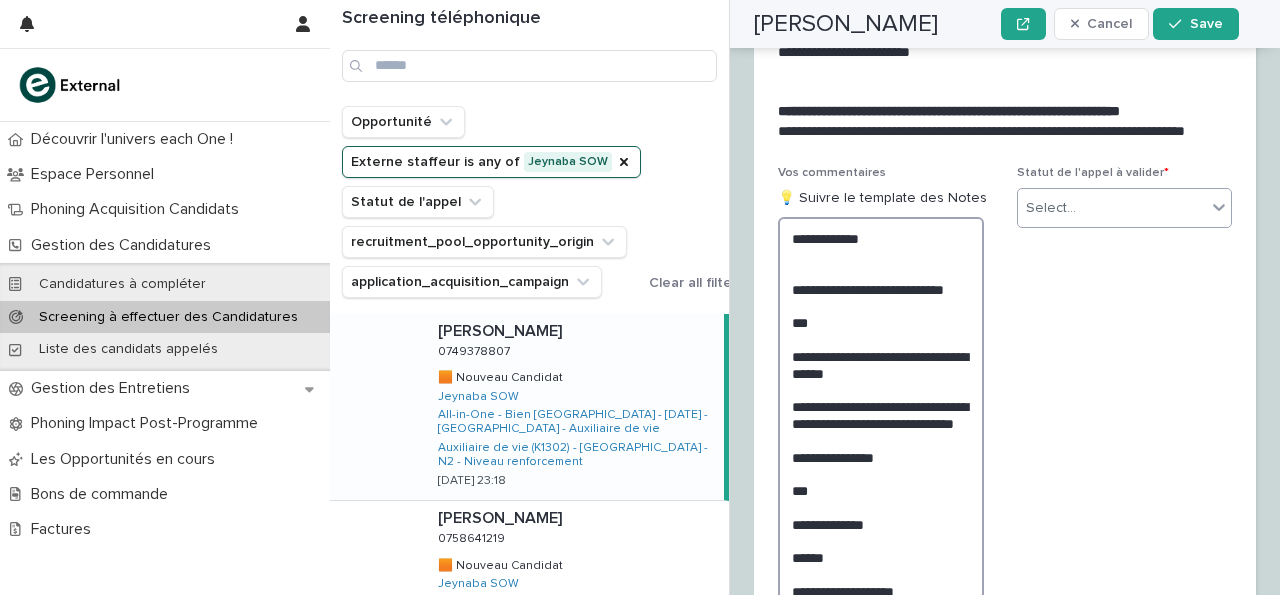 type on "**********" 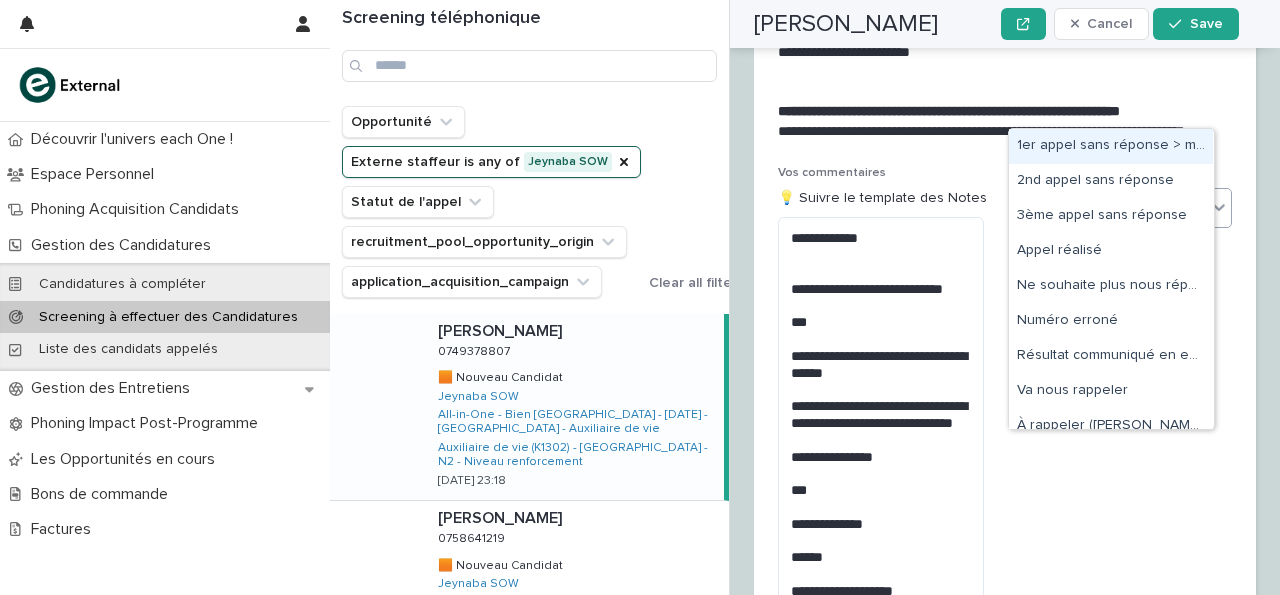 click on "Select..." at bounding box center [1112, 208] 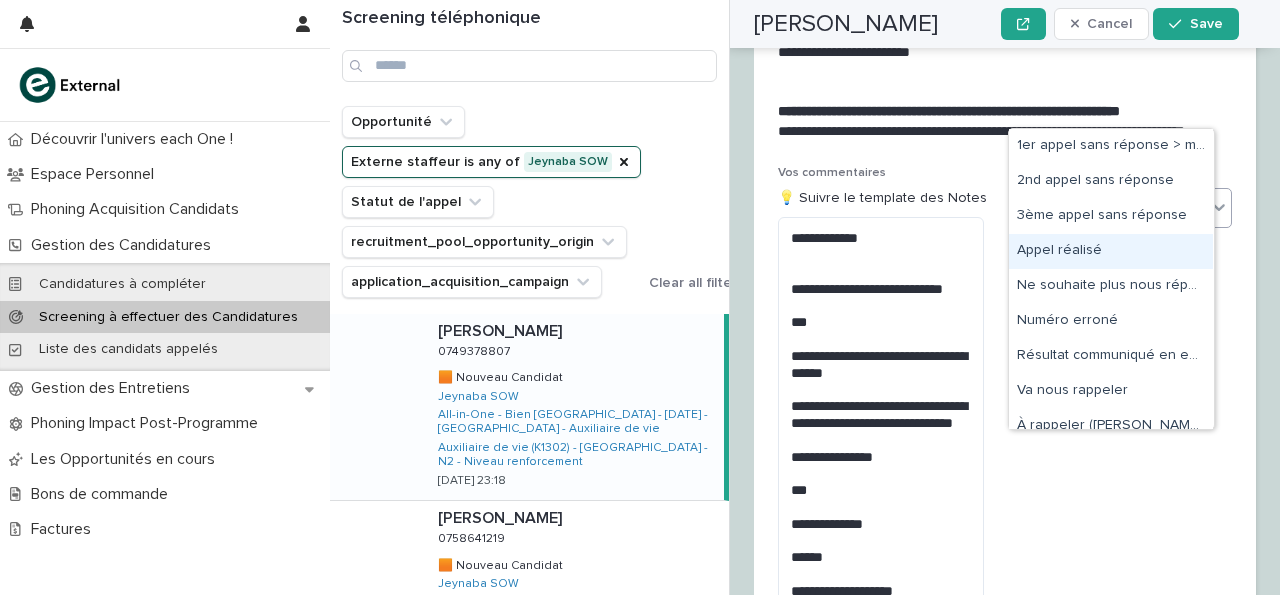 click on "Appel réalisé" at bounding box center [1111, 251] 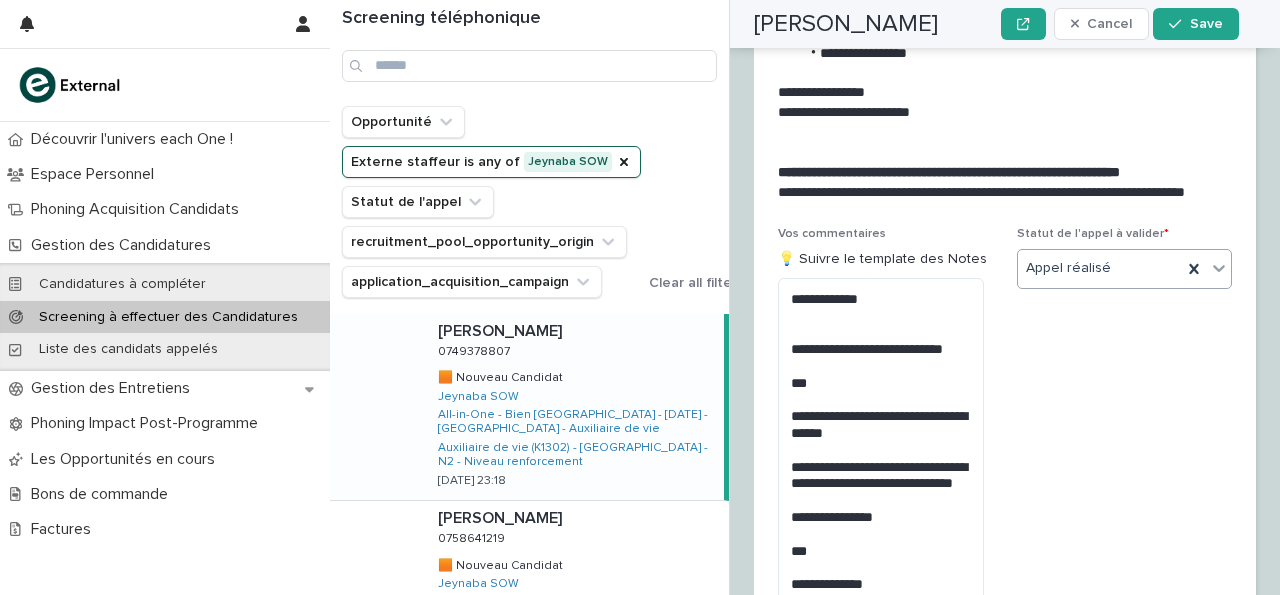scroll, scrollTop: 3832, scrollLeft: 0, axis: vertical 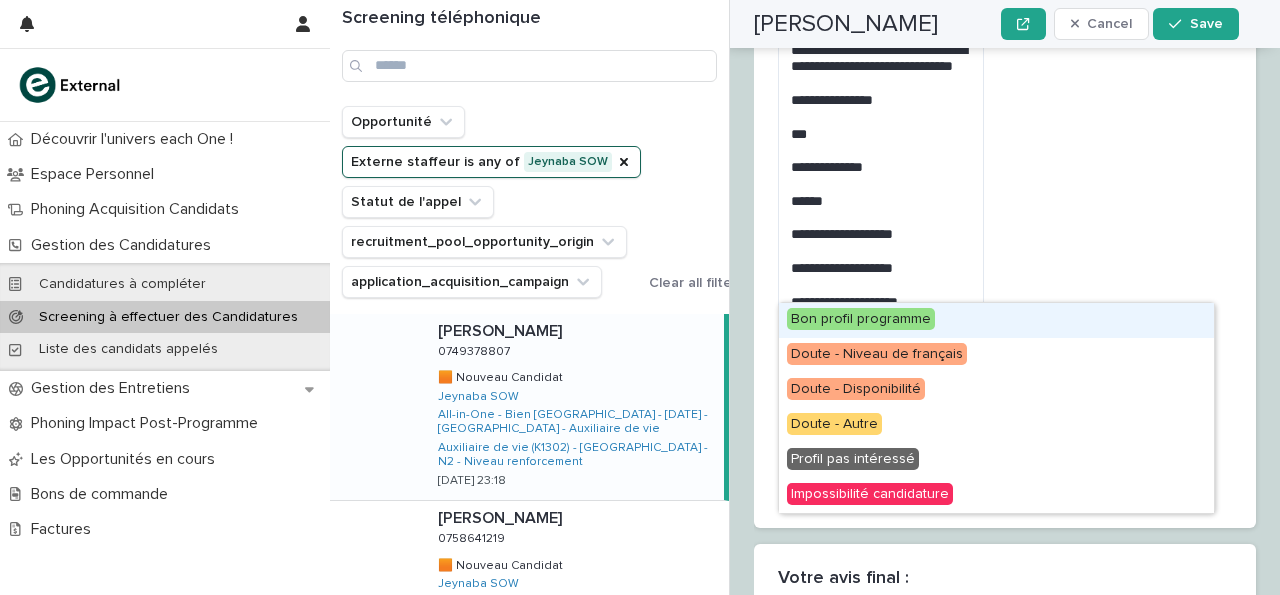 click on "Select..." at bounding box center [992, 633] 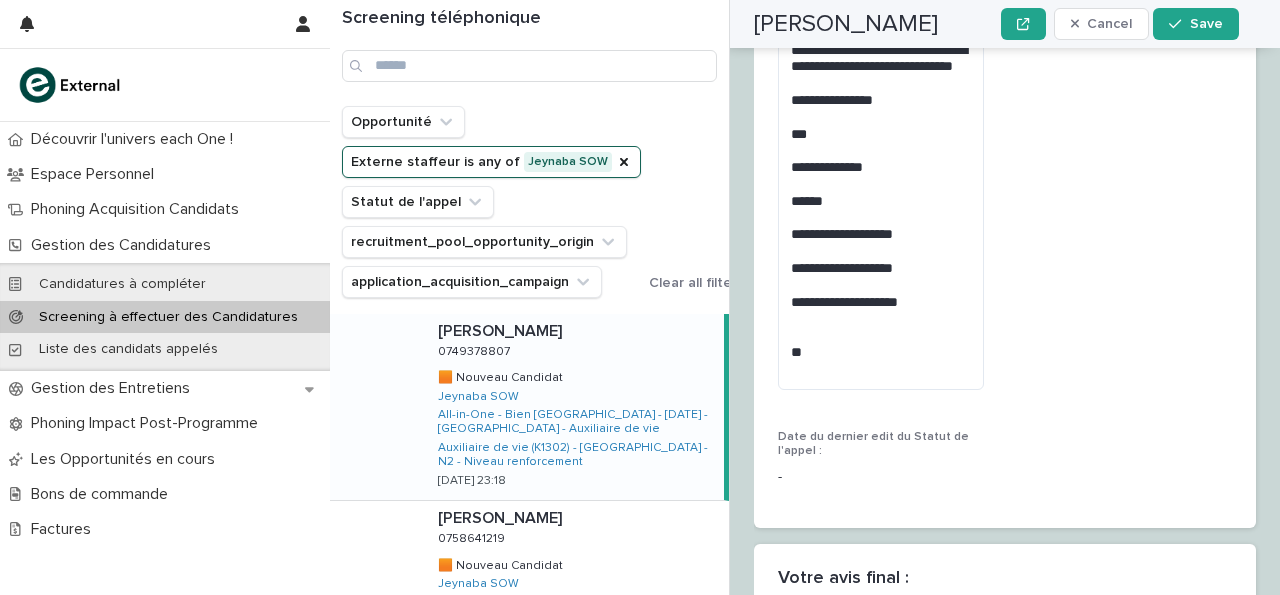 scroll, scrollTop: 3832, scrollLeft: 0, axis: vertical 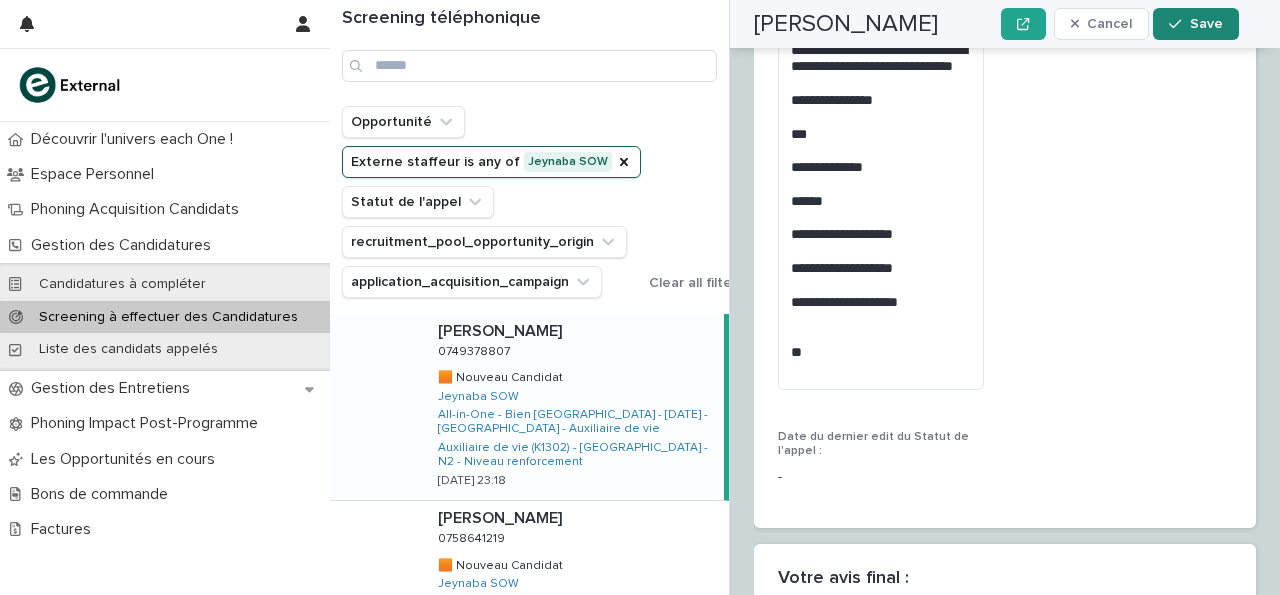 click at bounding box center [1179, 24] 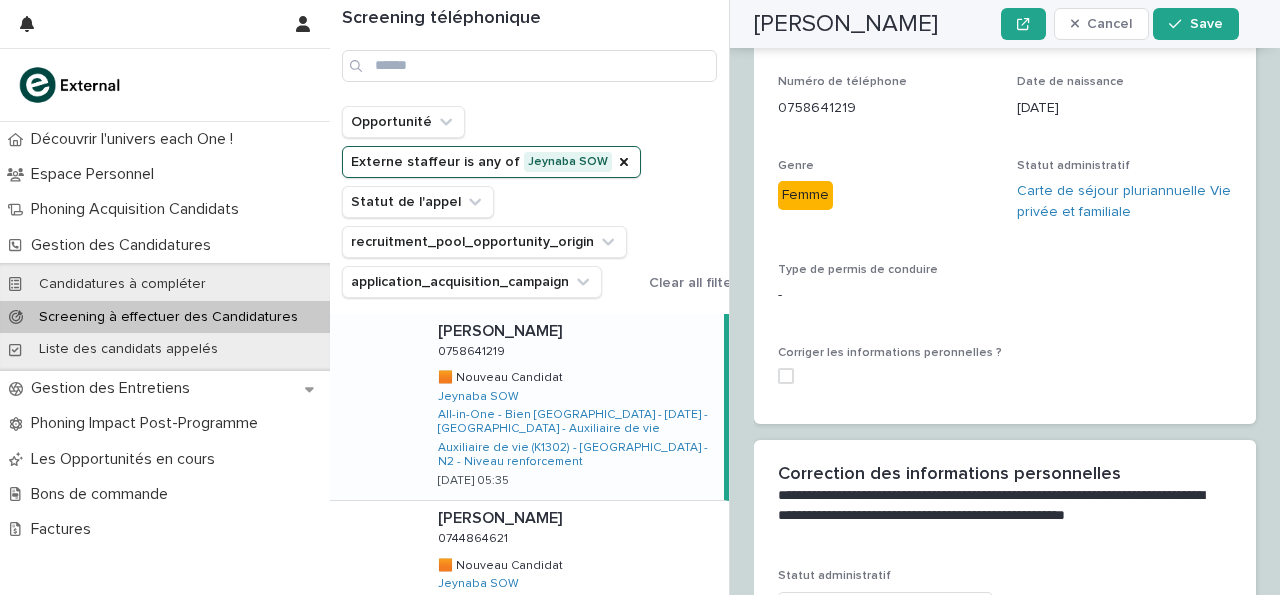 scroll, scrollTop: 0, scrollLeft: 0, axis: both 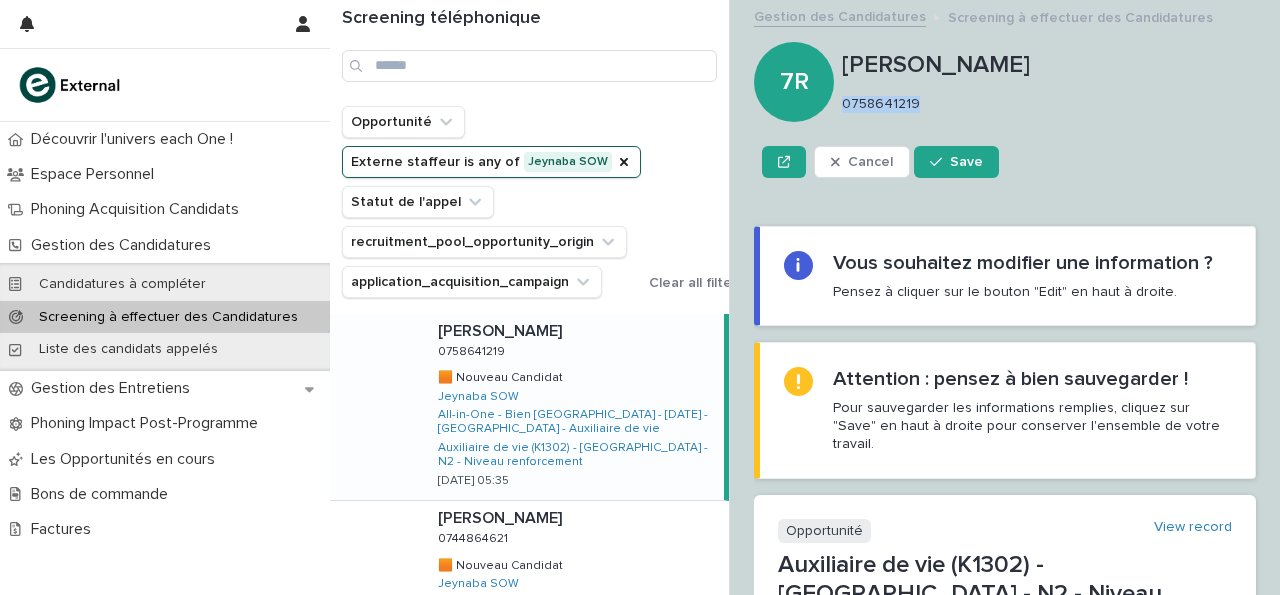 drag, startPoint x: 844, startPoint y: 100, endPoint x: 927, endPoint y: 109, distance: 83.48653 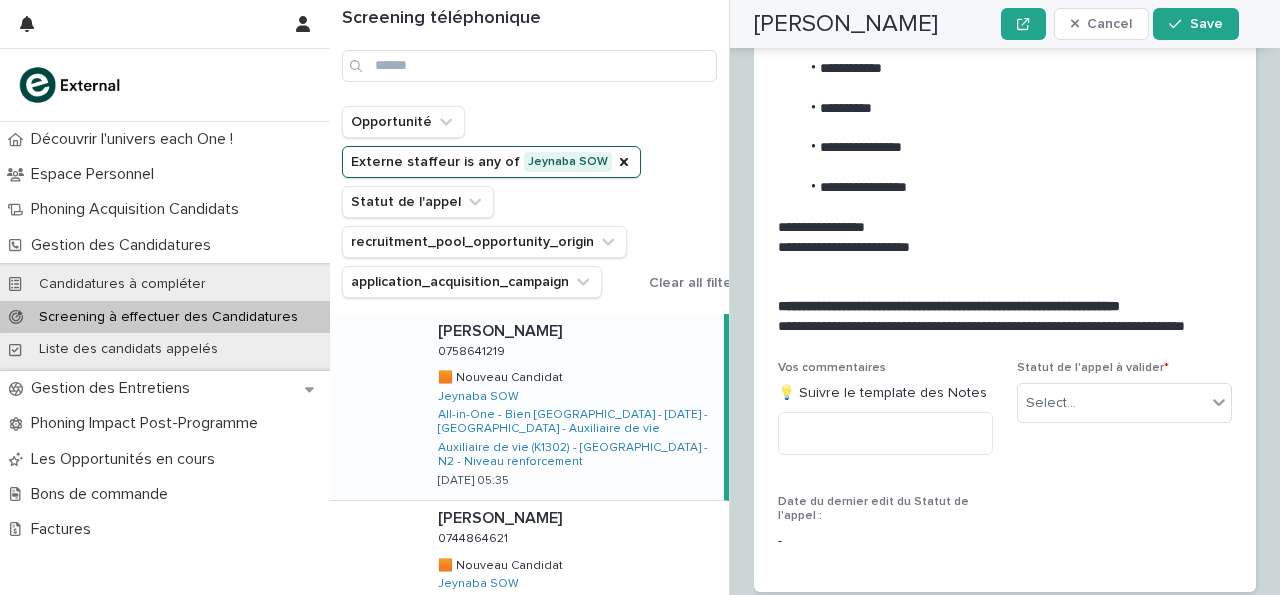 scroll, scrollTop: 3376, scrollLeft: 0, axis: vertical 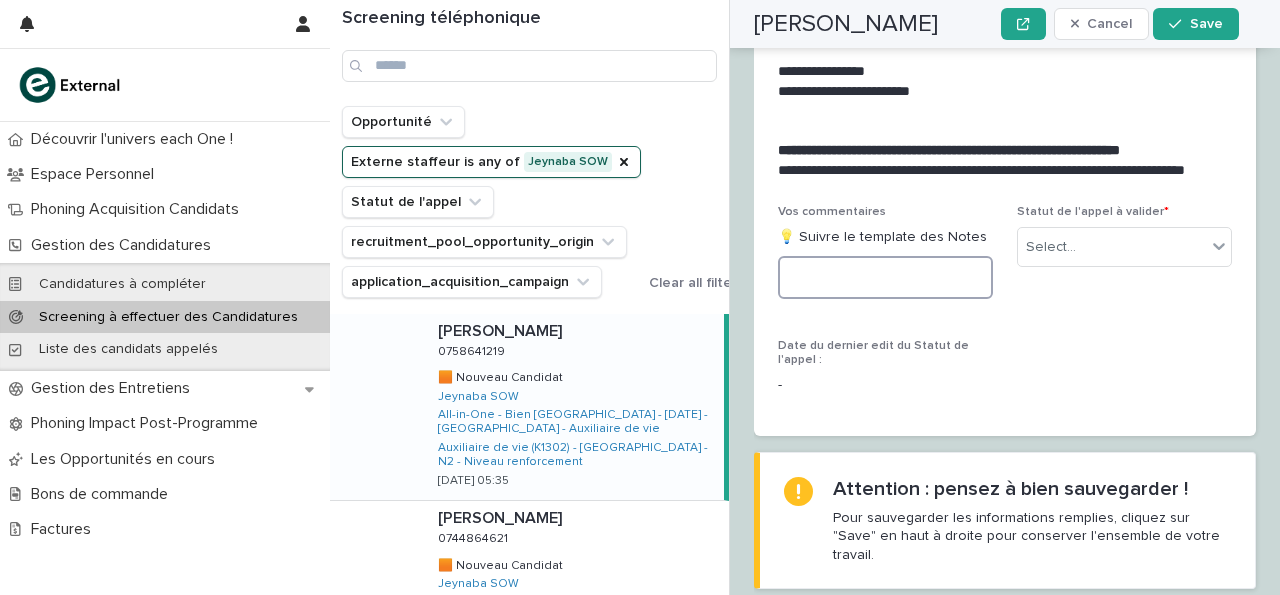 click at bounding box center (885, 277) 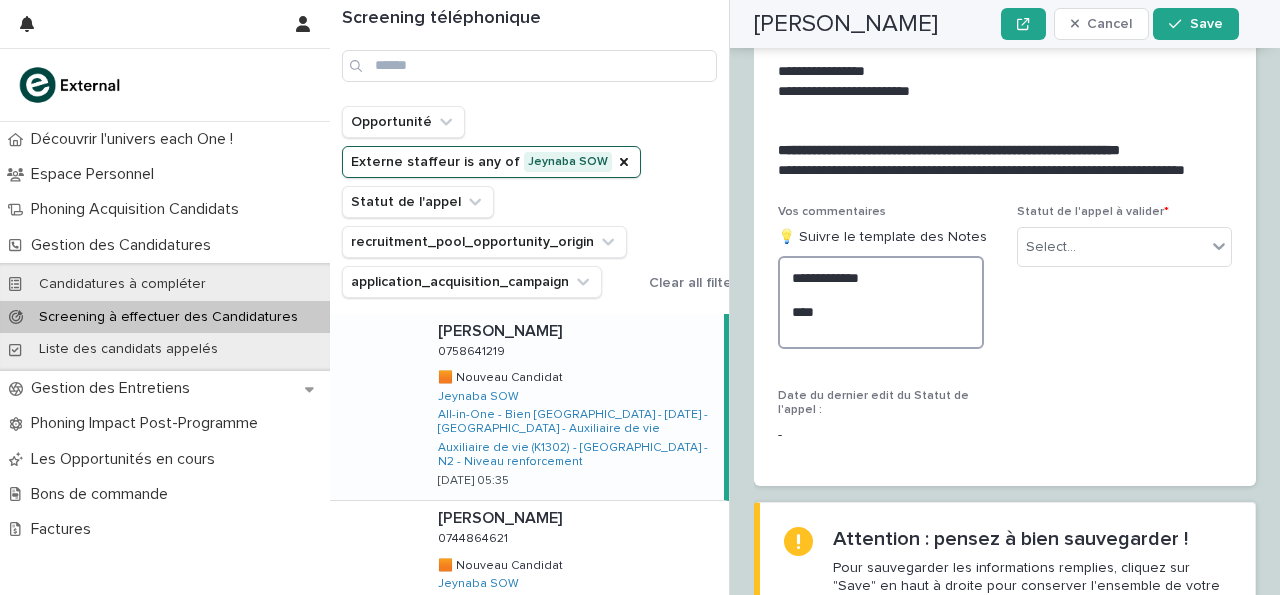 type on "**********" 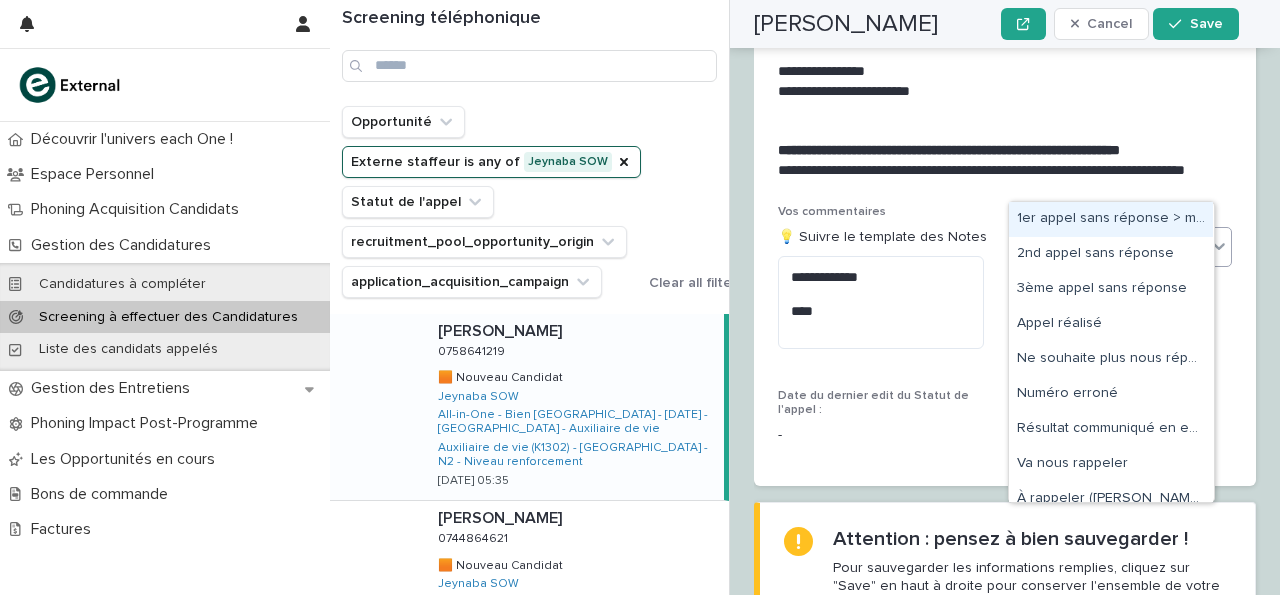 click on "Select..." at bounding box center (1124, 247) 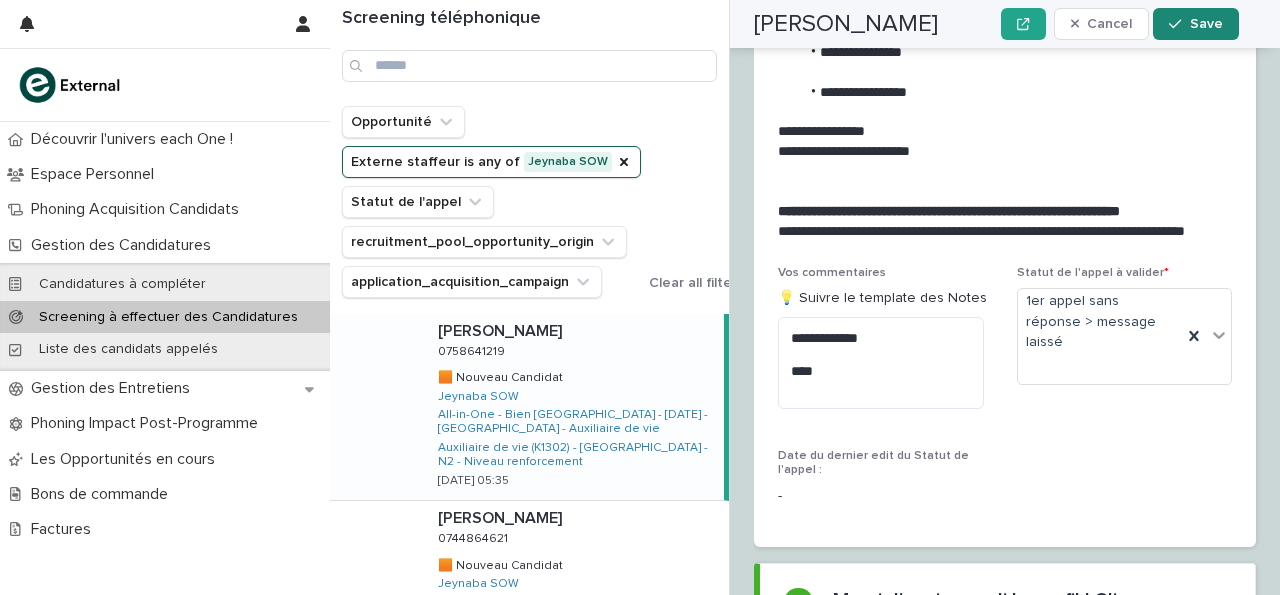 click on "Save" at bounding box center [1195, 24] 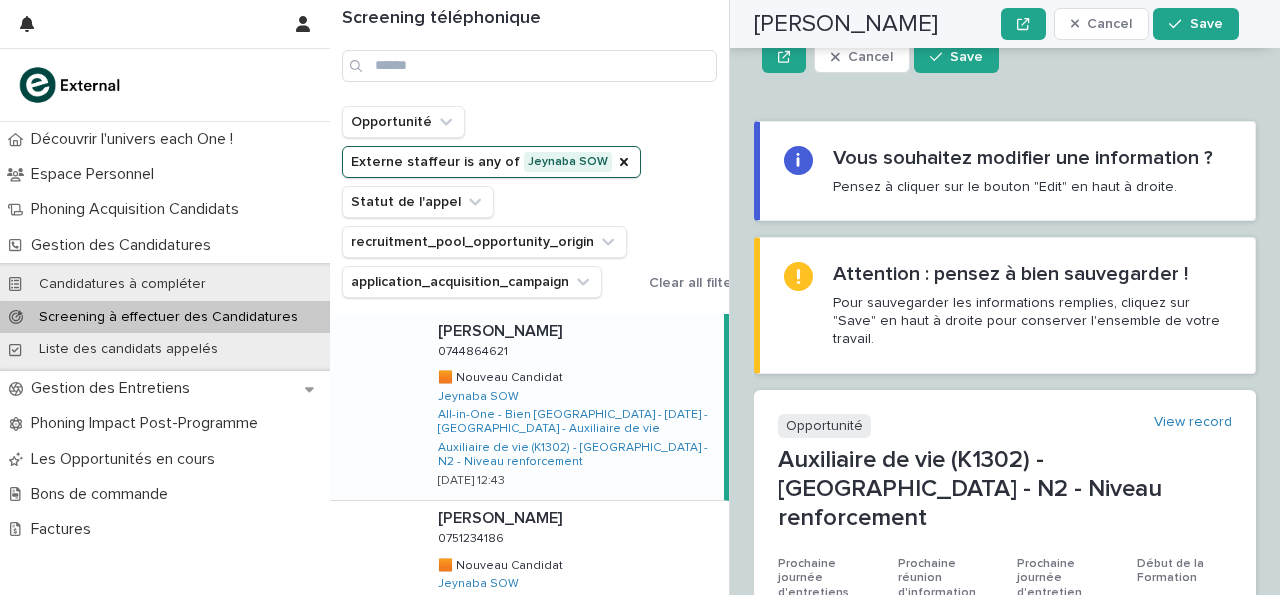 scroll, scrollTop: 0, scrollLeft: 0, axis: both 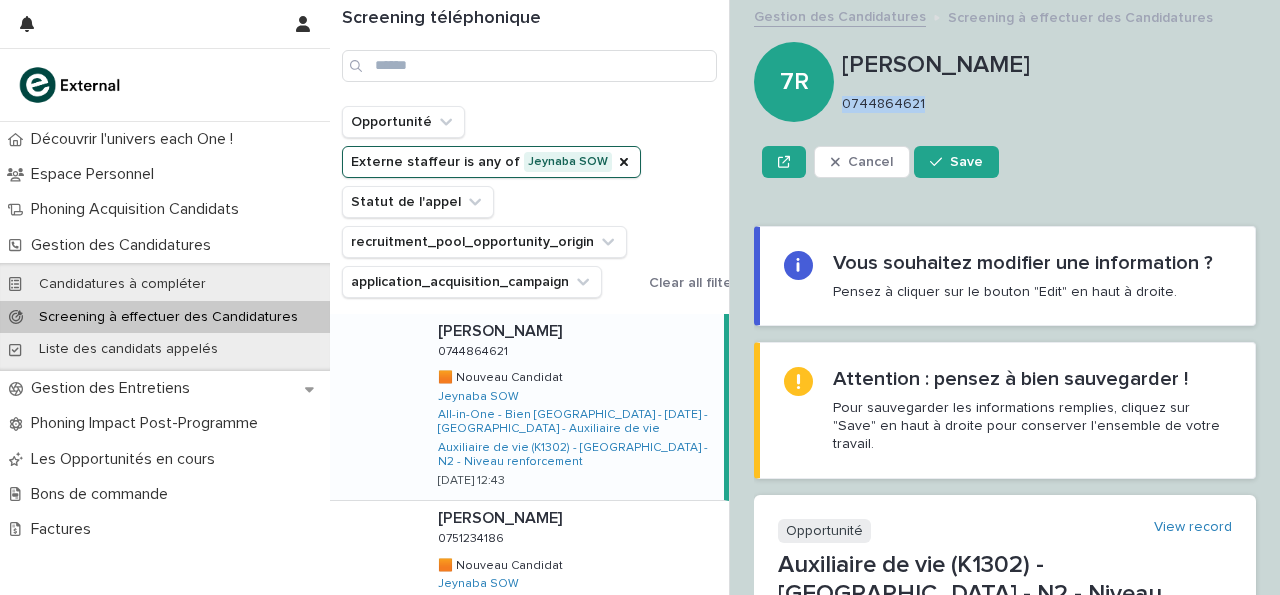 drag, startPoint x: 845, startPoint y: 101, endPoint x: 947, endPoint y: 101, distance: 102 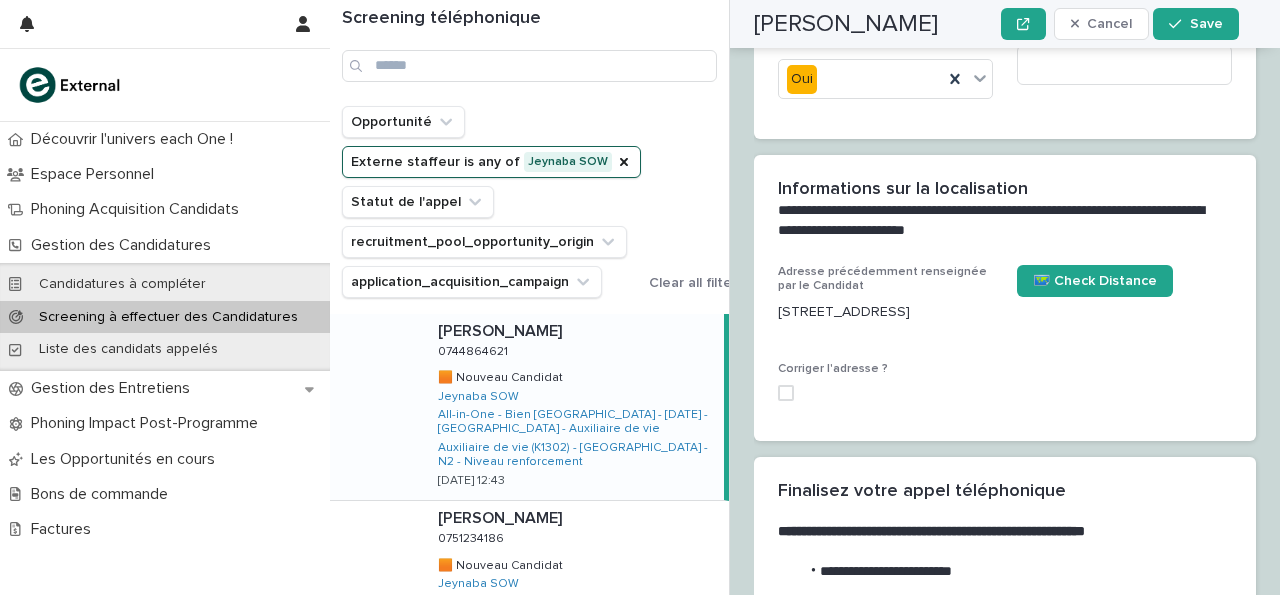 scroll, scrollTop: 3358, scrollLeft: 0, axis: vertical 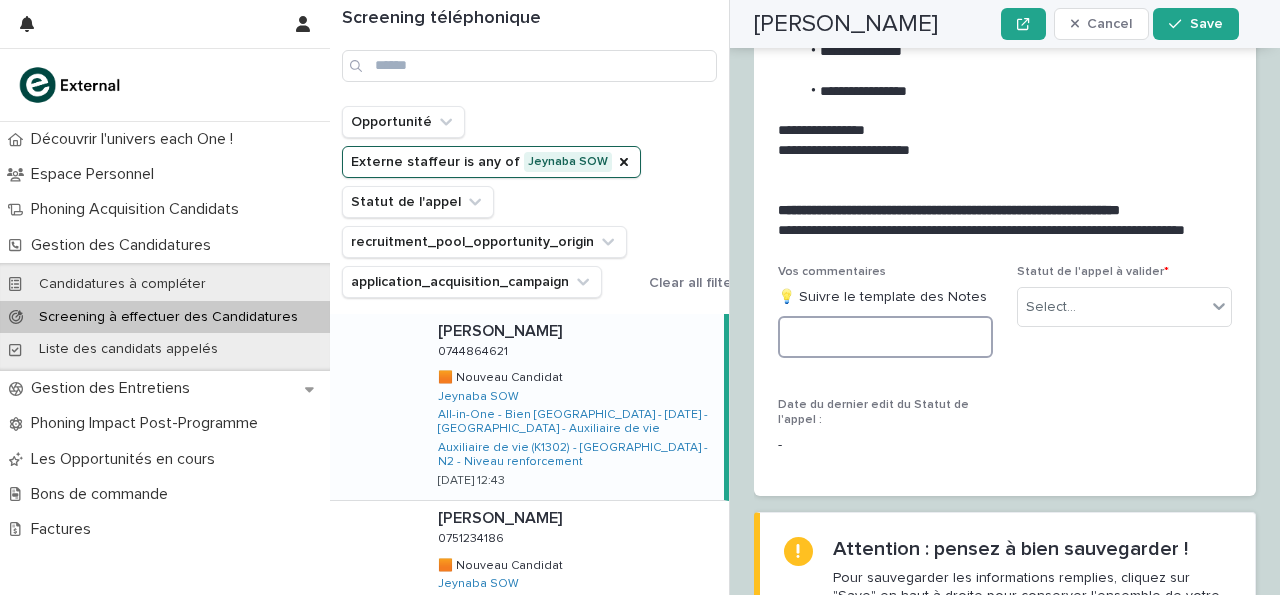 click at bounding box center [885, 337] 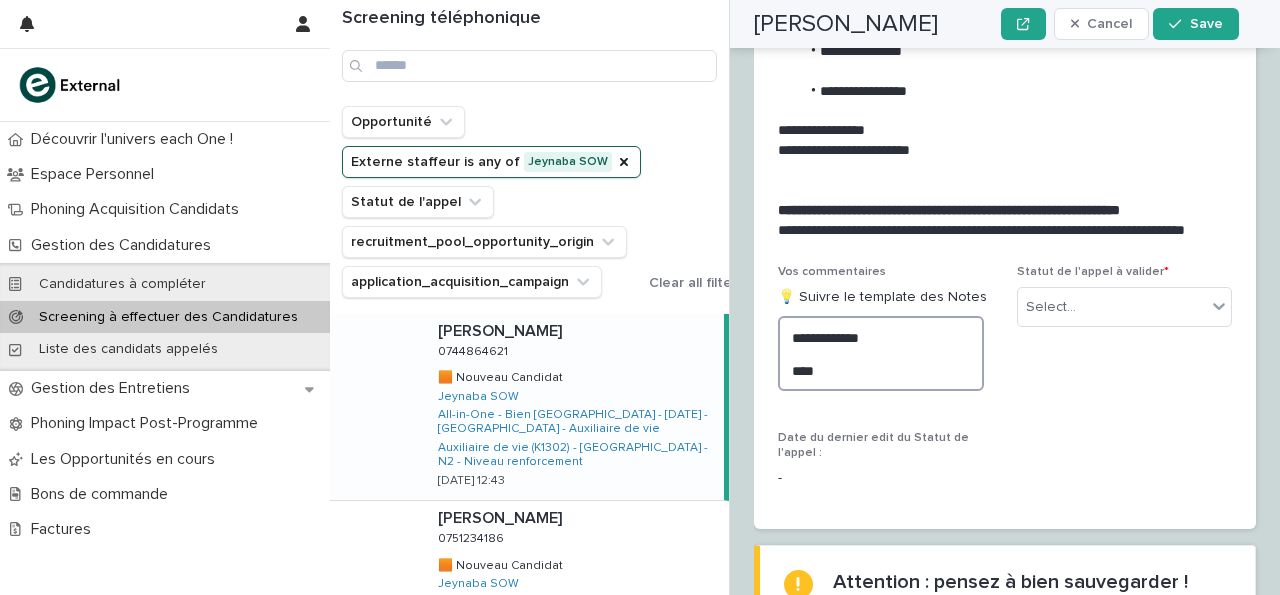 type on "**********" 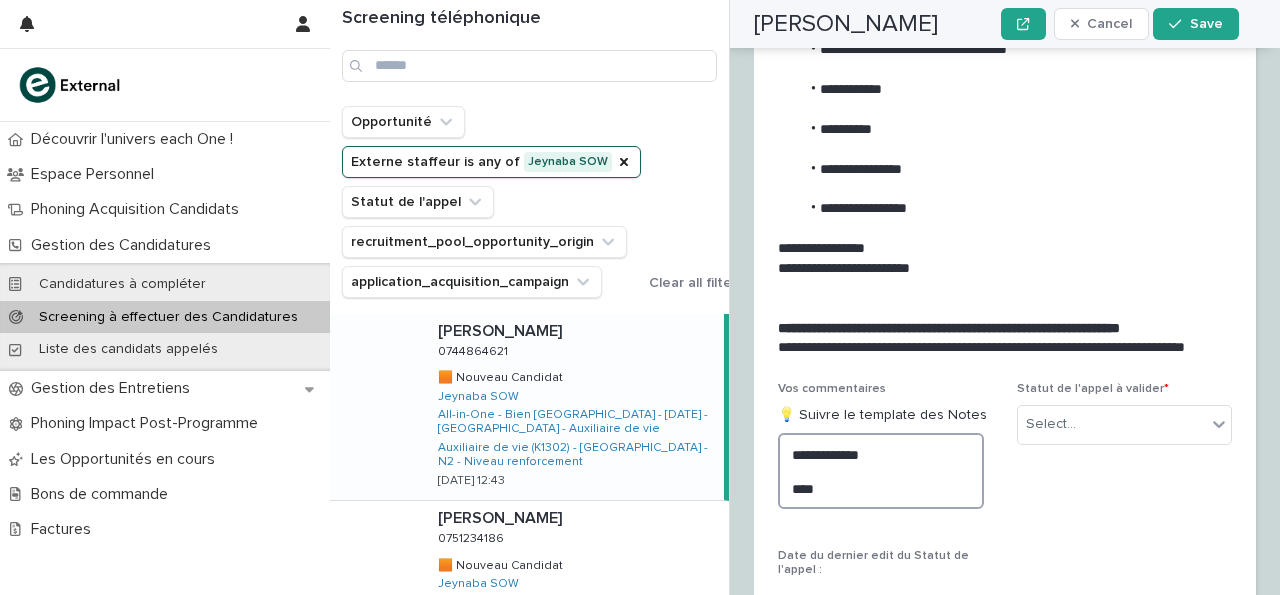 scroll, scrollTop: 3476, scrollLeft: 0, axis: vertical 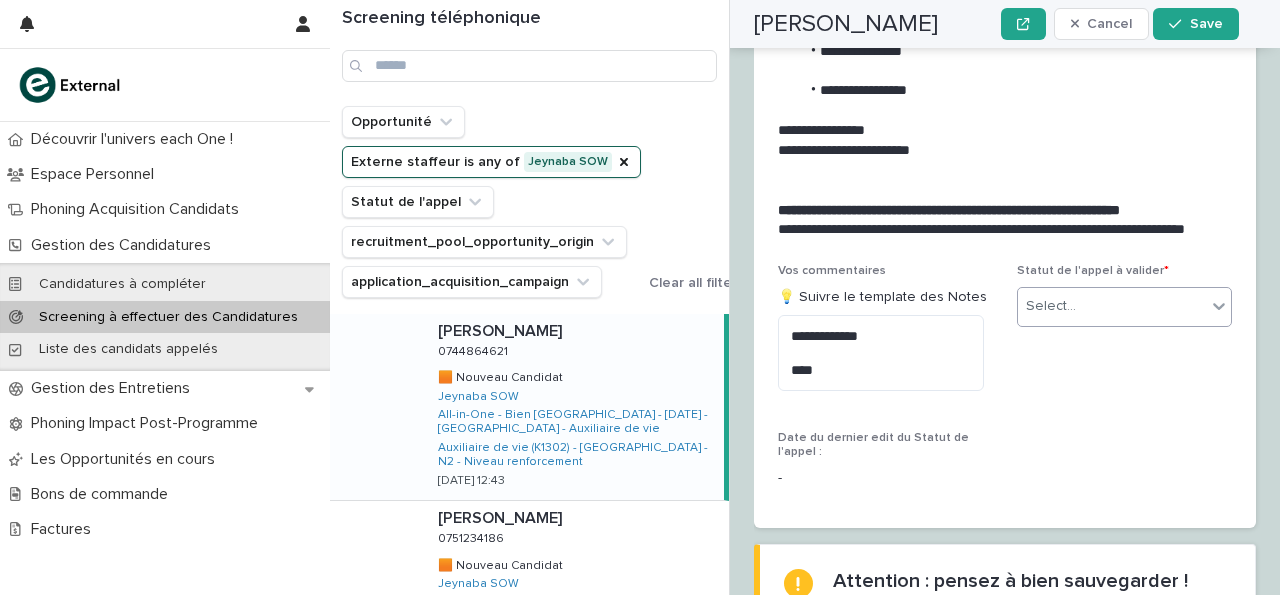 click on "Select..." at bounding box center [1112, 306] 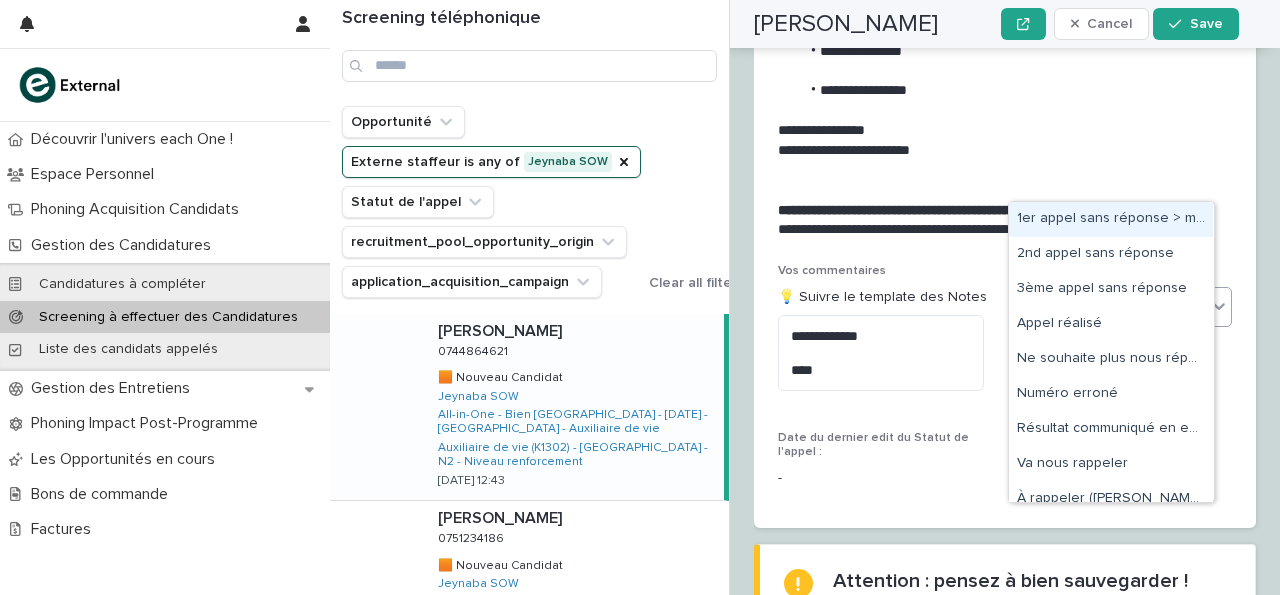 click on "Select..." at bounding box center [1112, 306] 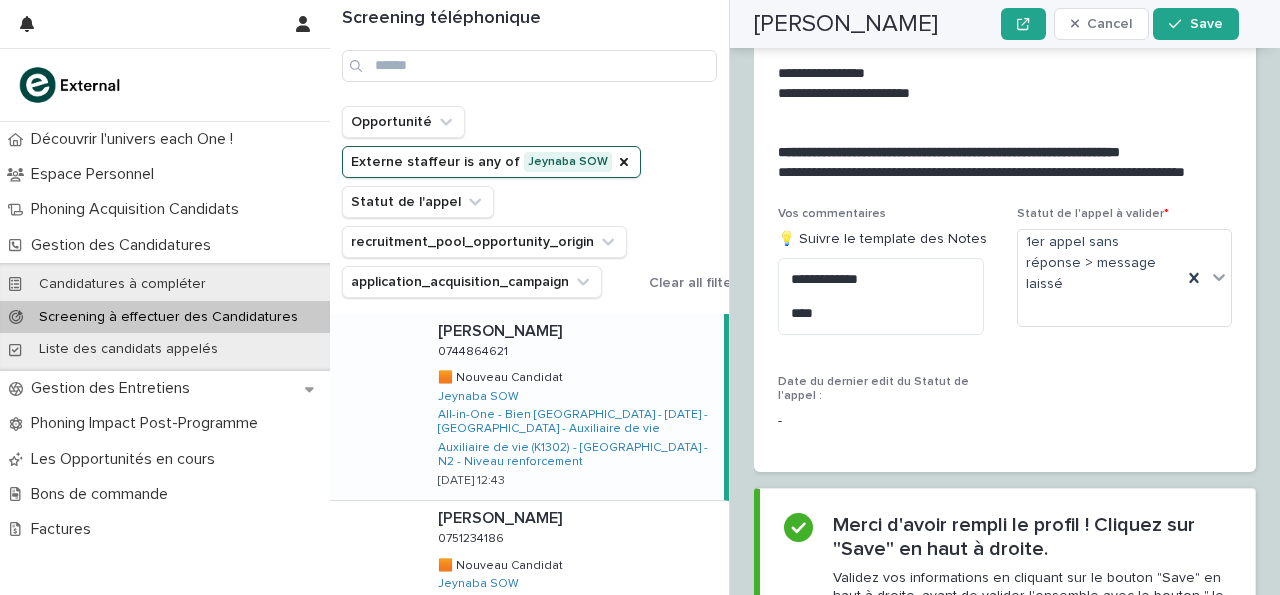scroll, scrollTop: 3358, scrollLeft: 0, axis: vertical 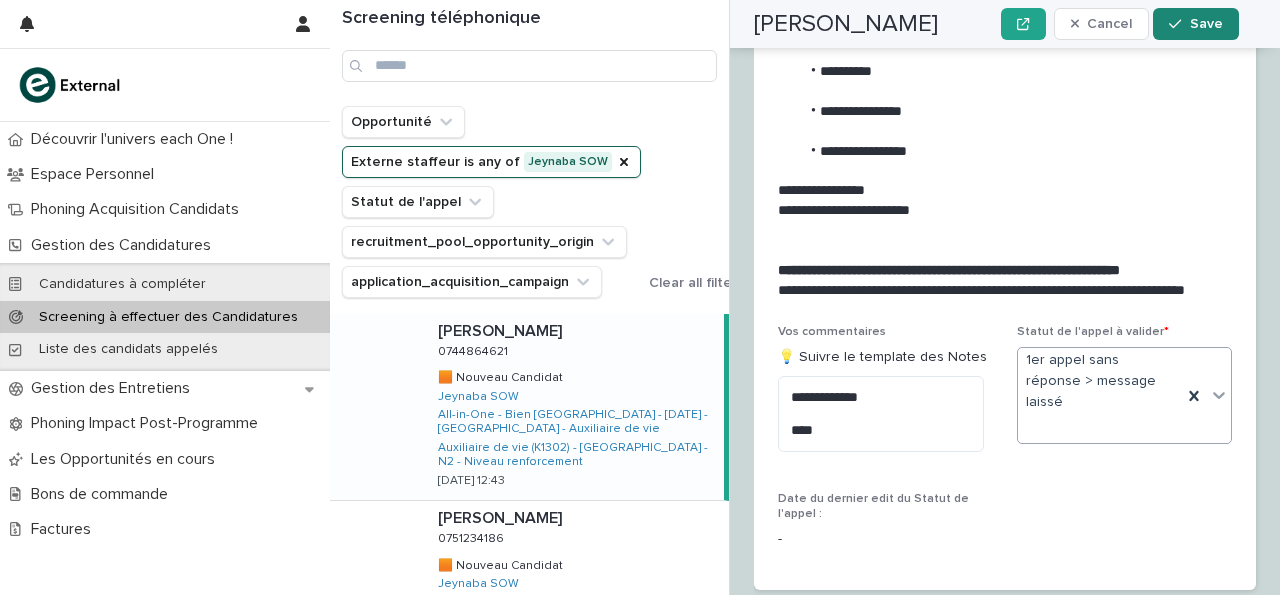 click on "Save" at bounding box center [1195, 24] 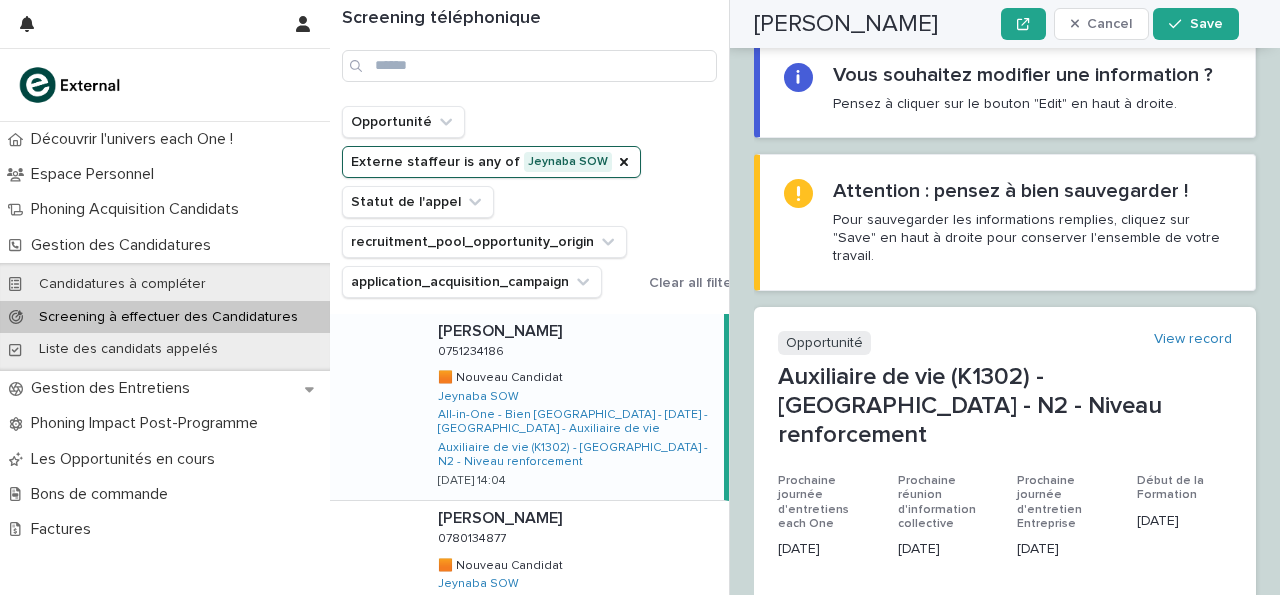 scroll, scrollTop: 0, scrollLeft: 0, axis: both 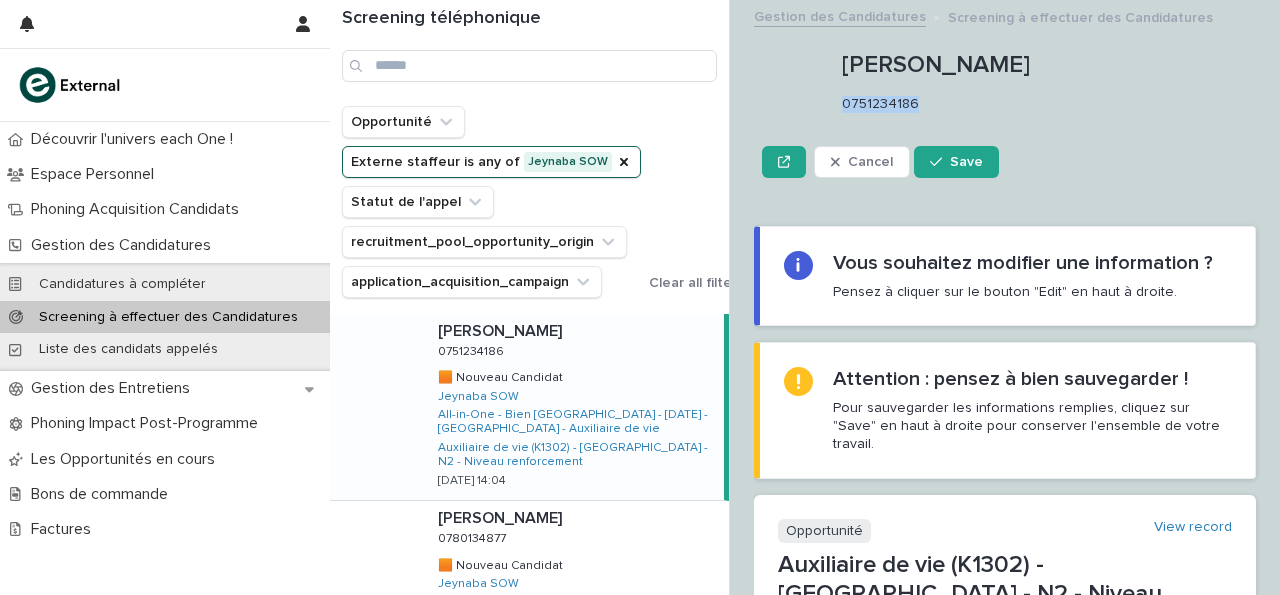 drag, startPoint x: 845, startPoint y: 103, endPoint x: 923, endPoint y: 112, distance: 78.51752 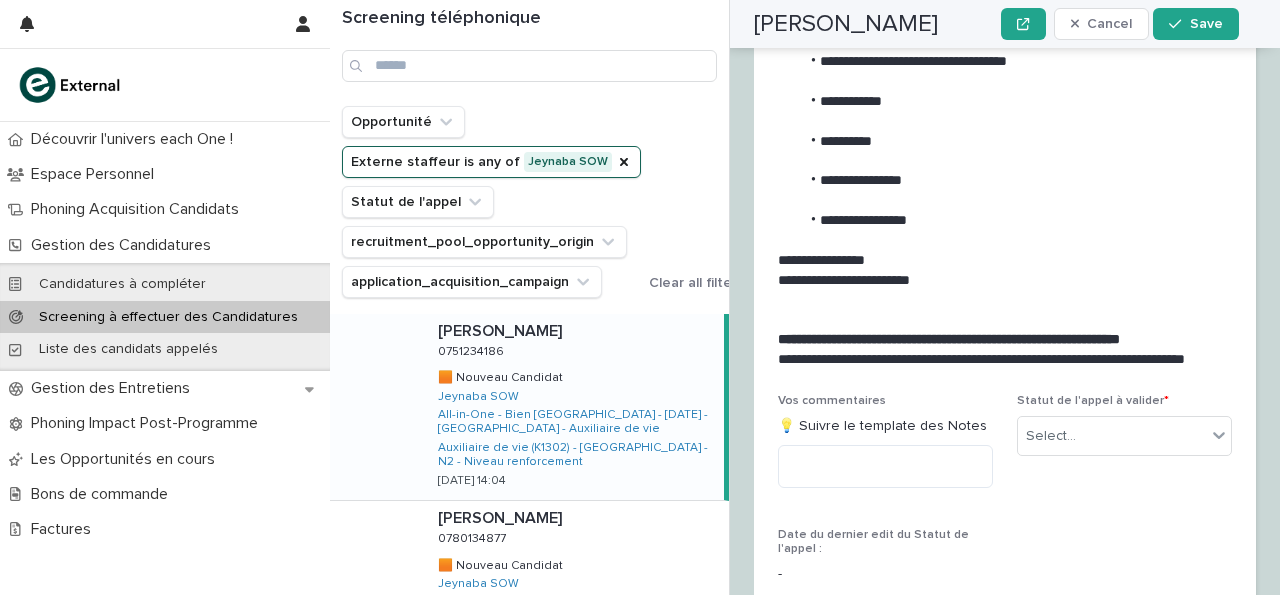 scroll, scrollTop: 3199, scrollLeft: 0, axis: vertical 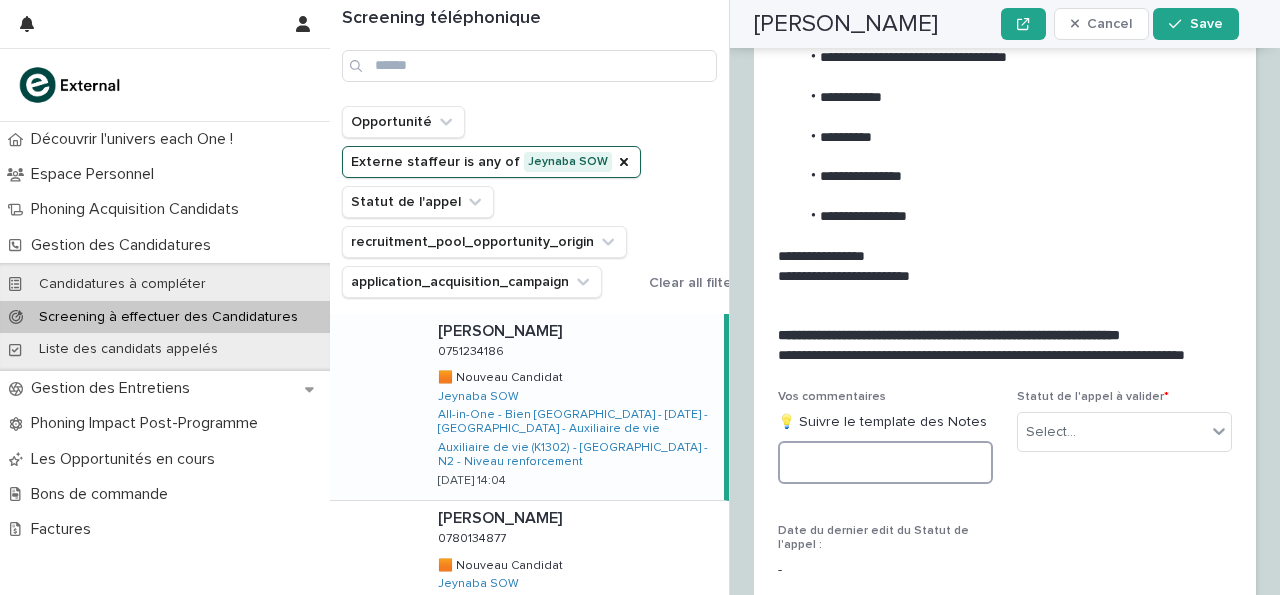 click at bounding box center (885, 462) 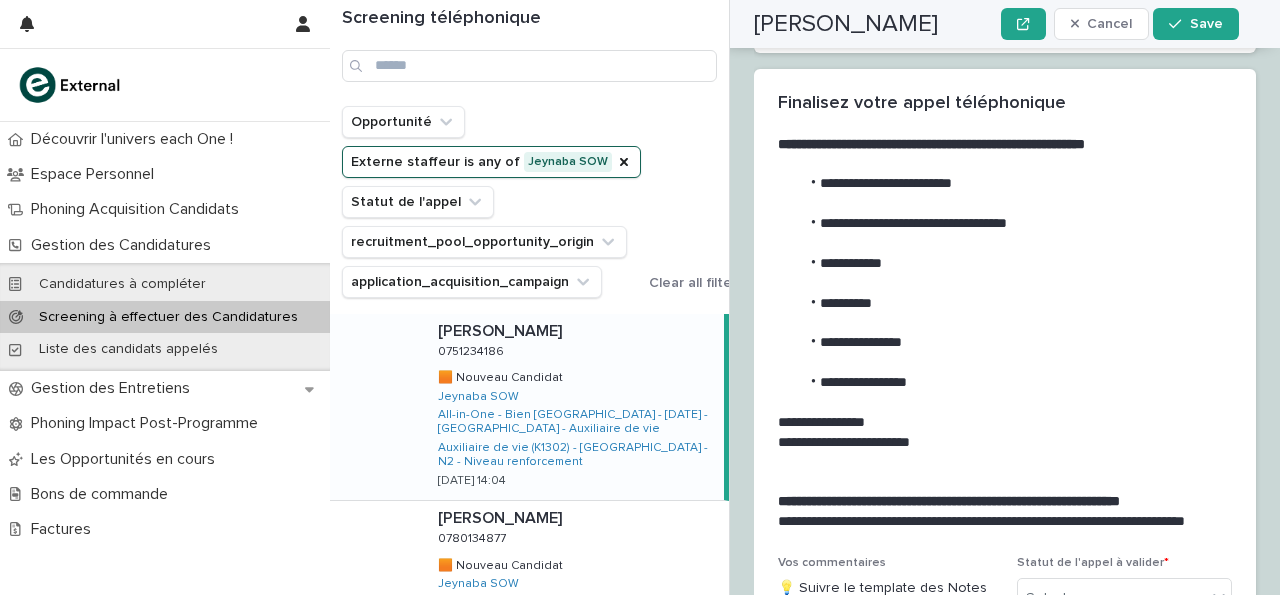 scroll, scrollTop: 3031, scrollLeft: 0, axis: vertical 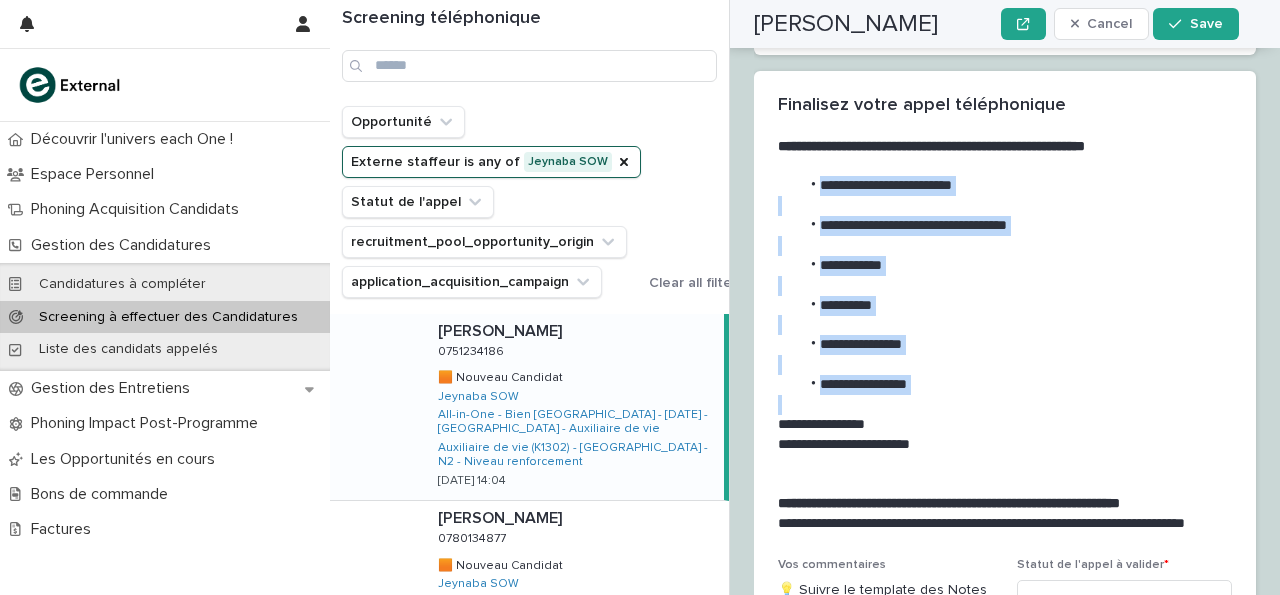 drag, startPoint x: 816, startPoint y: 132, endPoint x: 959, endPoint y: 361, distance: 269.98148 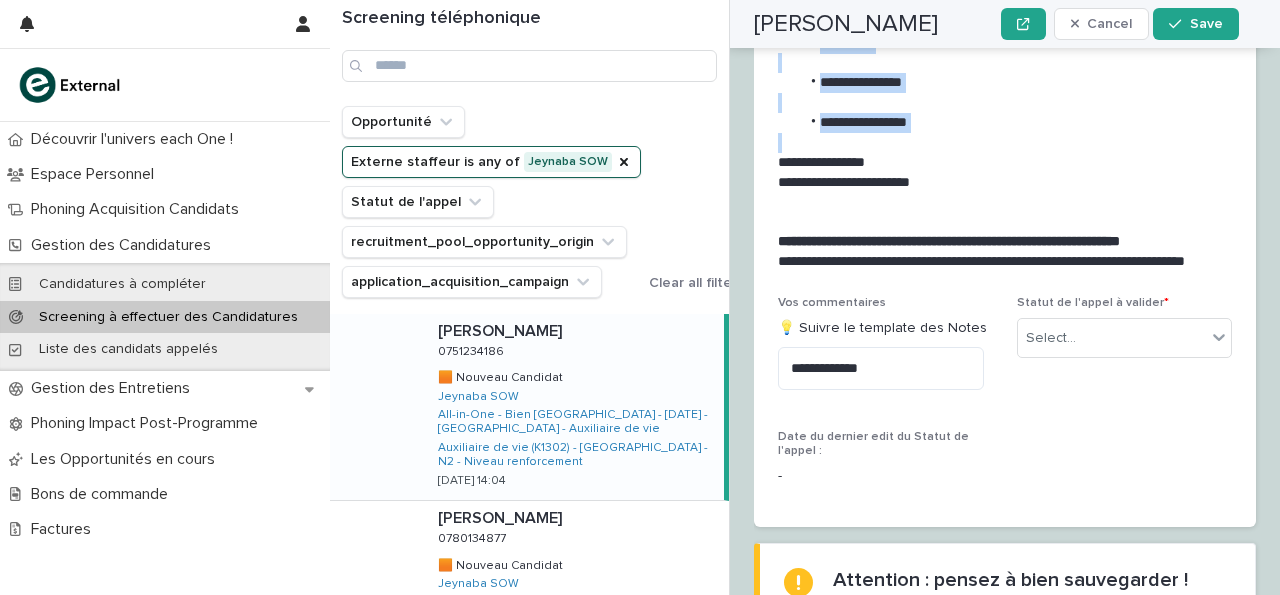 scroll, scrollTop: 3404, scrollLeft: 0, axis: vertical 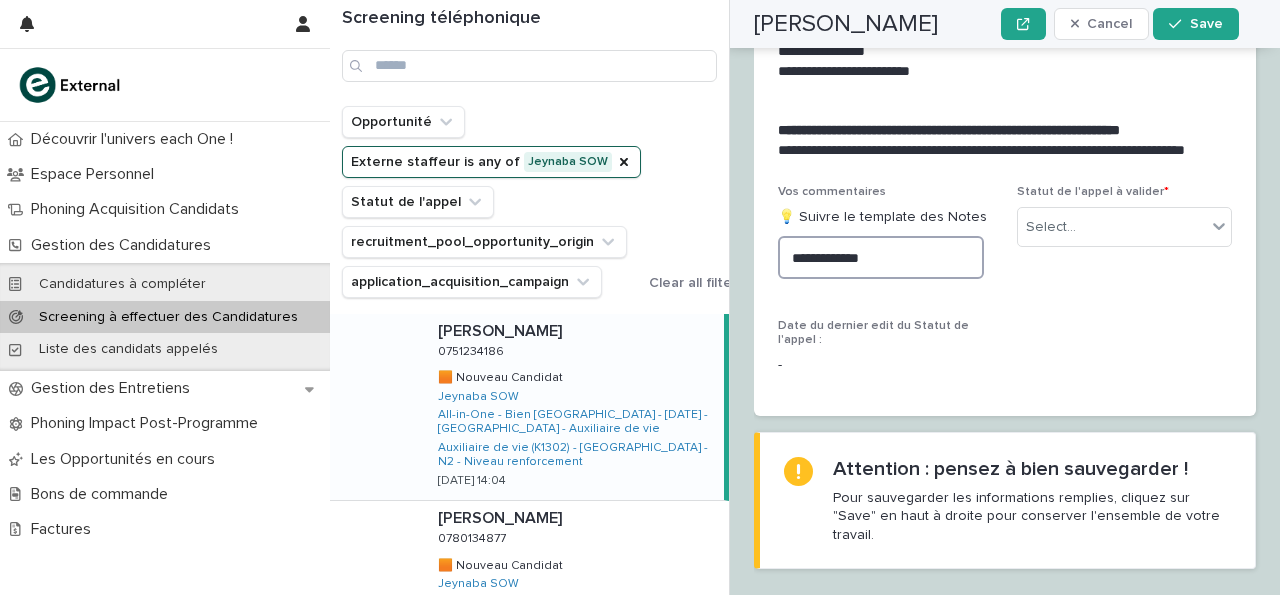 click on "**********" at bounding box center (881, 257) 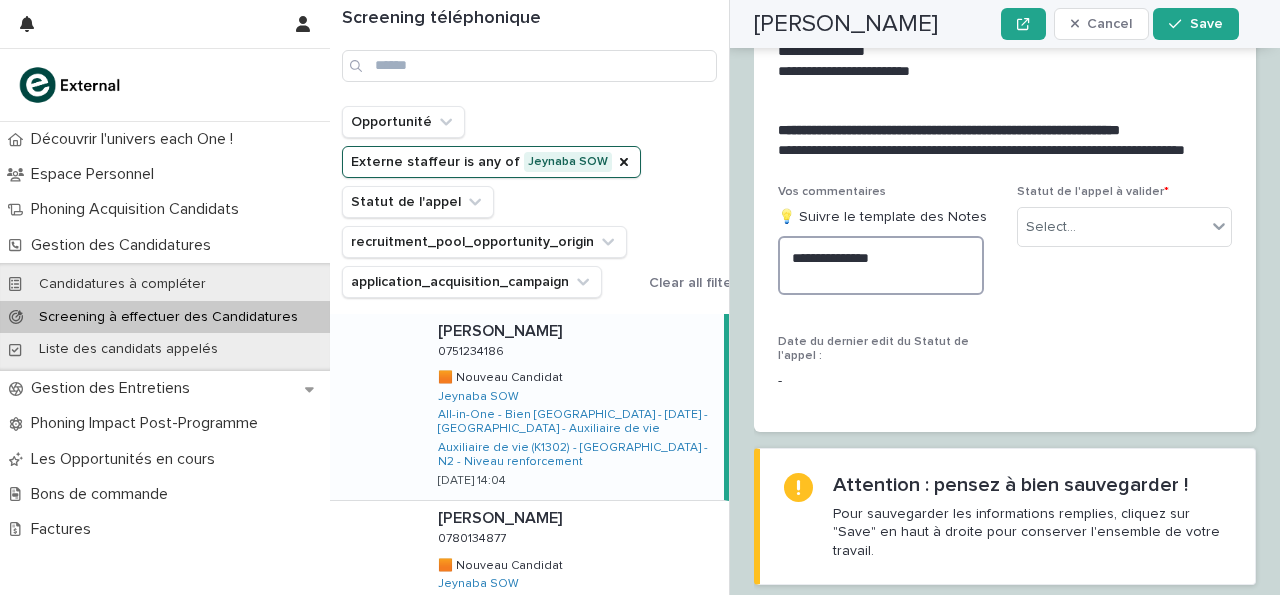 paste on "**********" 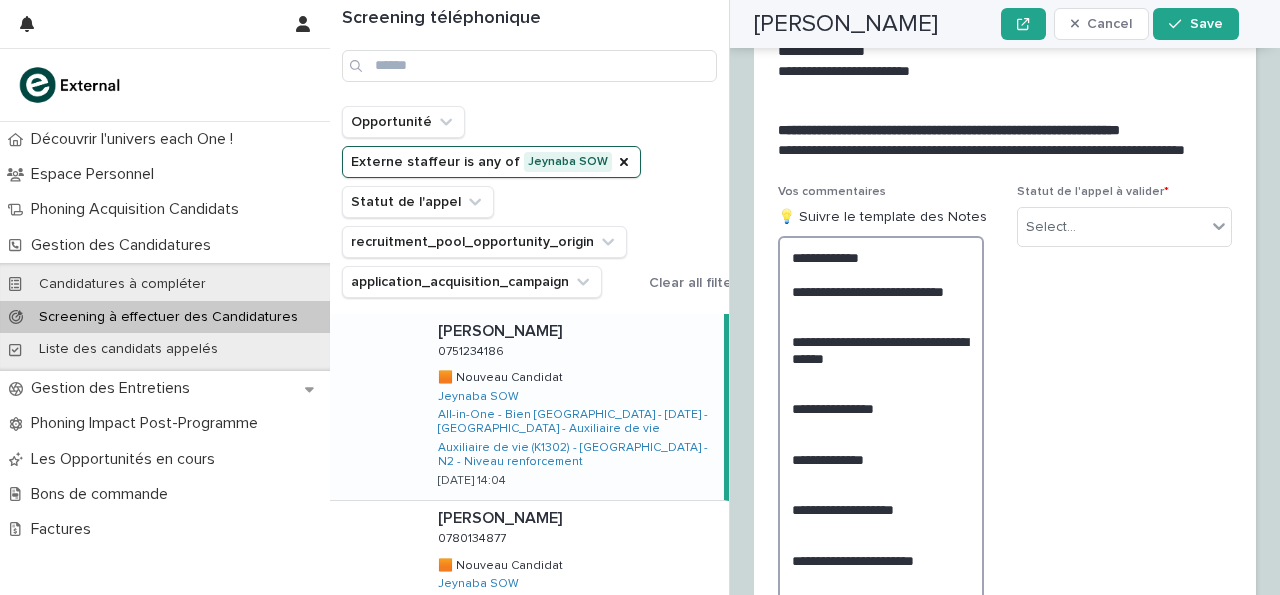 click on "**********" at bounding box center (881, 433) 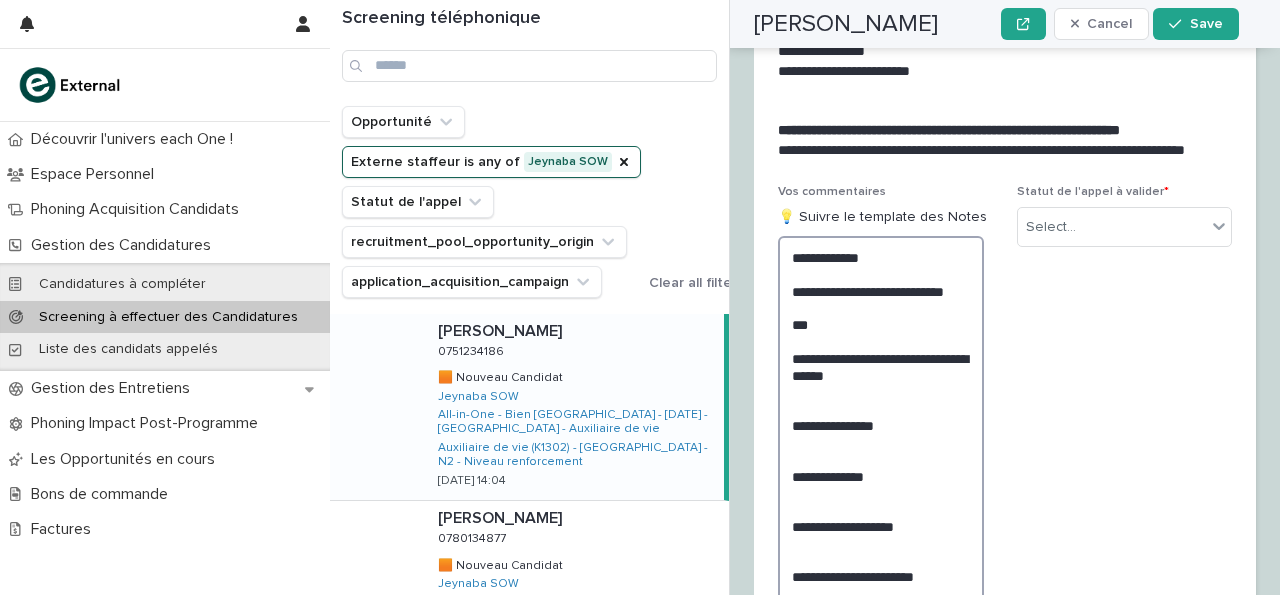 click on "**********" at bounding box center (881, 442) 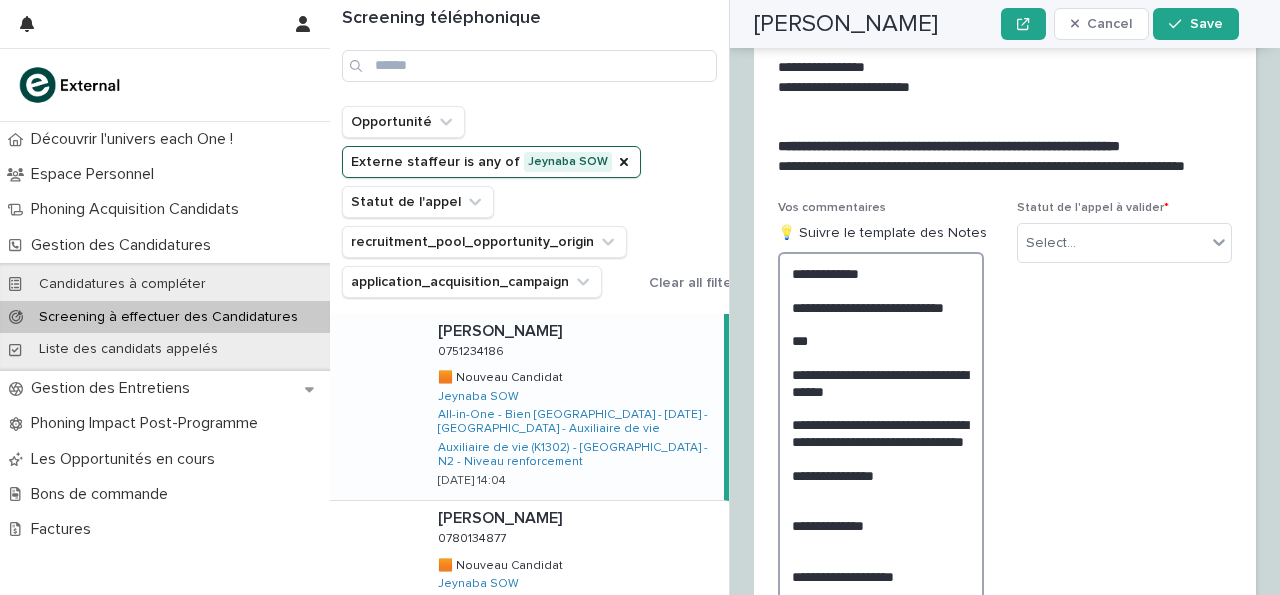 scroll, scrollTop: 3387, scrollLeft: 0, axis: vertical 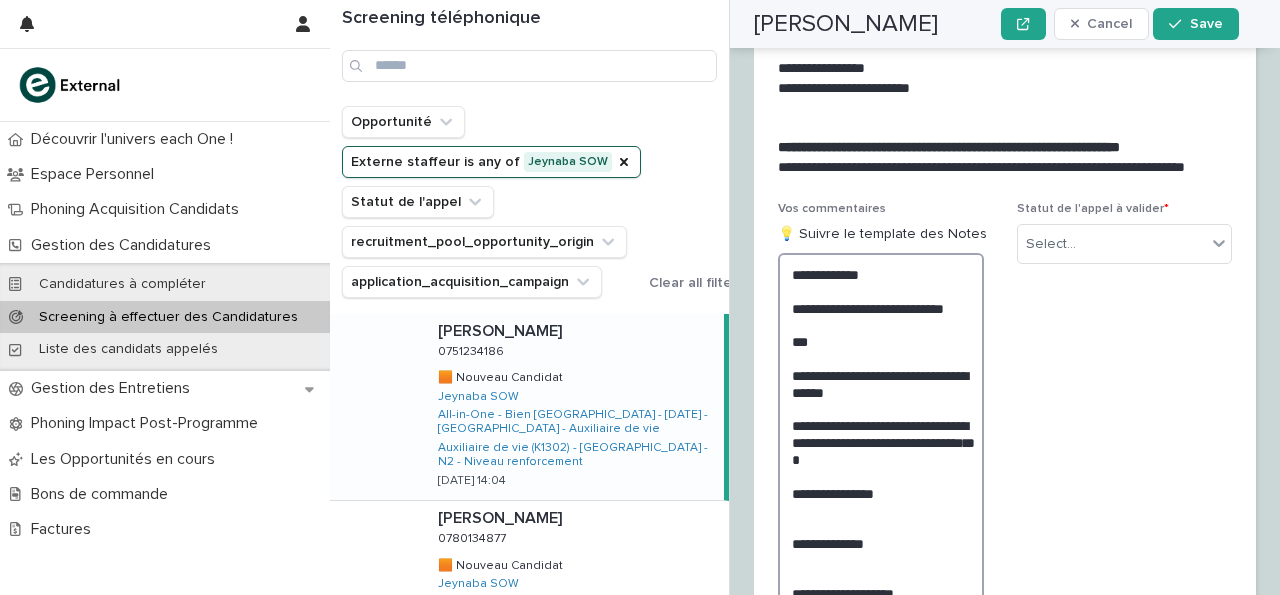 click on "**********" at bounding box center (881, 484) 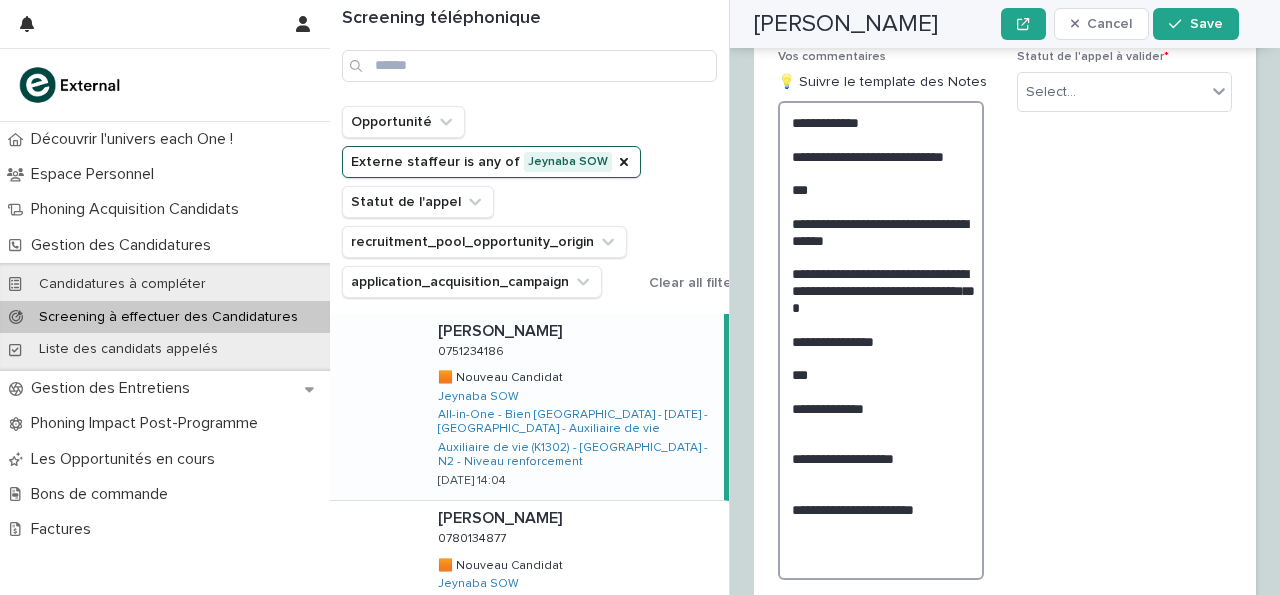 scroll, scrollTop: 3538, scrollLeft: 0, axis: vertical 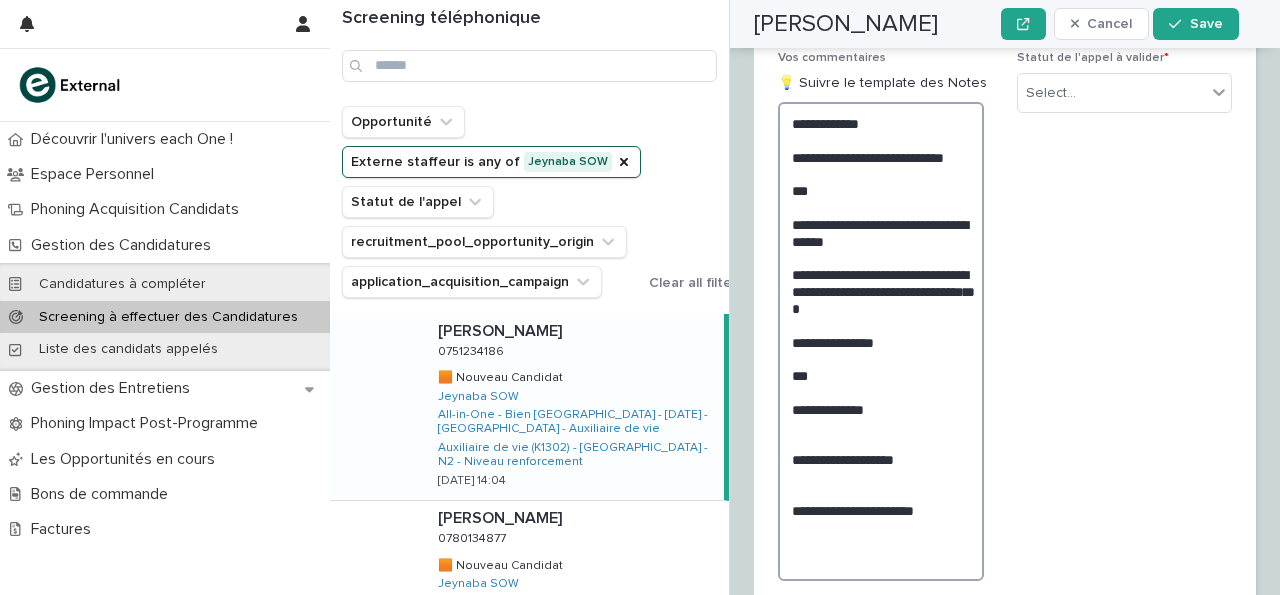 click on "**********" at bounding box center (881, 341) 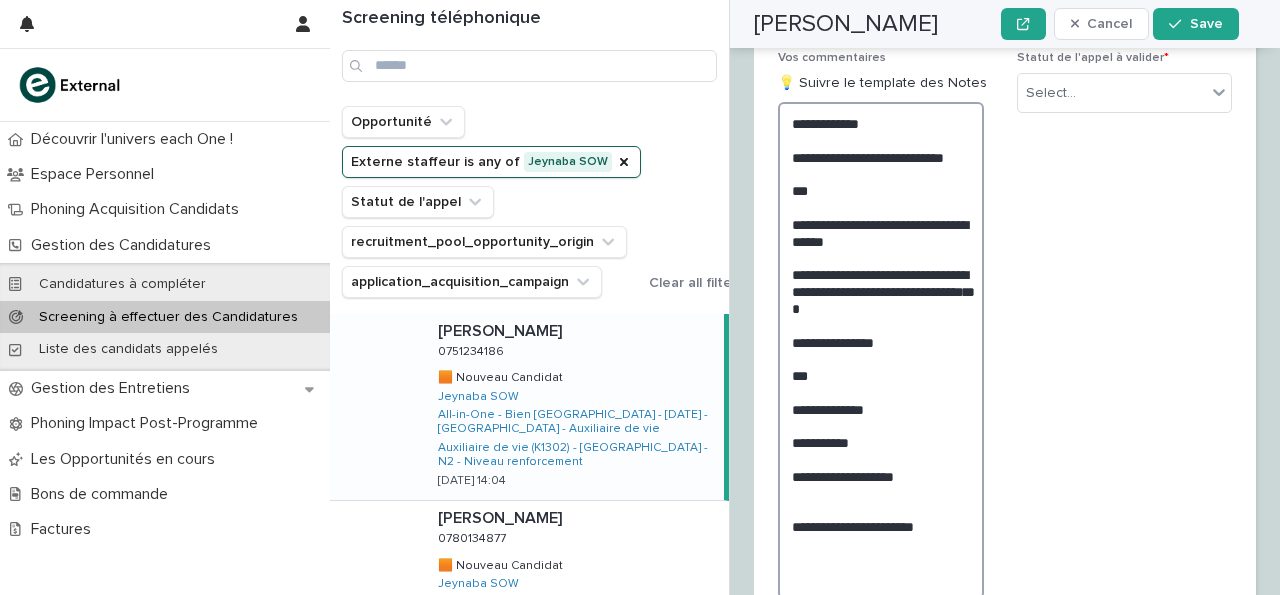 scroll, scrollTop: 3538, scrollLeft: 0, axis: vertical 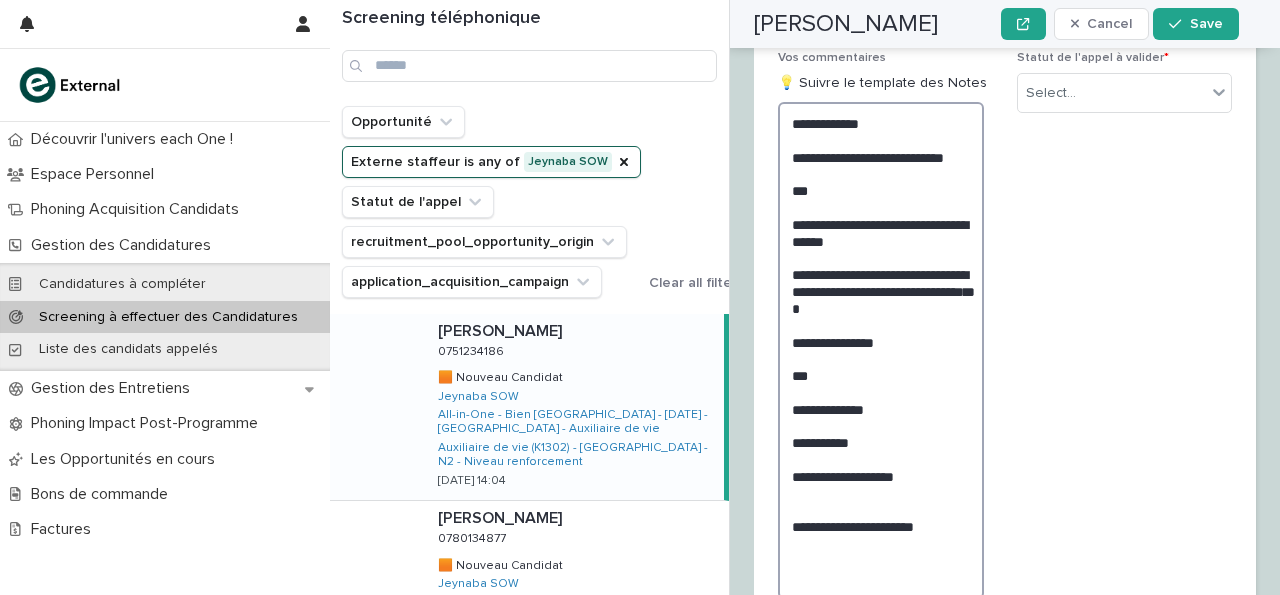 click on "**********" at bounding box center [881, 350] 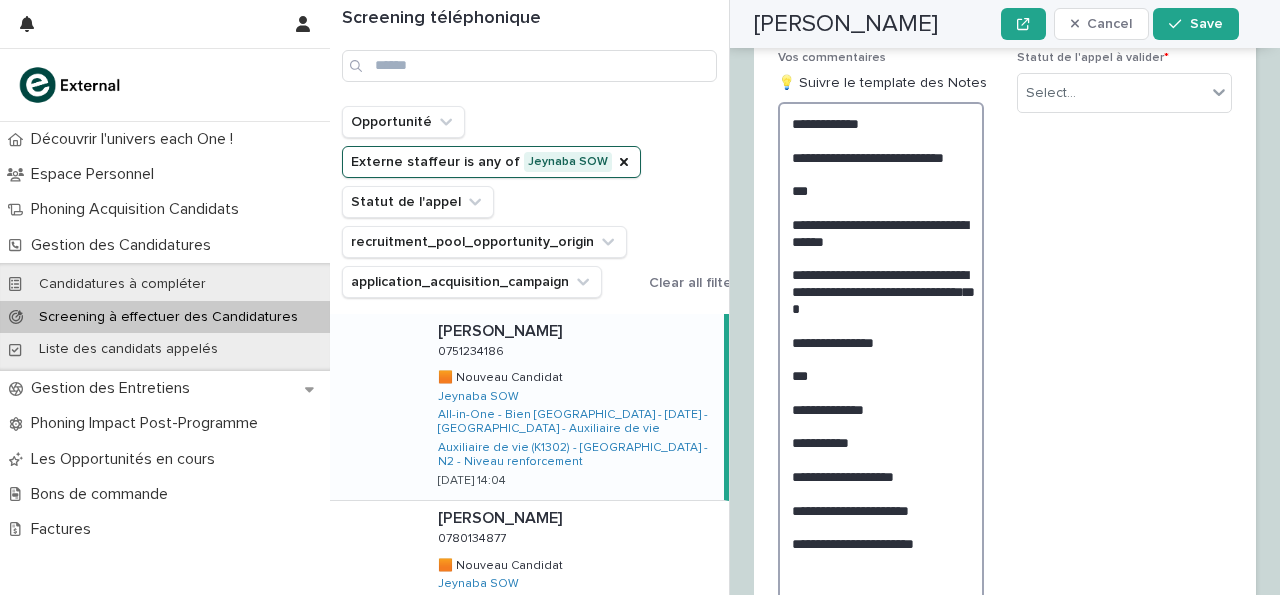 scroll, scrollTop: 3538, scrollLeft: 0, axis: vertical 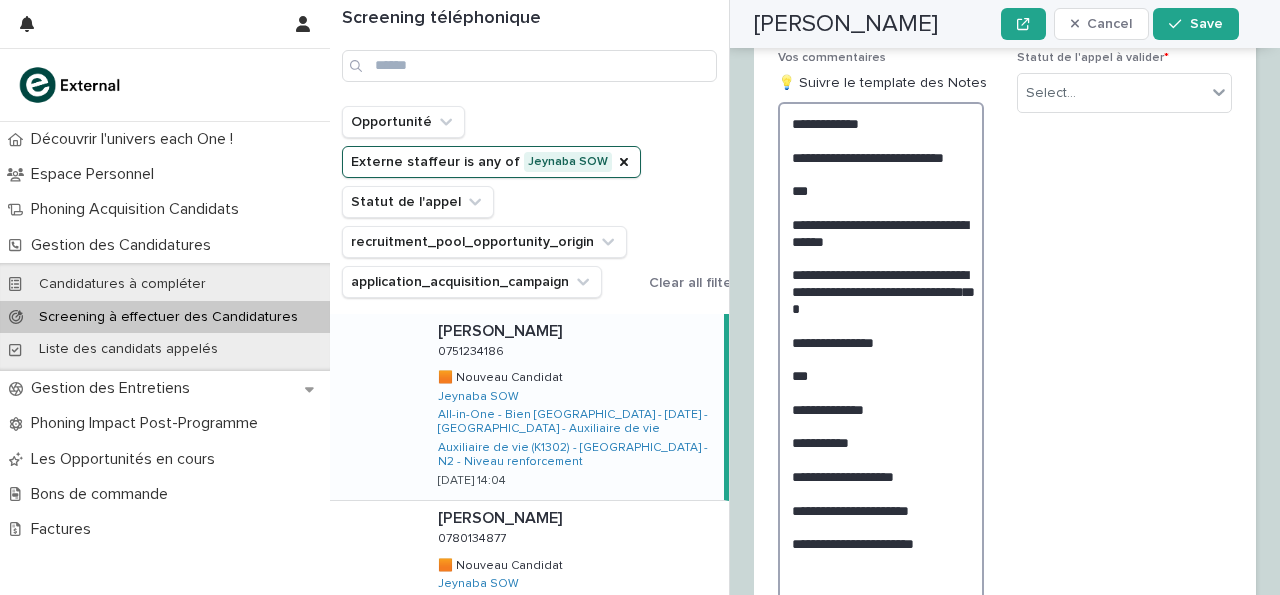click on "**********" at bounding box center (881, 358) 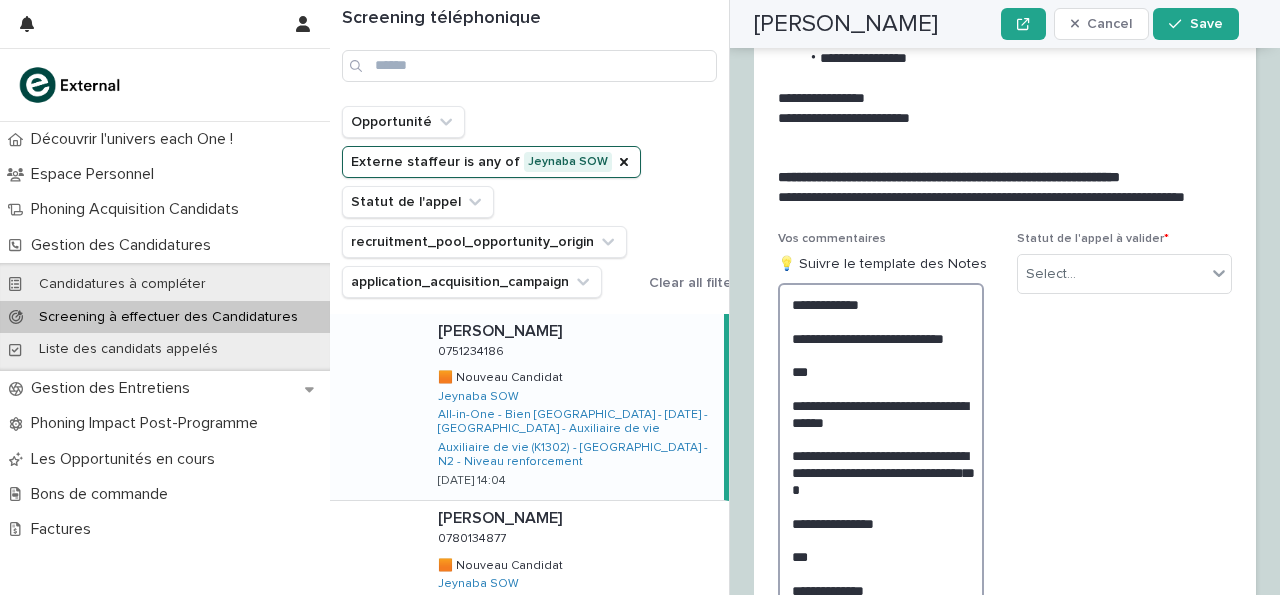 scroll, scrollTop: 3346, scrollLeft: 0, axis: vertical 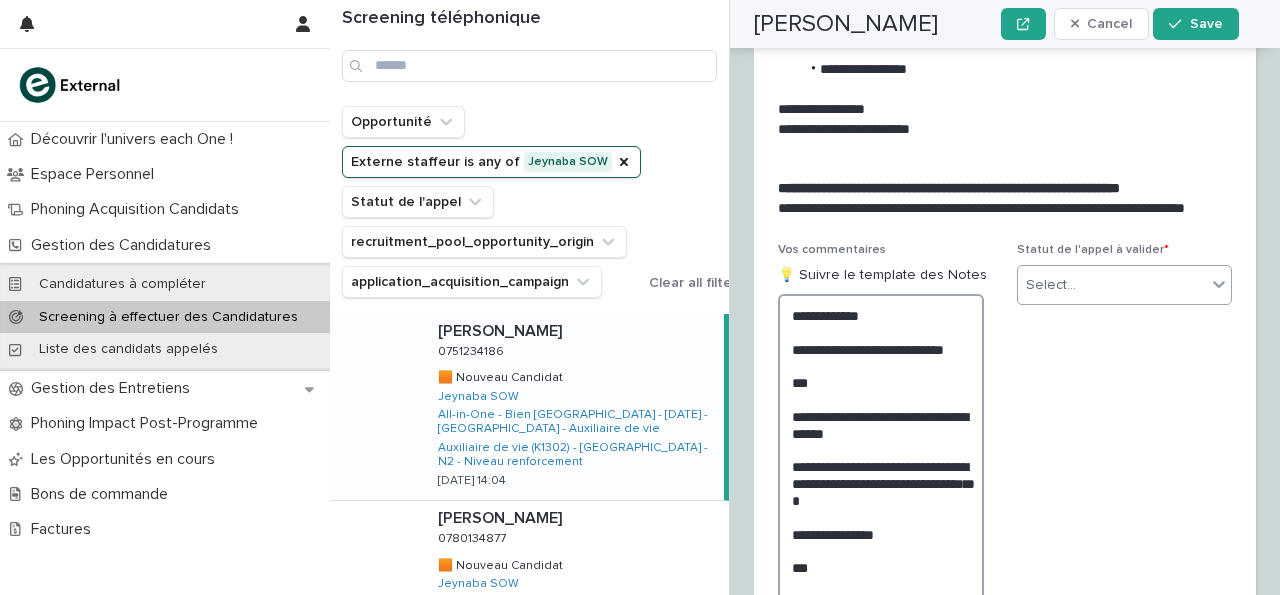 type on "**********" 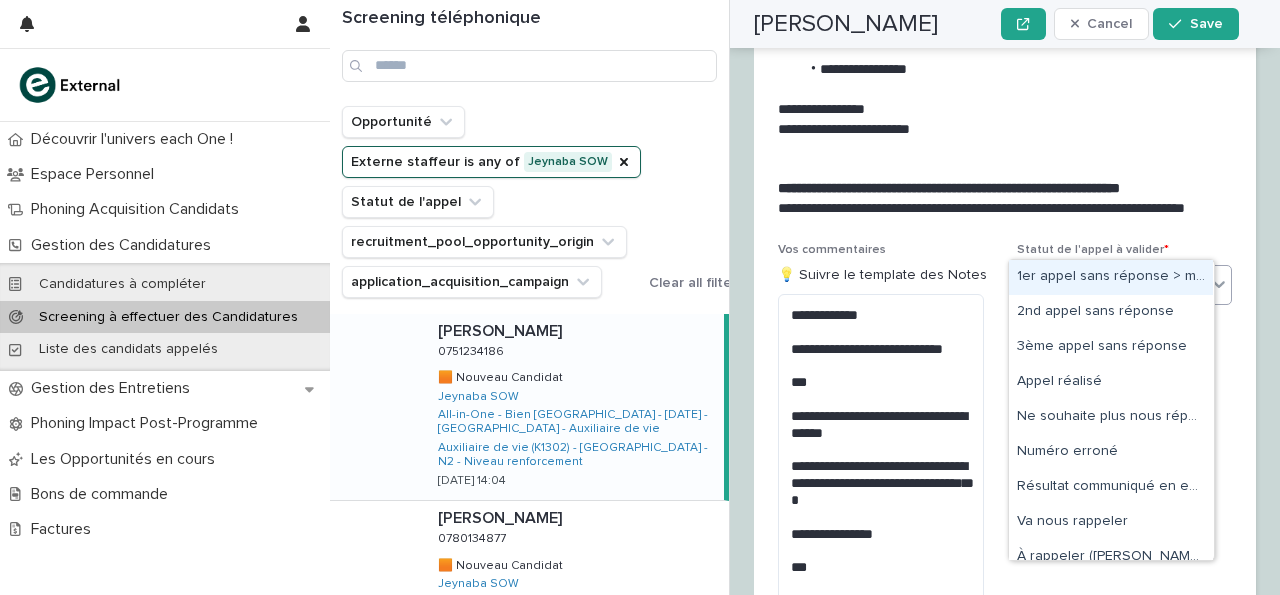 click on "Select..." at bounding box center (1112, 285) 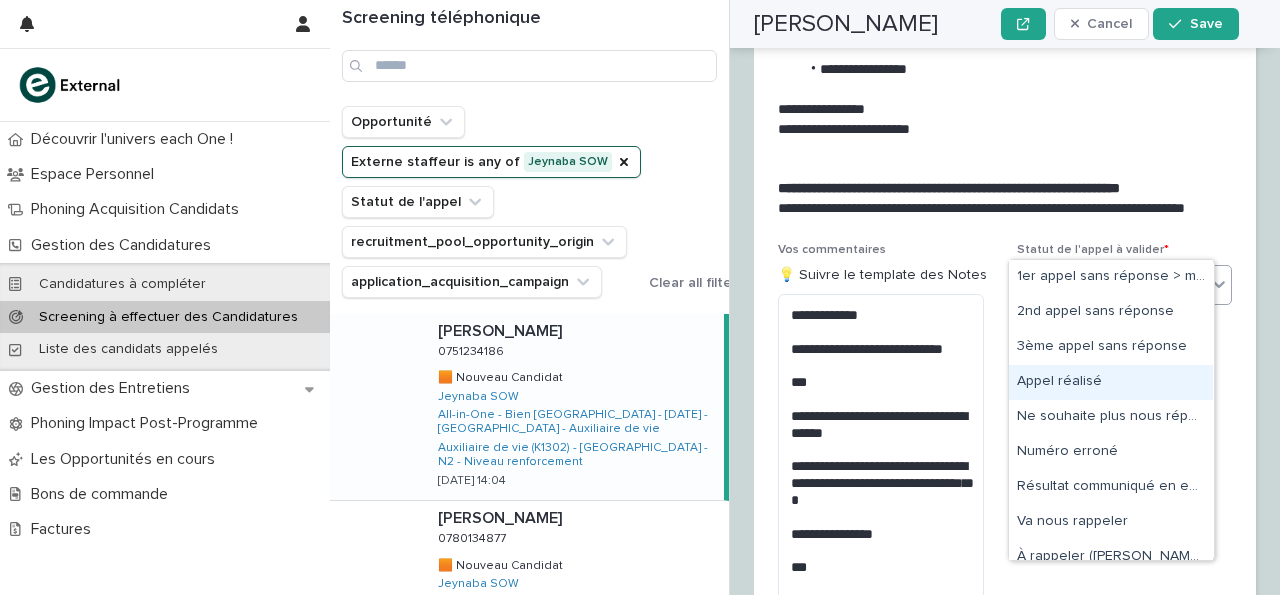 click on "Appel réalisé" at bounding box center (1111, 382) 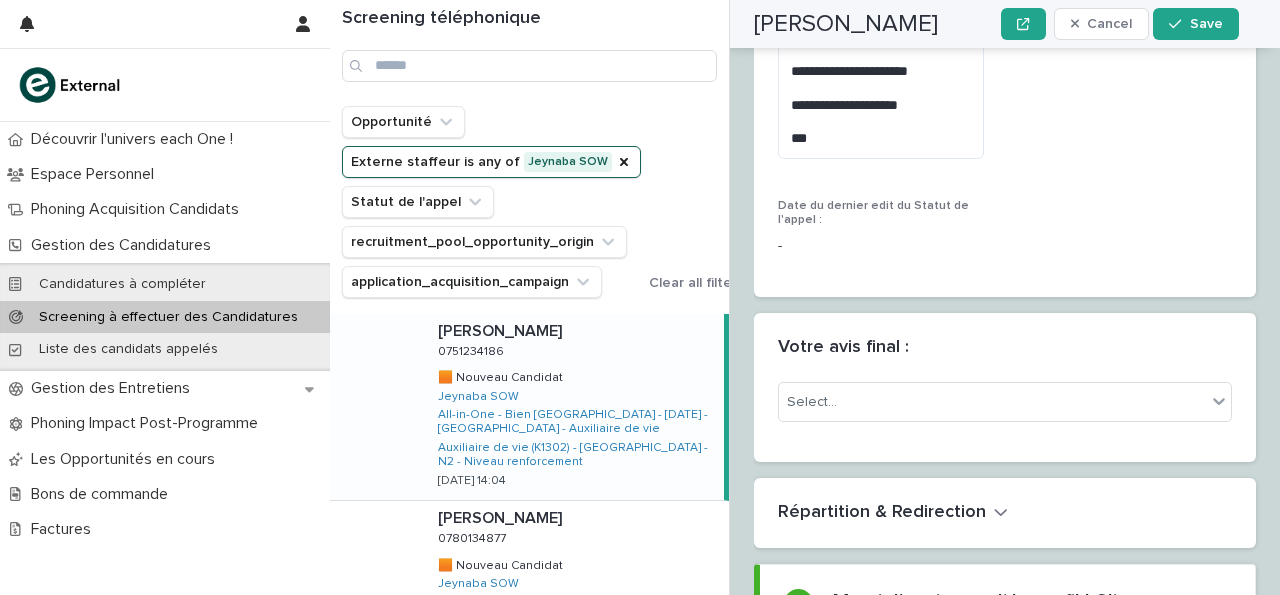 scroll, scrollTop: 4027, scrollLeft: 0, axis: vertical 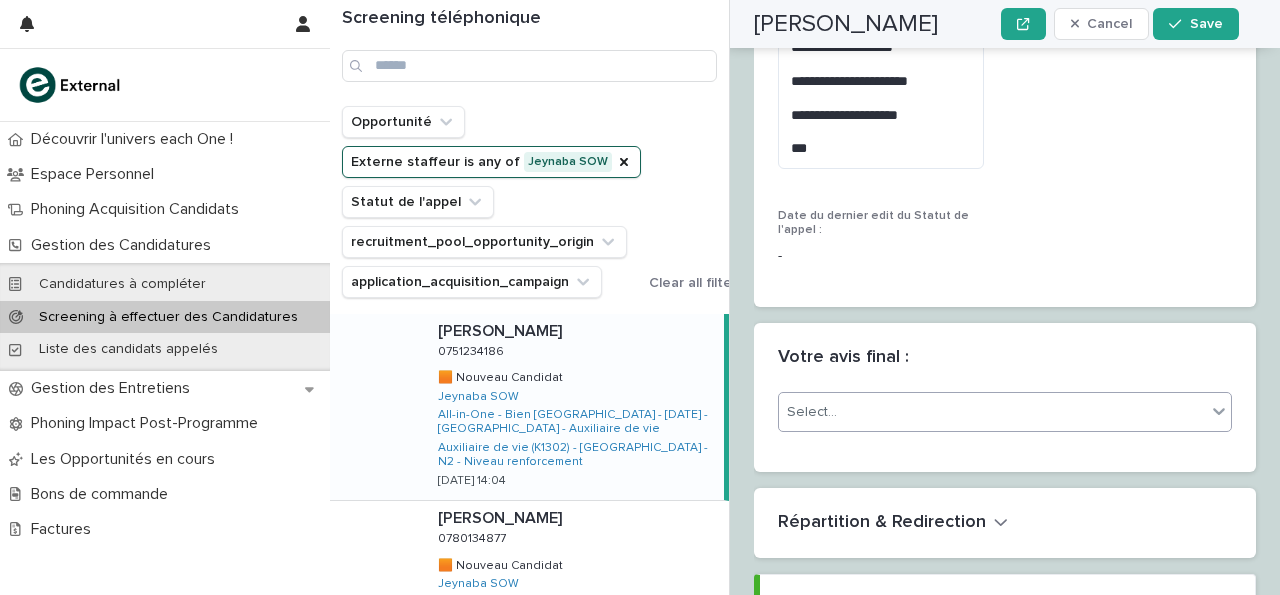 click on "Select..." at bounding box center (992, 412) 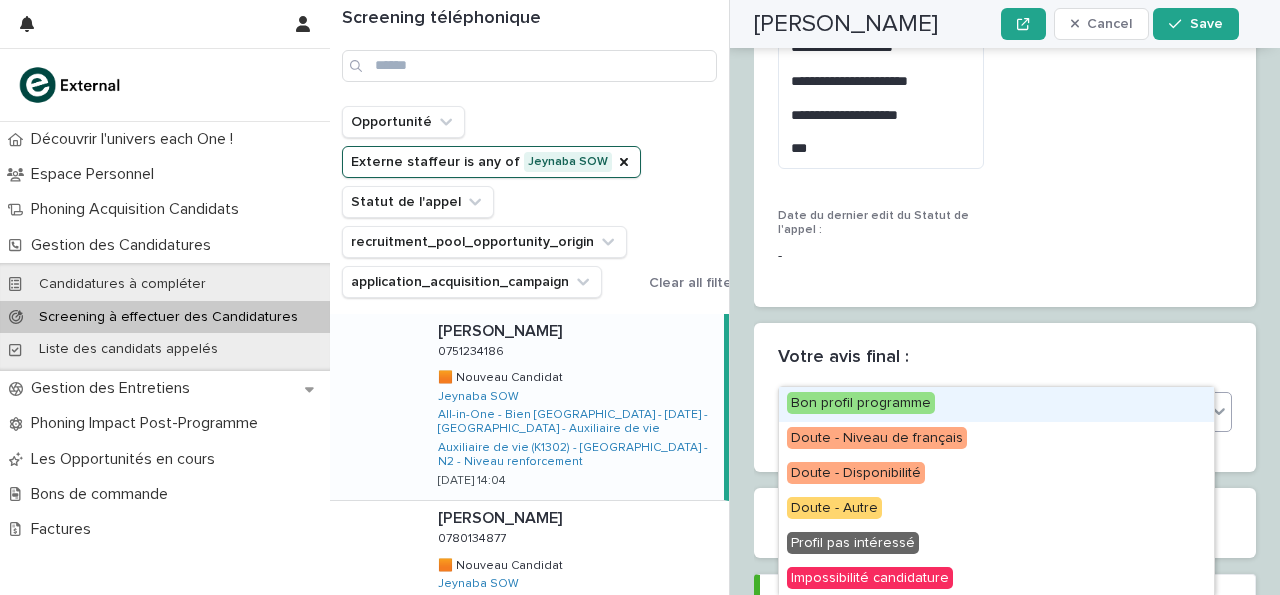 click on "Bon profil programme" at bounding box center (861, 403) 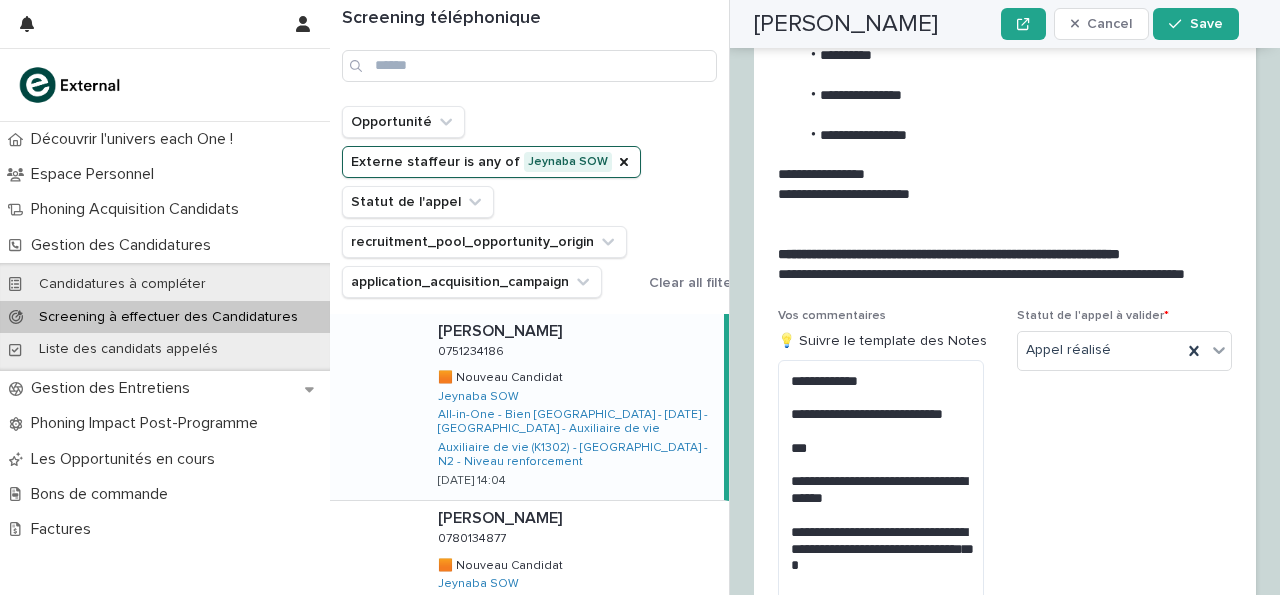 scroll, scrollTop: 3341, scrollLeft: 0, axis: vertical 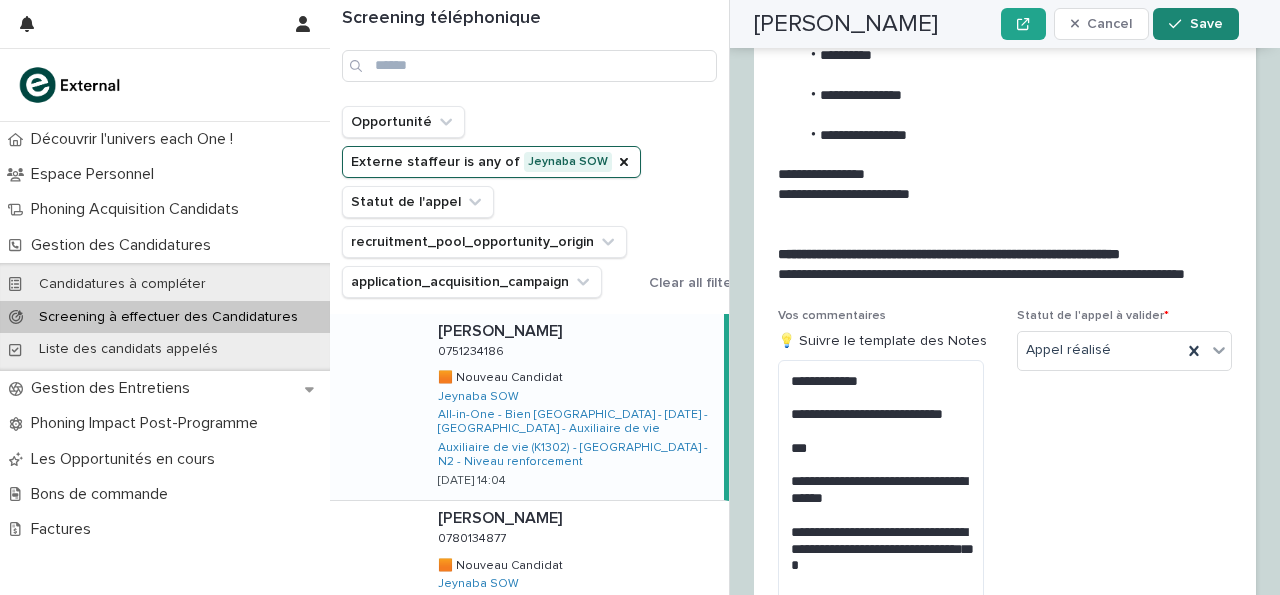 click at bounding box center (1179, 24) 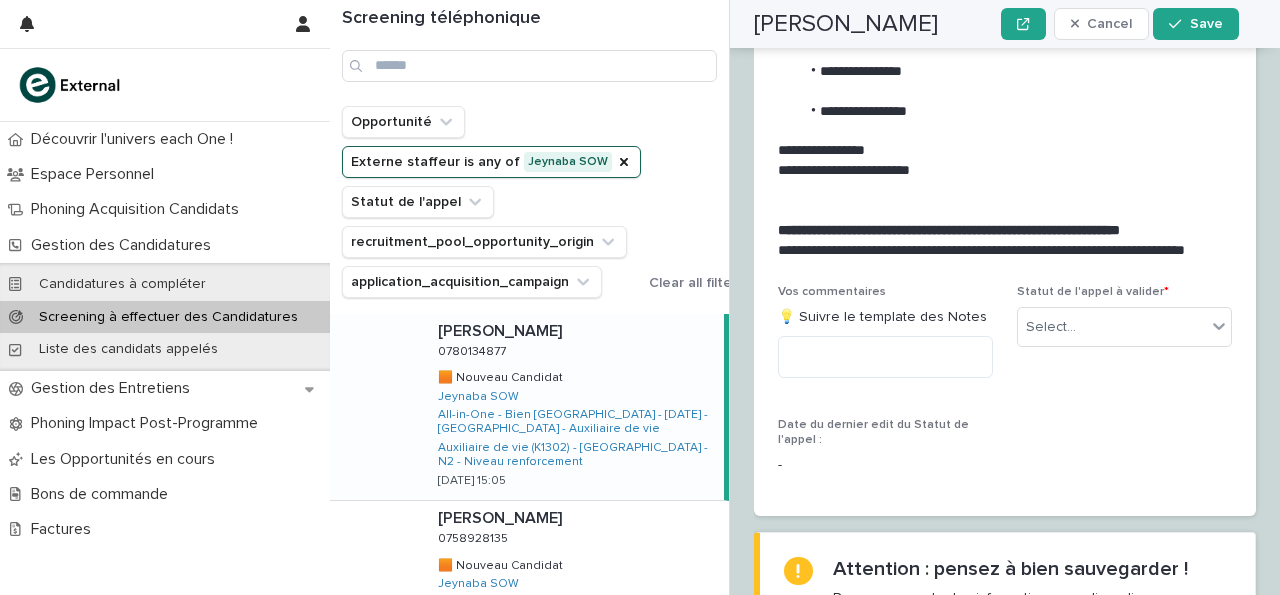 scroll, scrollTop: 2719, scrollLeft: 0, axis: vertical 